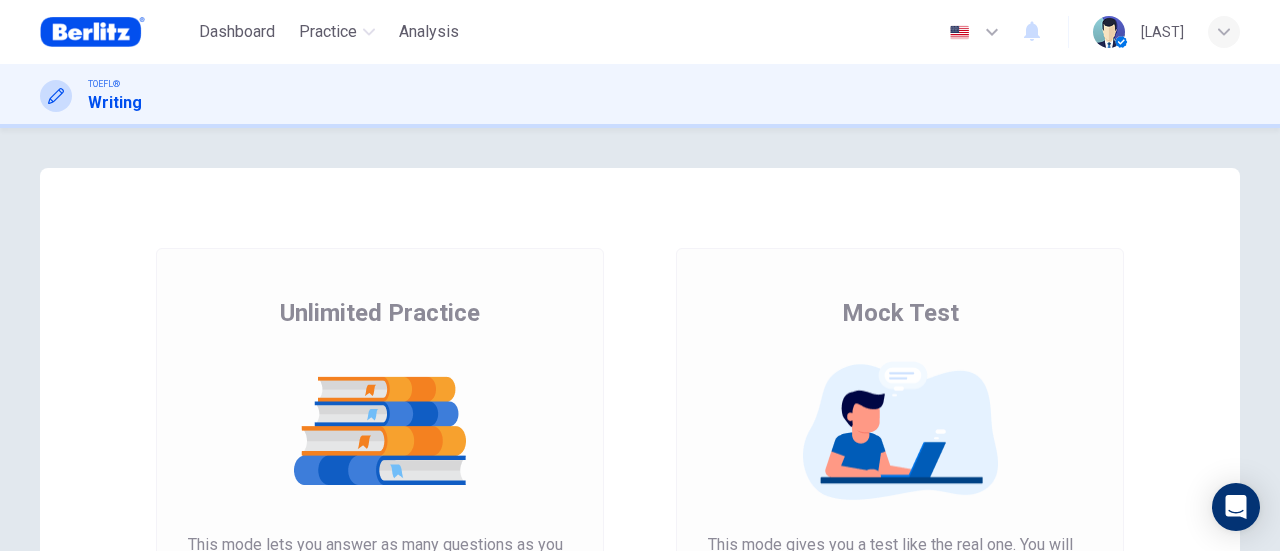 scroll, scrollTop: 0, scrollLeft: 0, axis: both 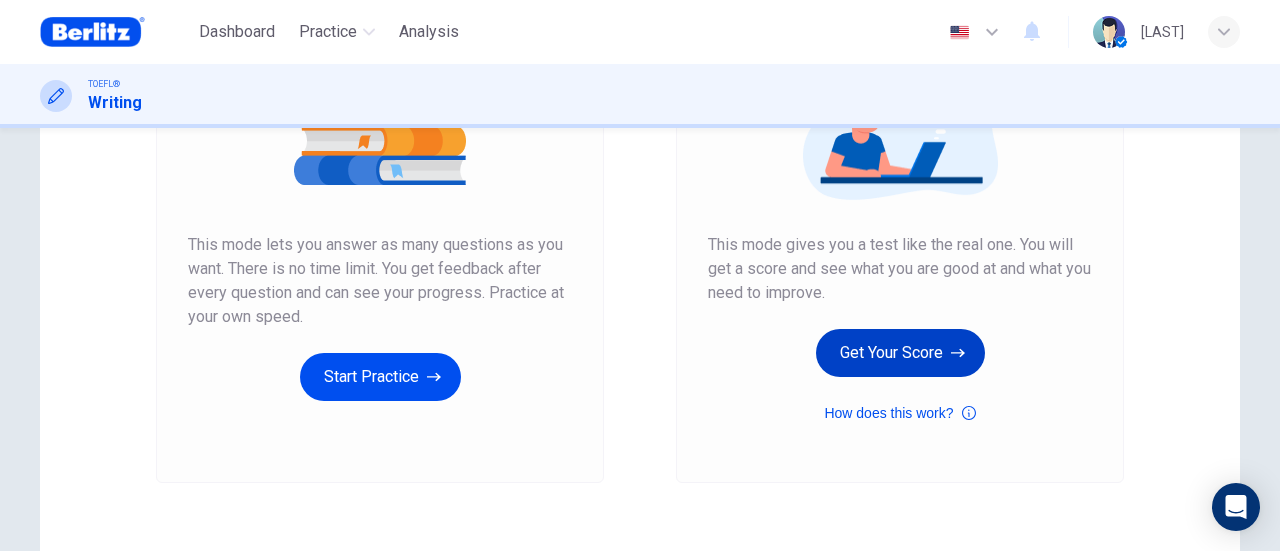 click on "Get Your Score" at bounding box center [380, 377] 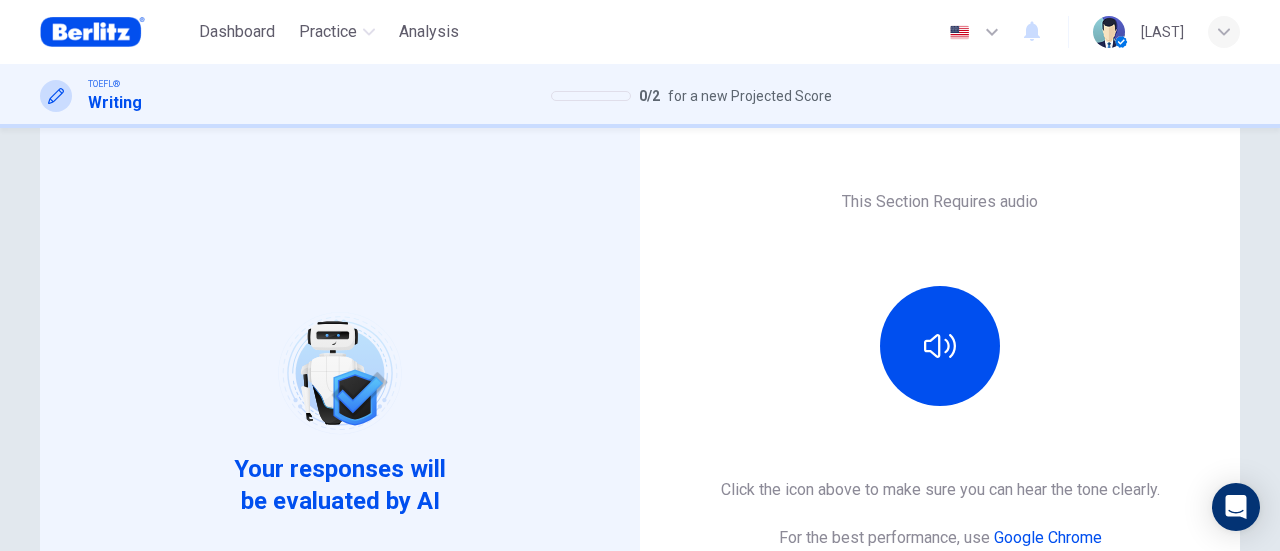 scroll, scrollTop: 300, scrollLeft: 0, axis: vertical 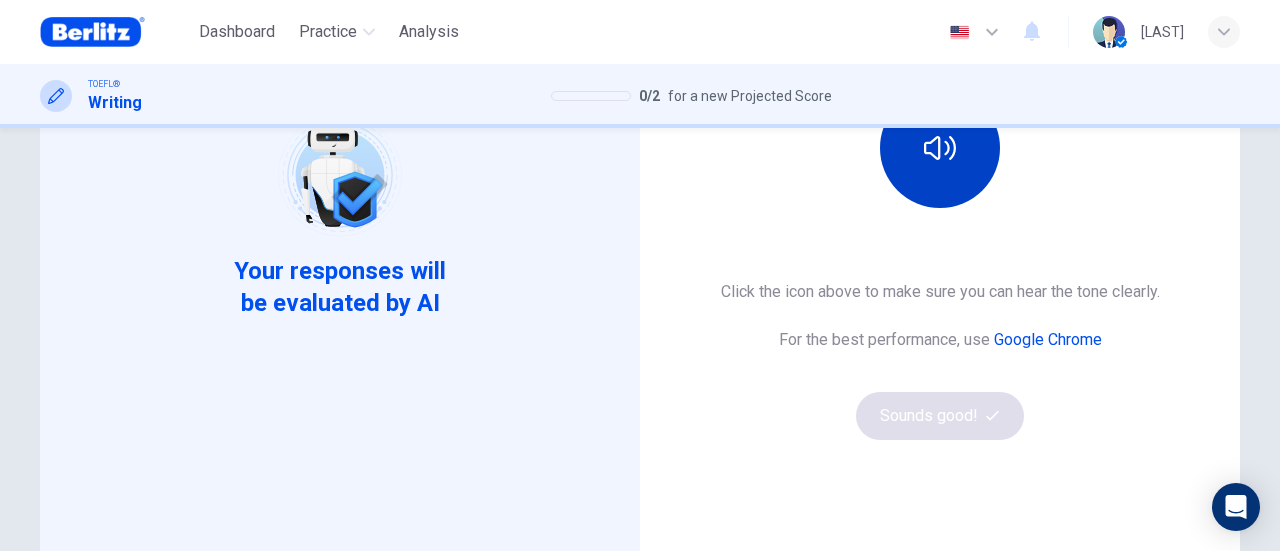 click at bounding box center (940, 148) 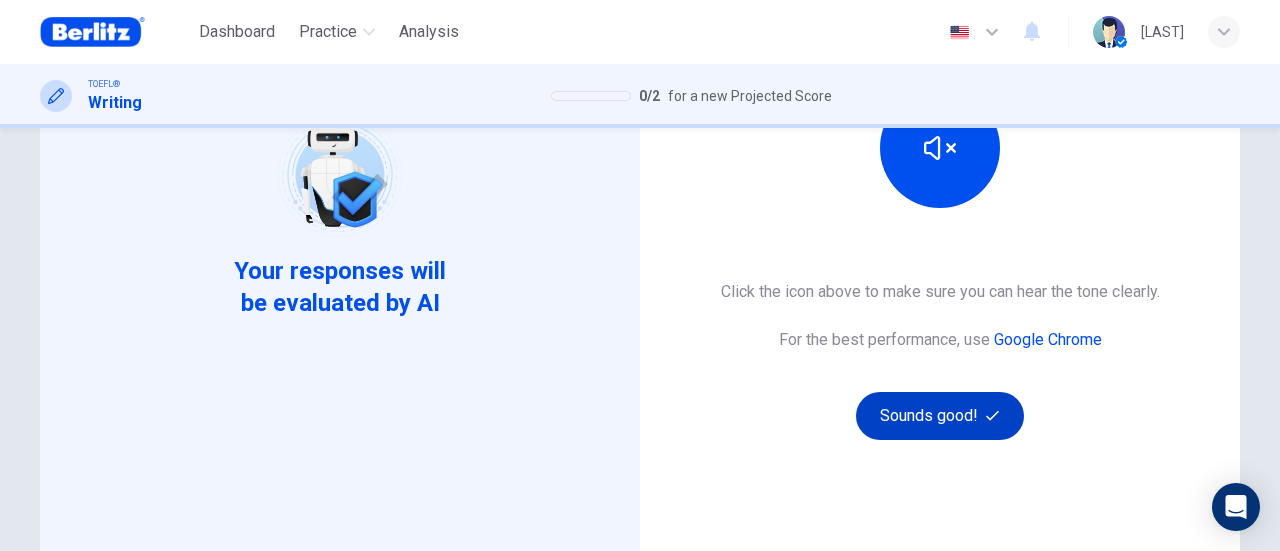 click on "Sounds good!" at bounding box center [940, 416] 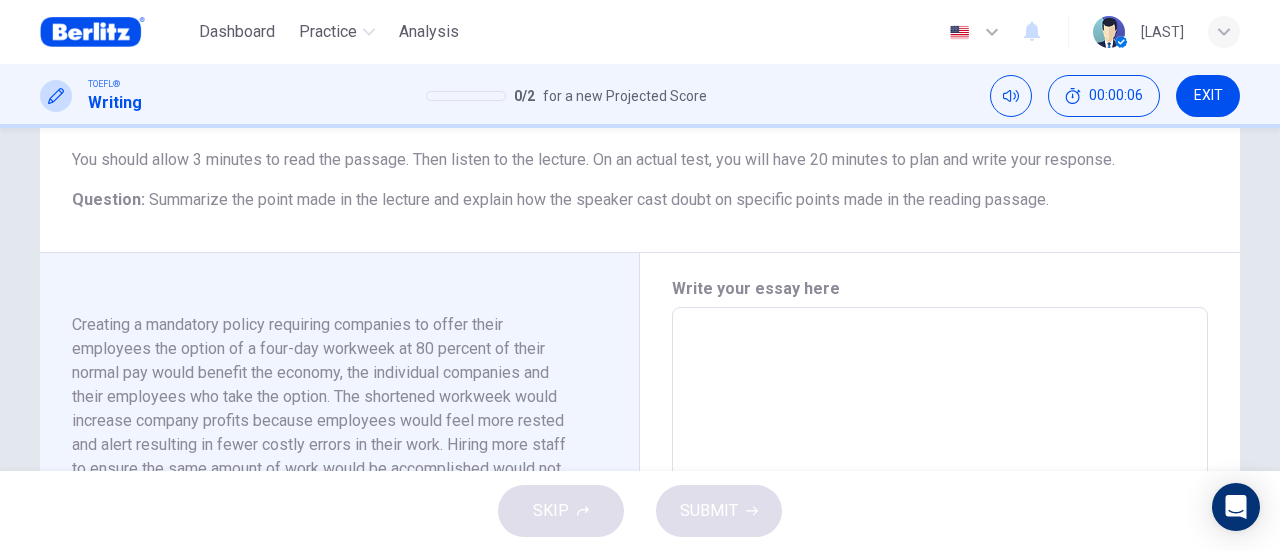 scroll, scrollTop: 0, scrollLeft: 0, axis: both 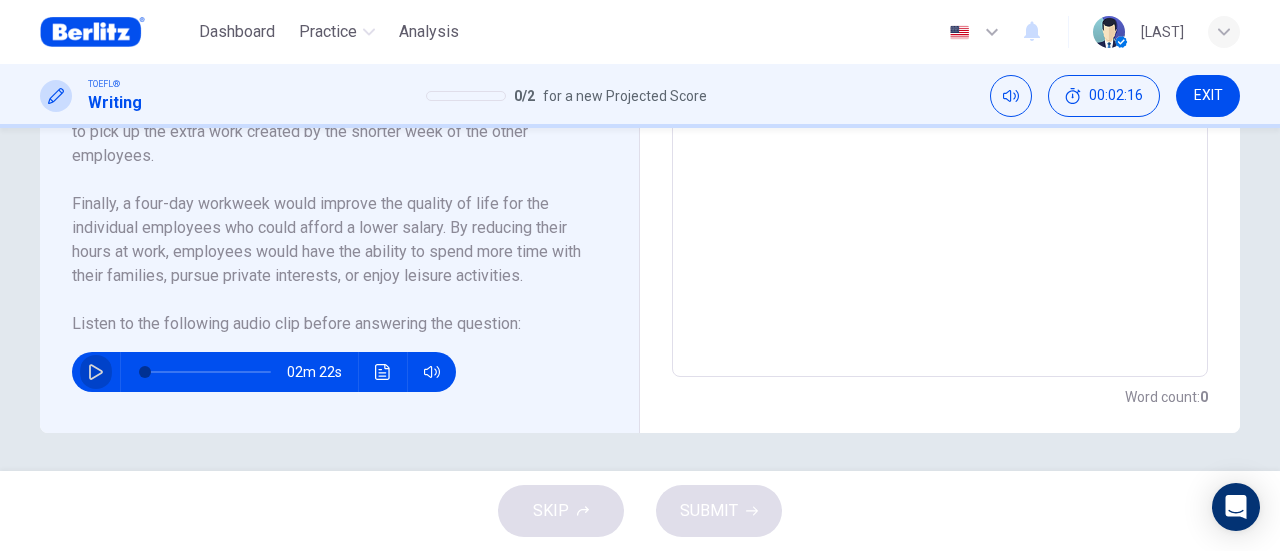 click at bounding box center (96, 372) 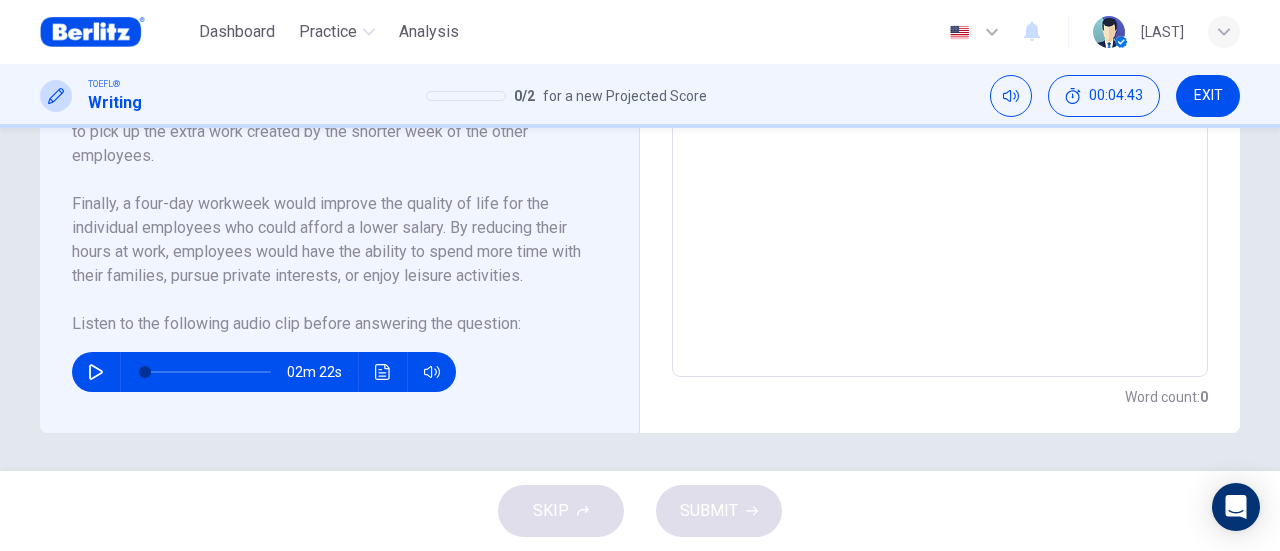 click at bounding box center (96, 372) 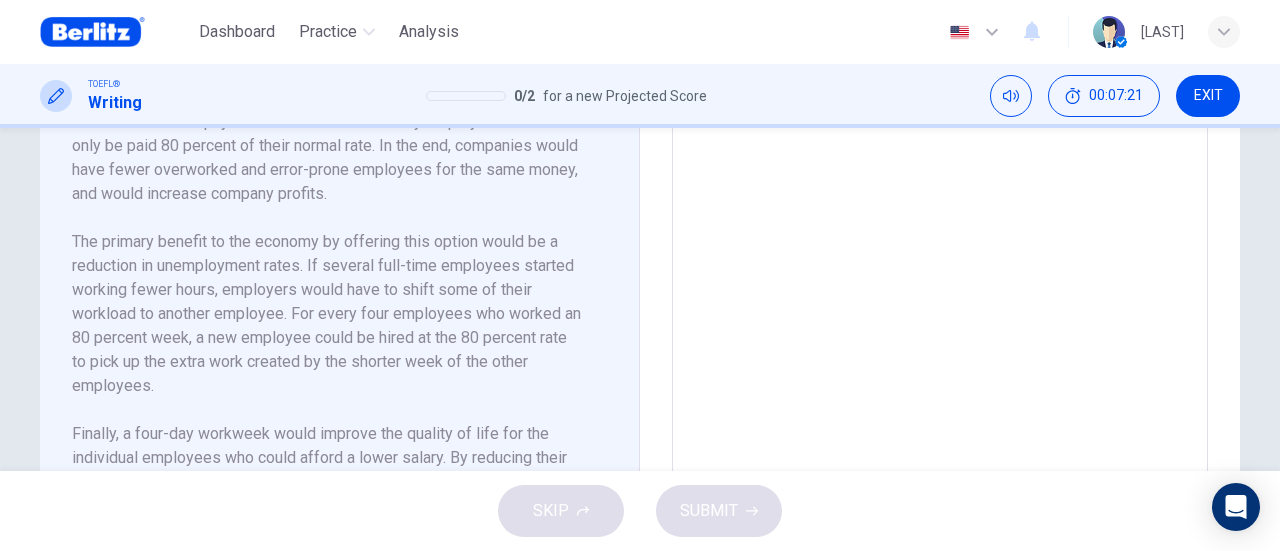 scroll, scrollTop: 500, scrollLeft: 0, axis: vertical 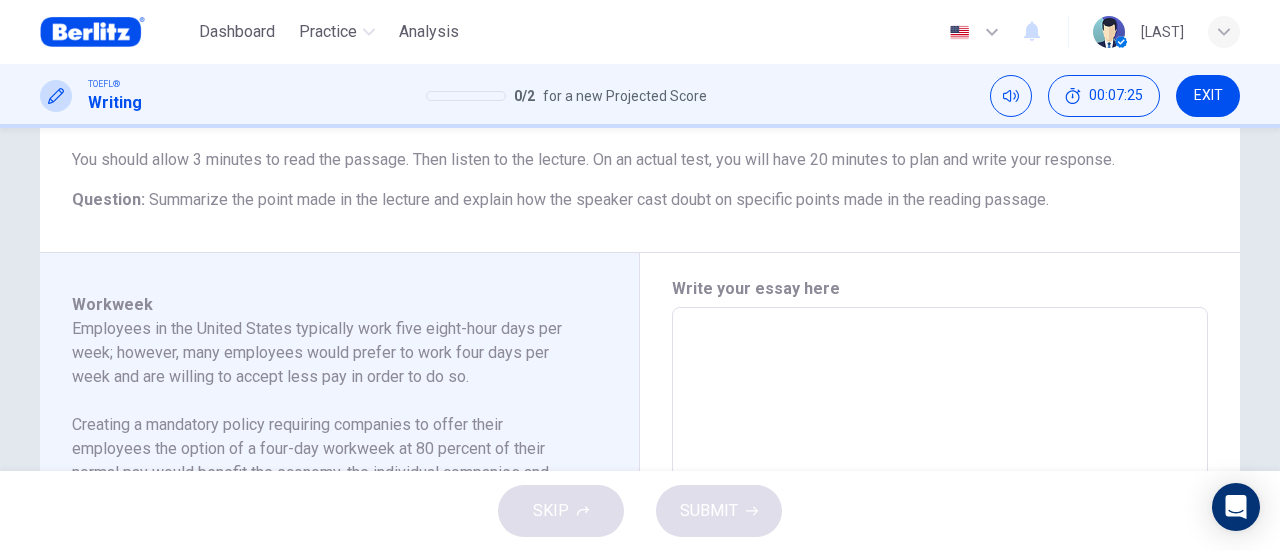 click at bounding box center [940, 592] 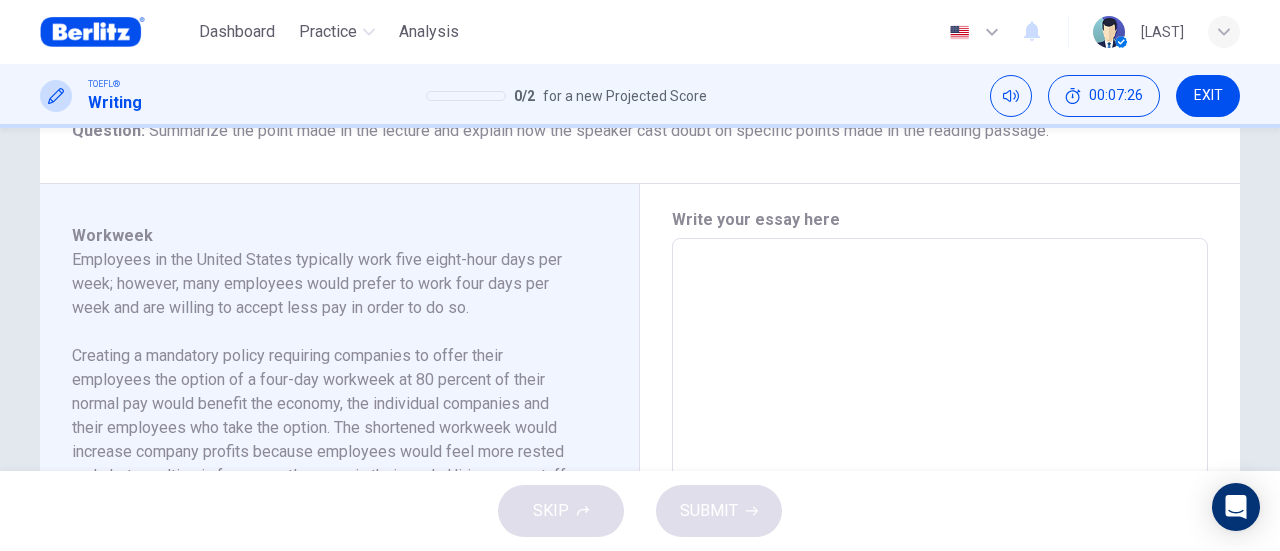 scroll, scrollTop: 400, scrollLeft: 0, axis: vertical 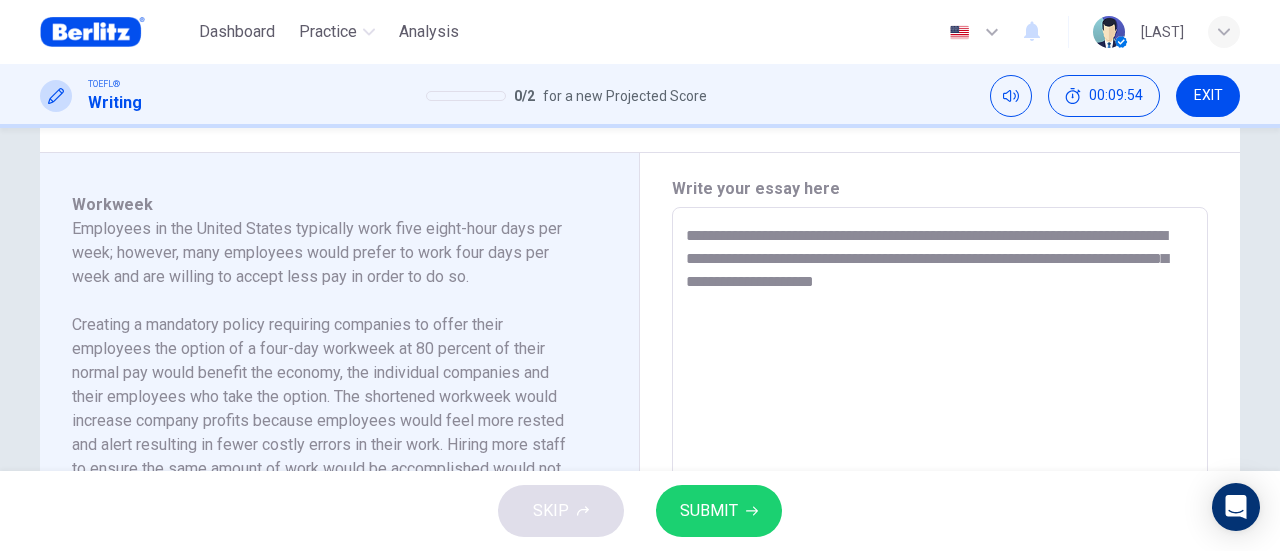 click on "**********" at bounding box center (940, 492) 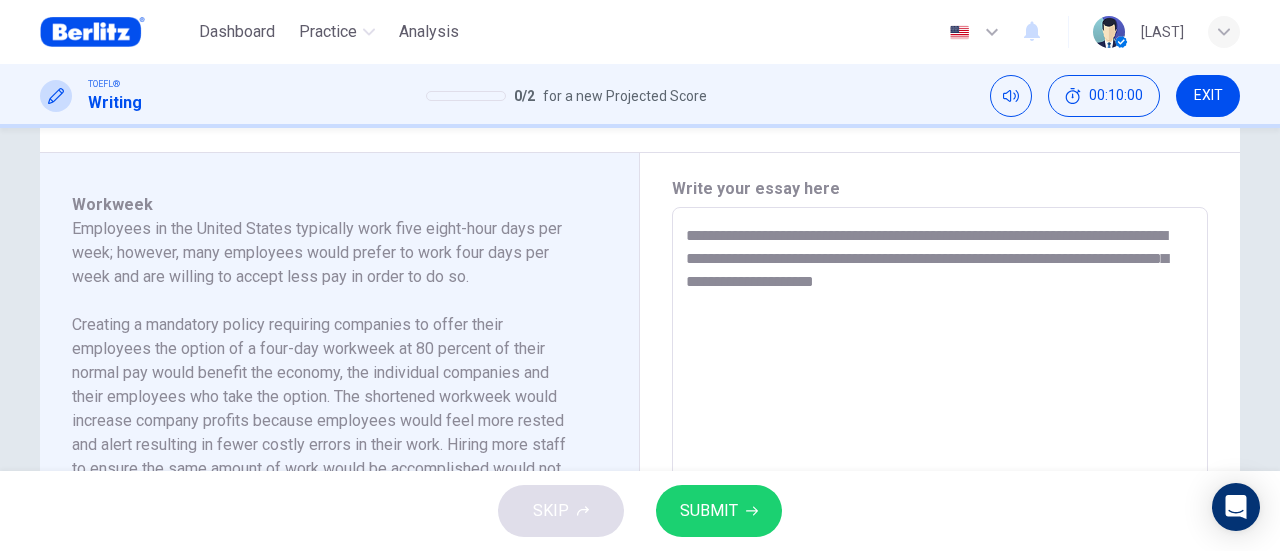 click on "**********" at bounding box center [940, 492] 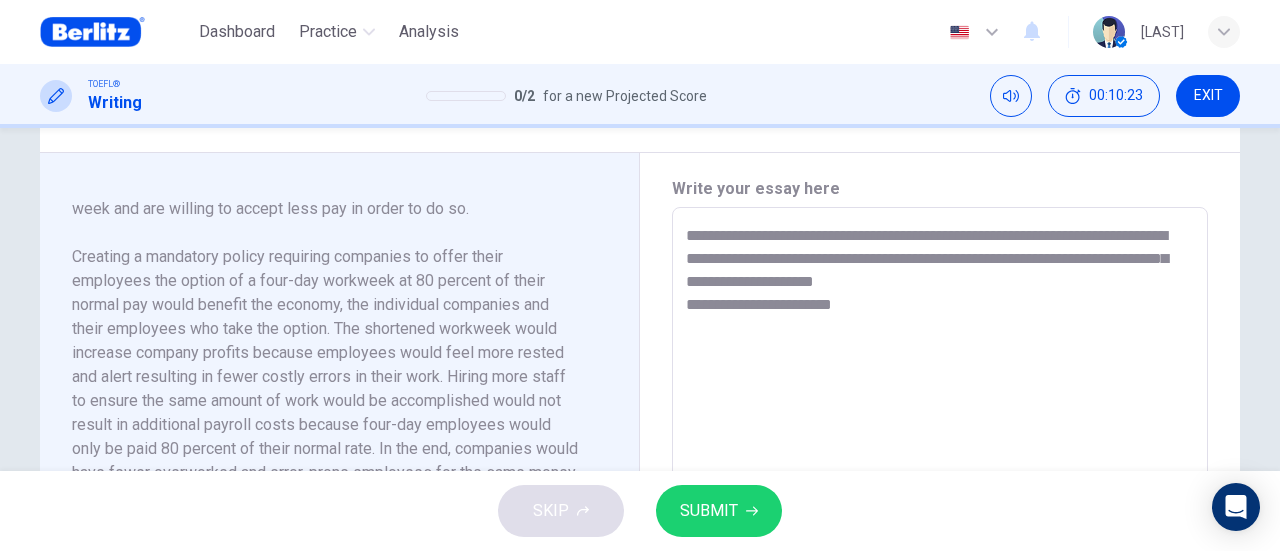 scroll, scrollTop: 100, scrollLeft: 0, axis: vertical 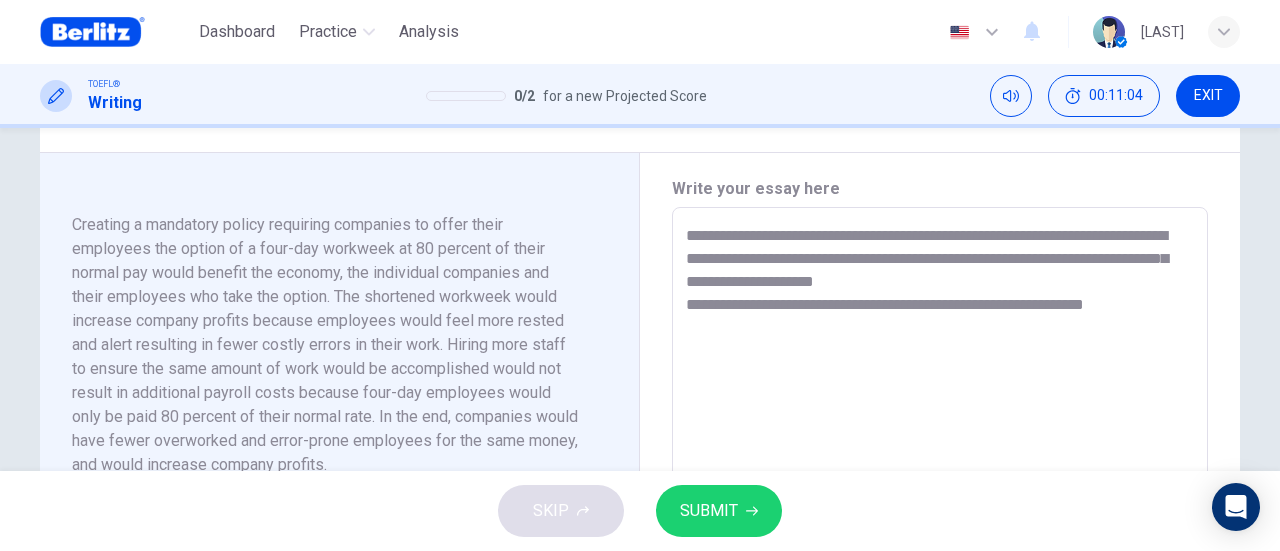 click on "**********" at bounding box center [940, 492] 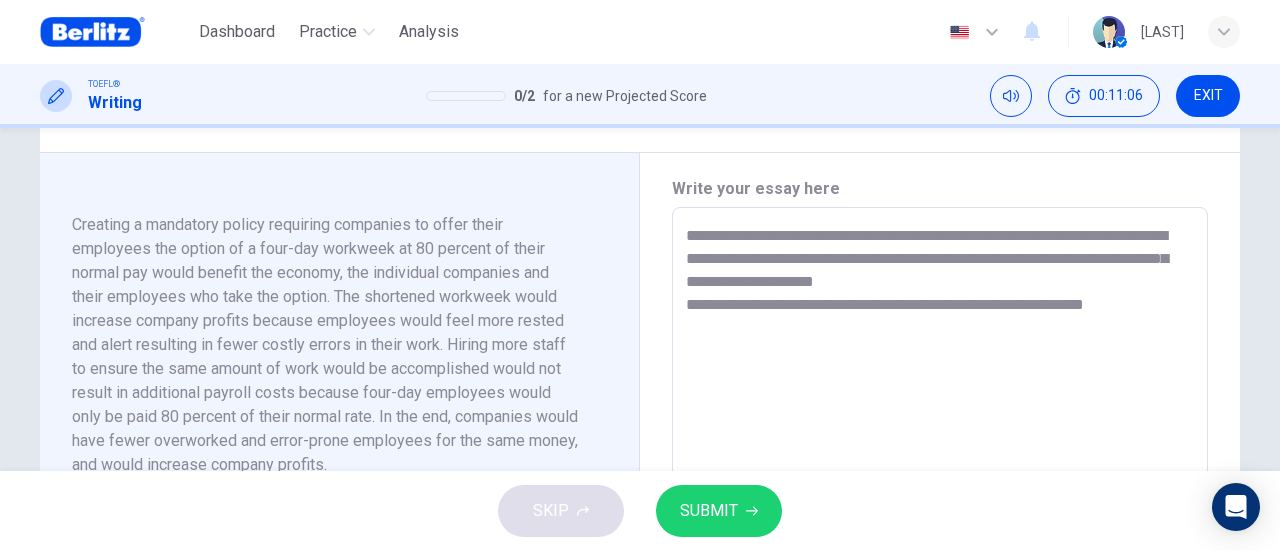 click on "**********" at bounding box center [940, 492] 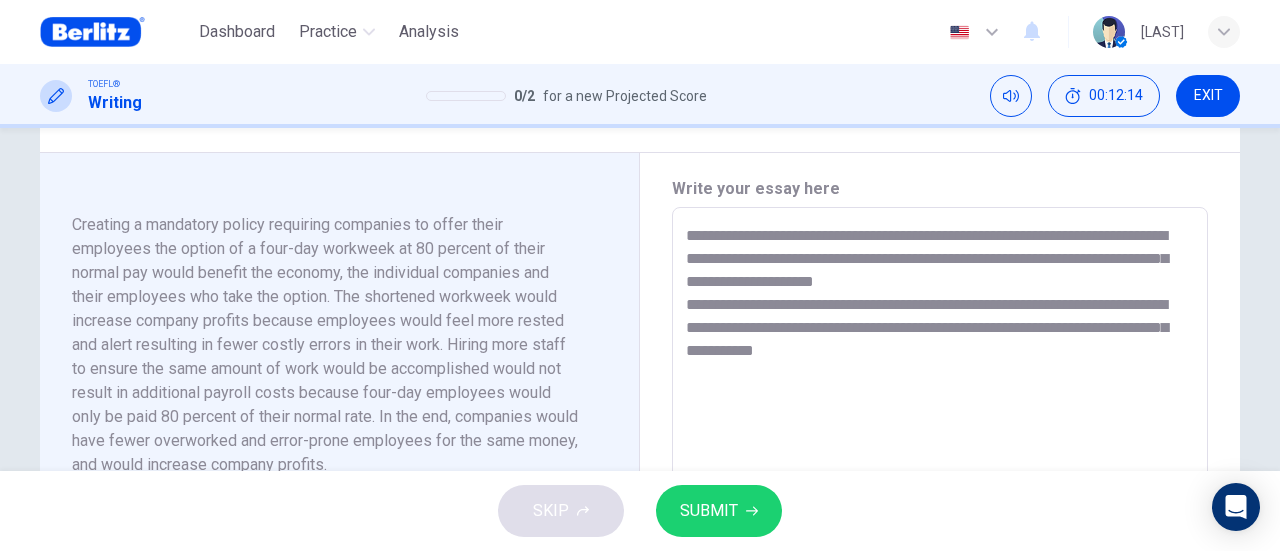 click on "**********" at bounding box center [940, 492] 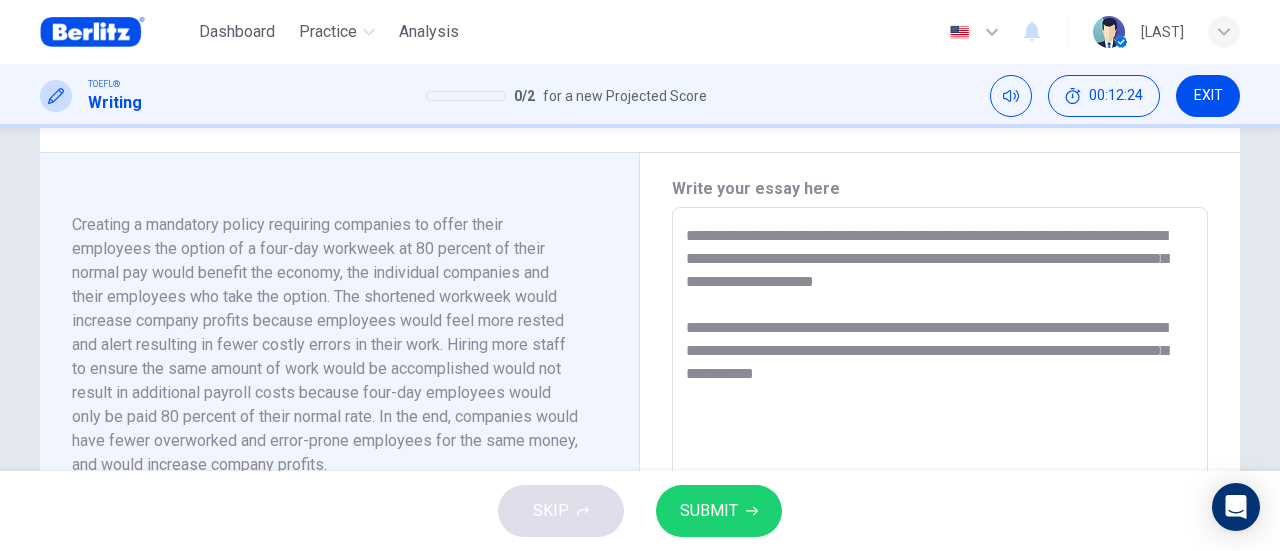 click on "**********" at bounding box center (940, 492) 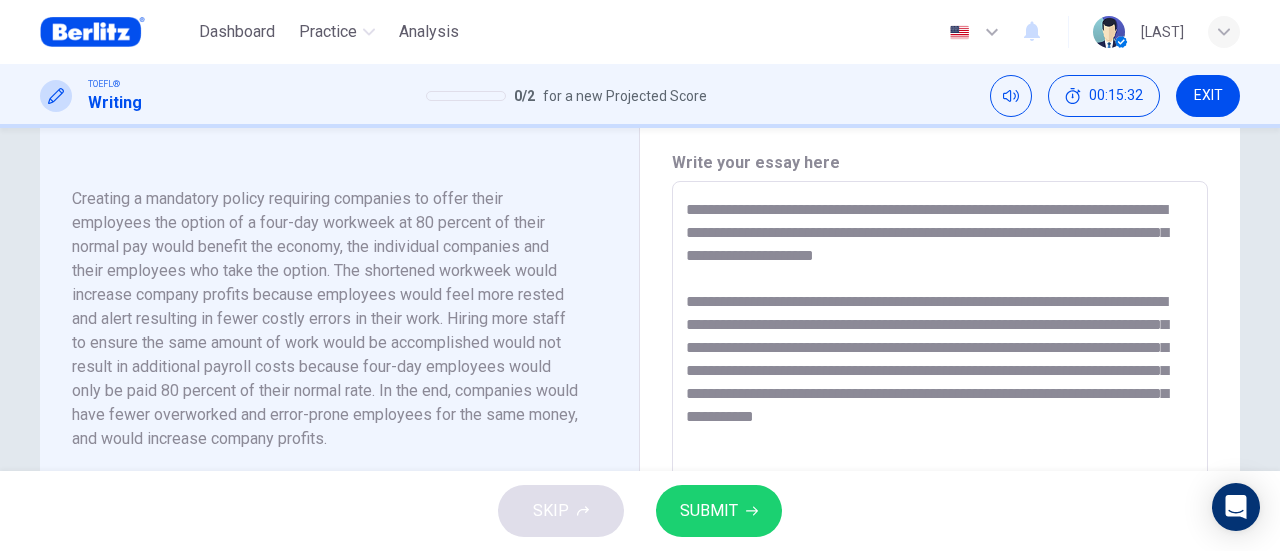 scroll, scrollTop: 449, scrollLeft: 0, axis: vertical 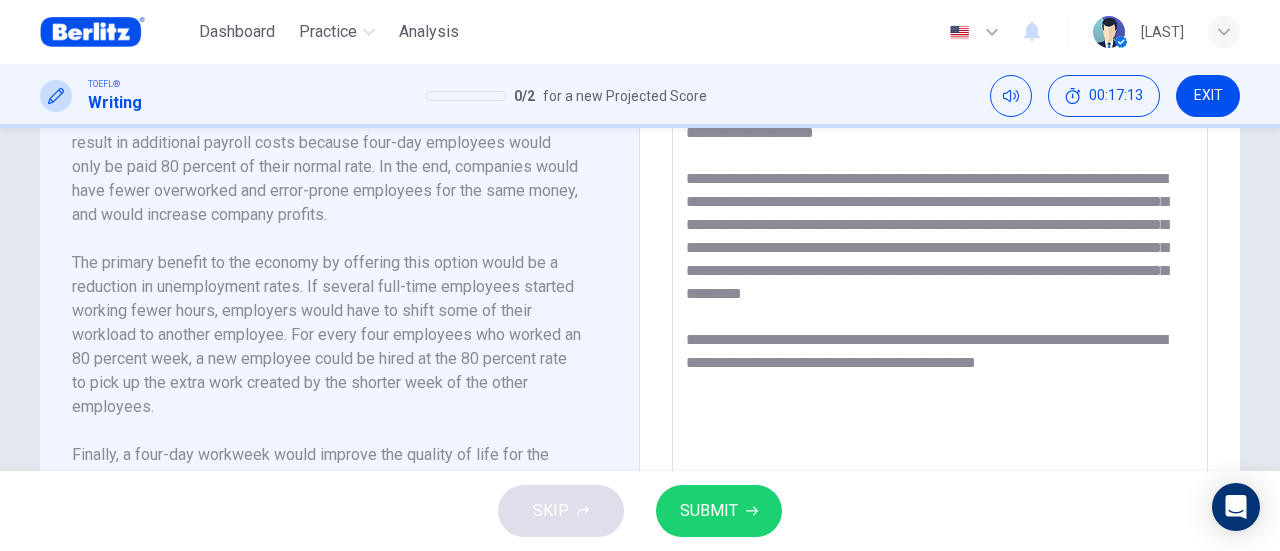 click on "**********" at bounding box center (940, 343) 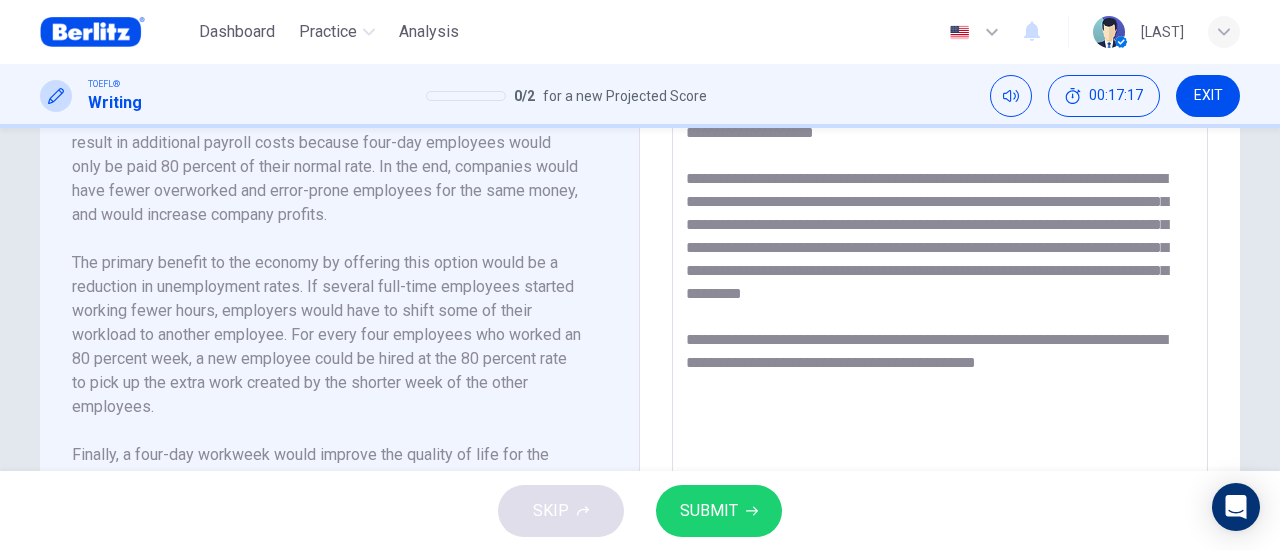 click on "**********" at bounding box center [940, 343] 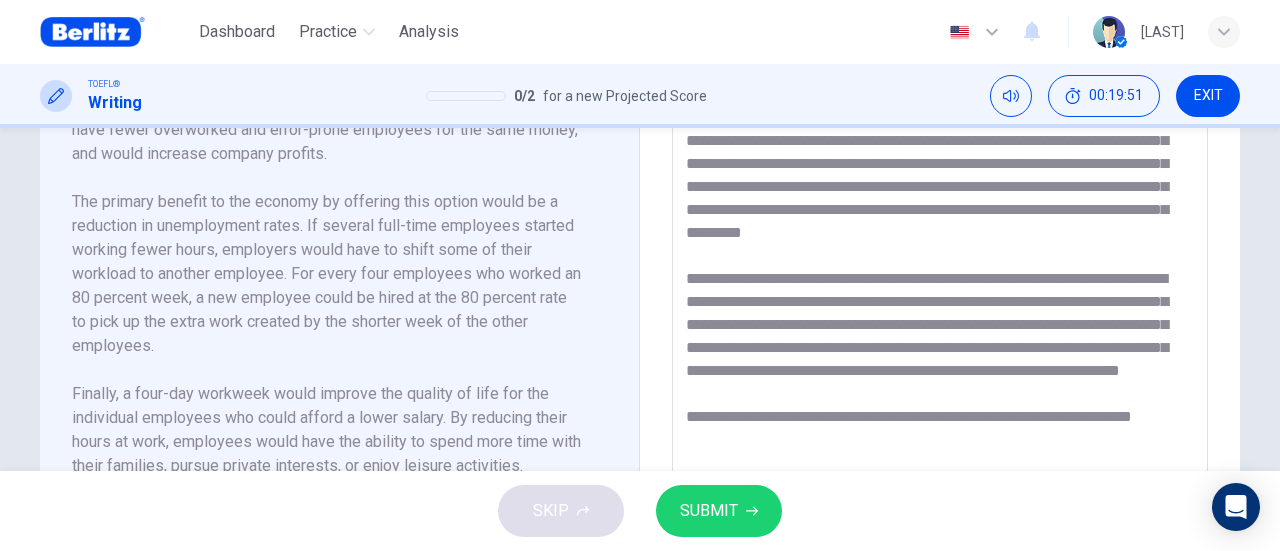 scroll, scrollTop: 633, scrollLeft: 0, axis: vertical 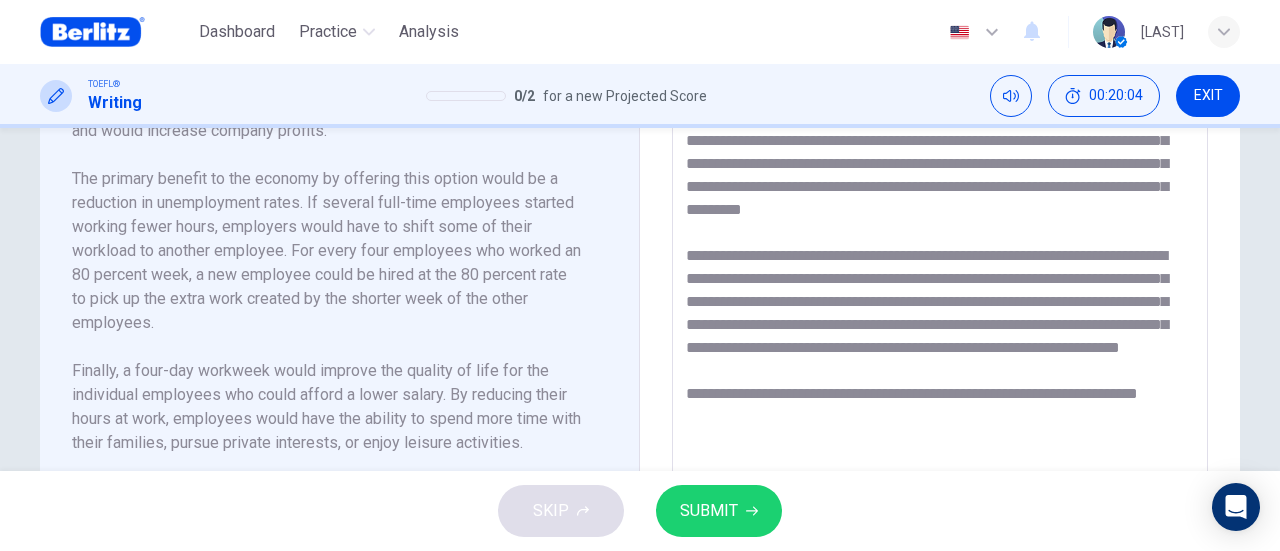 click at bounding box center (940, 259) 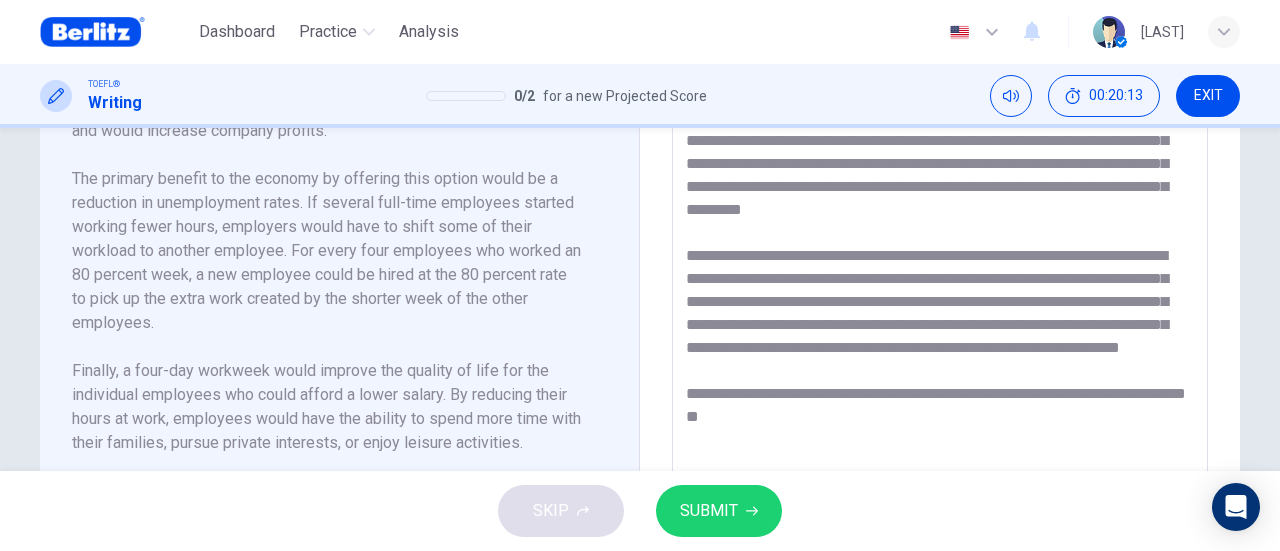click at bounding box center (940, 259) 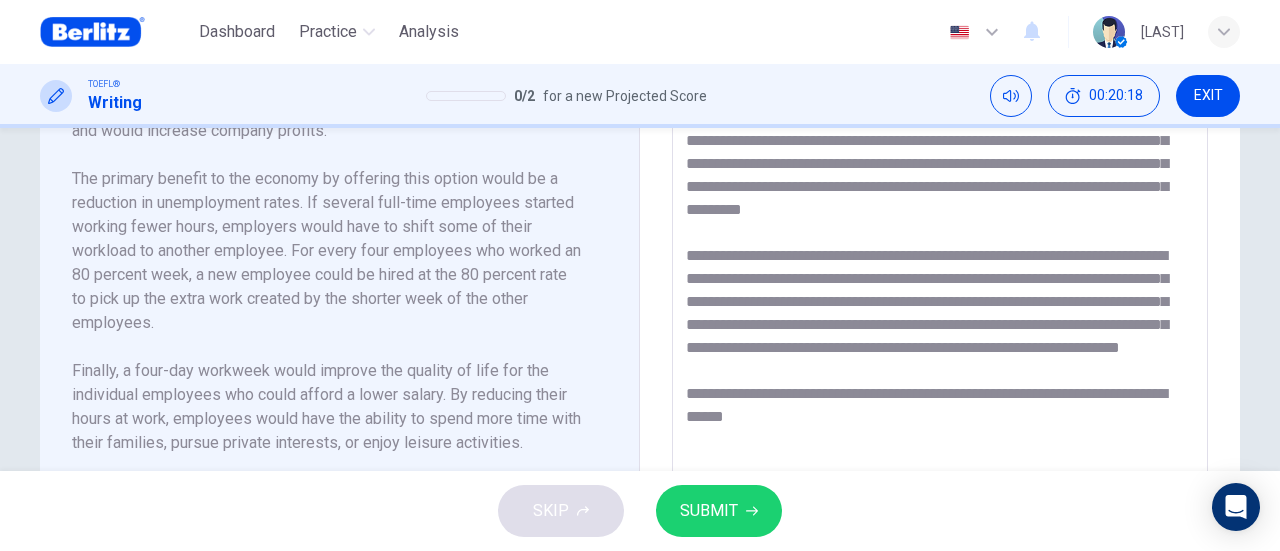 click at bounding box center [940, 259] 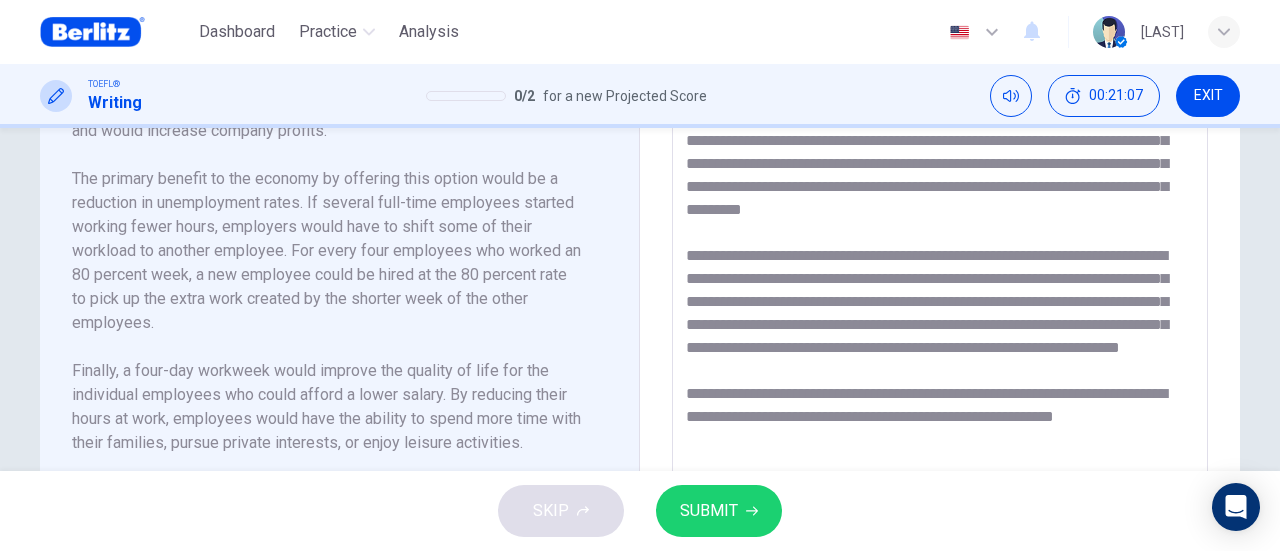 scroll, scrollTop: 656, scrollLeft: 0, axis: vertical 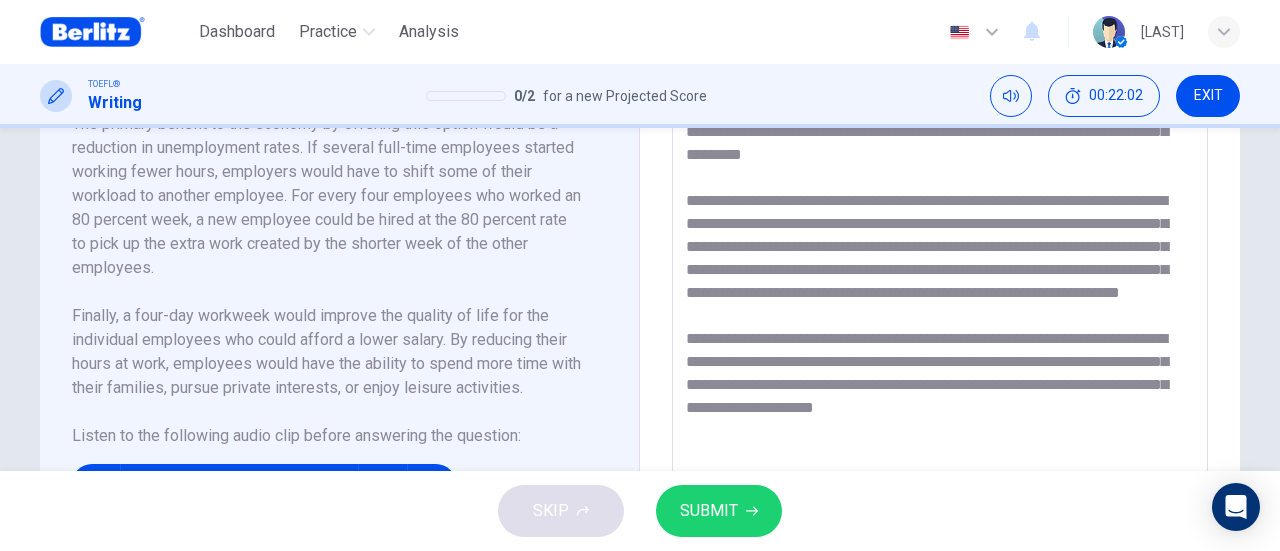 click at bounding box center (940, 204) 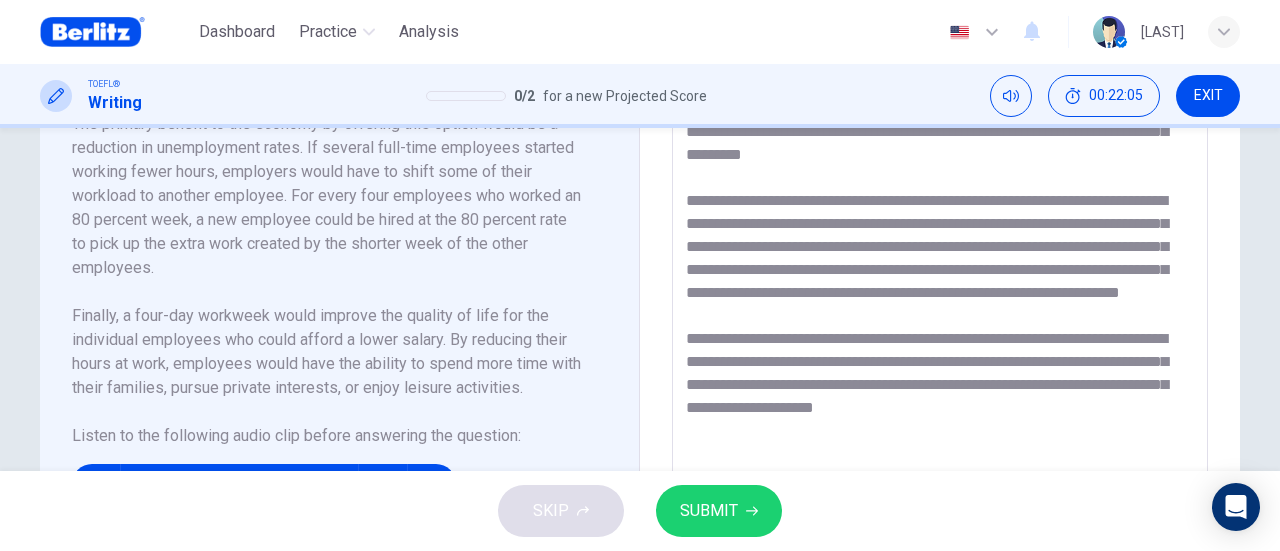 type on "**********" 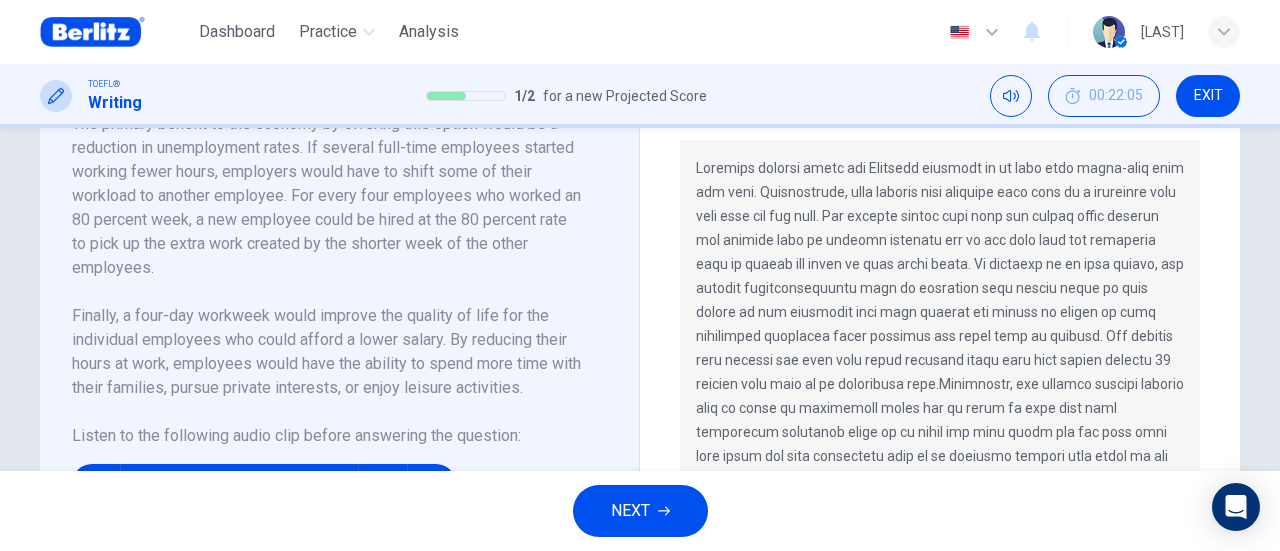 scroll, scrollTop: 688, scrollLeft: 0, axis: vertical 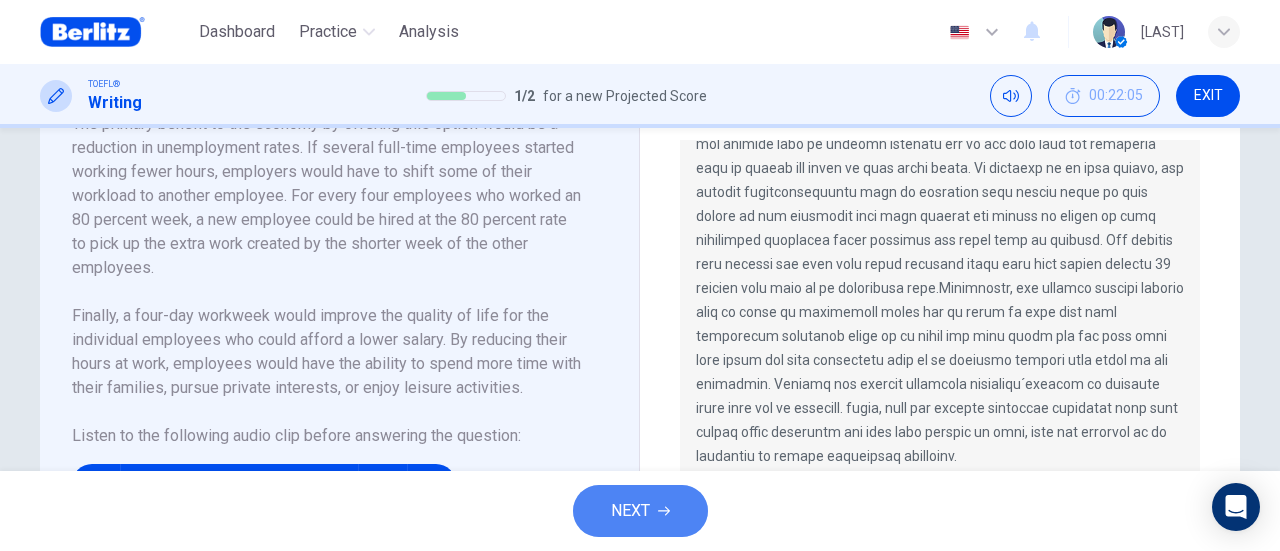 click on "NEXT" at bounding box center [640, 511] 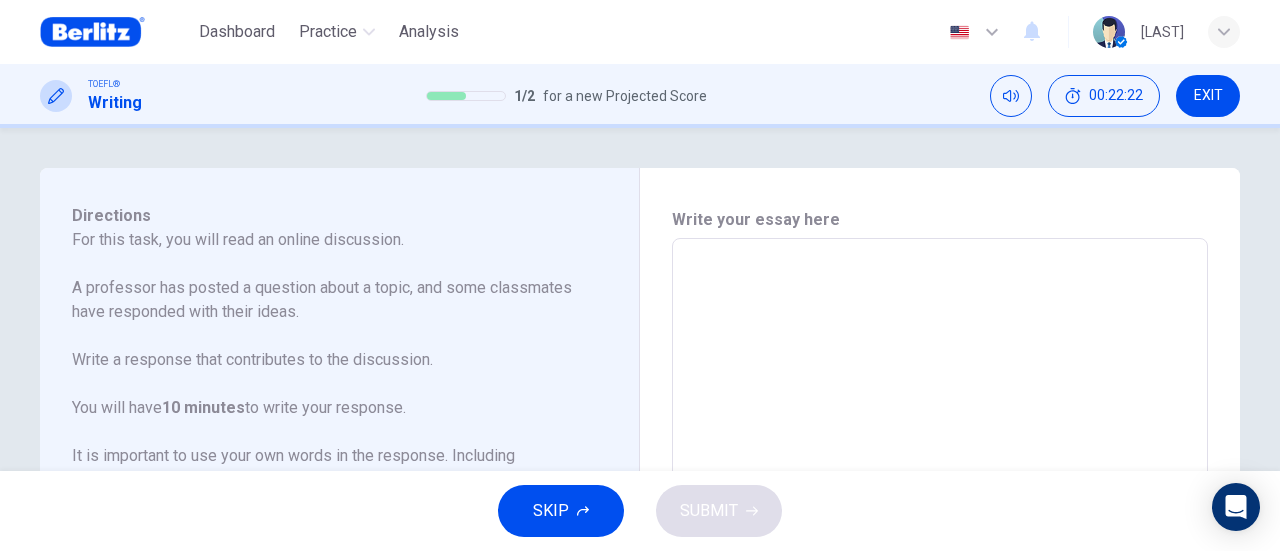 scroll, scrollTop: 150, scrollLeft: 0, axis: vertical 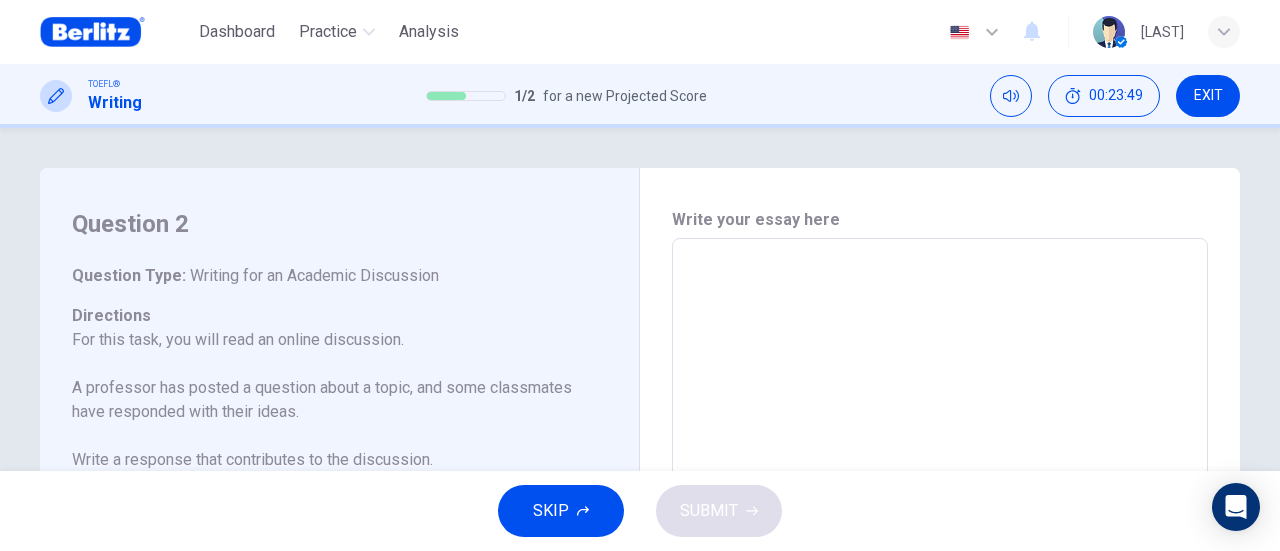 click at bounding box center [940, 572] 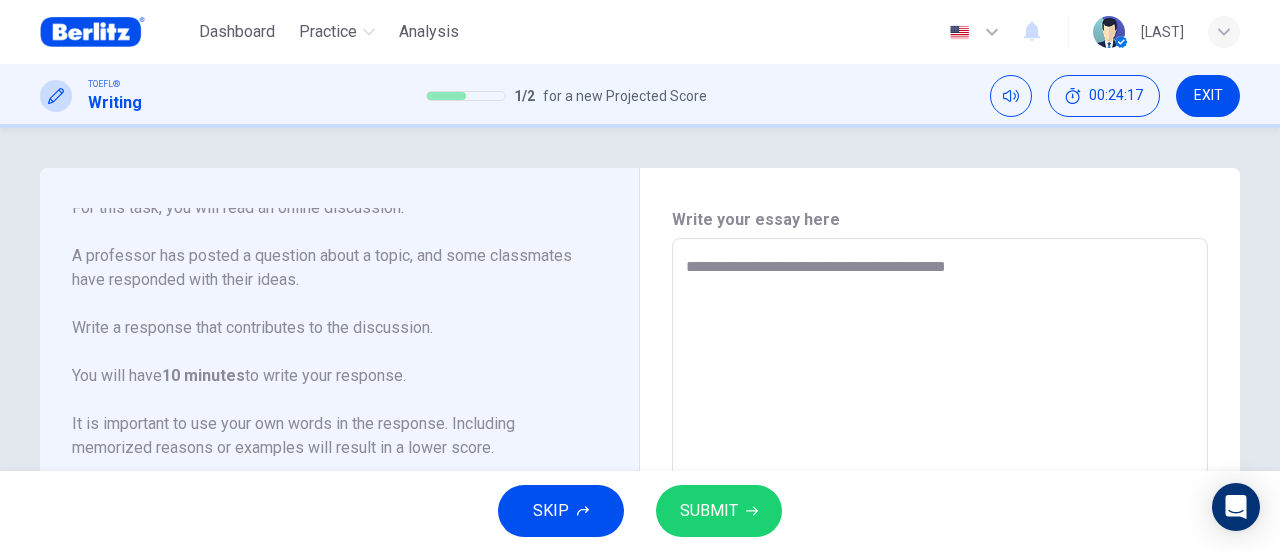 scroll, scrollTop: 150, scrollLeft: 0, axis: vertical 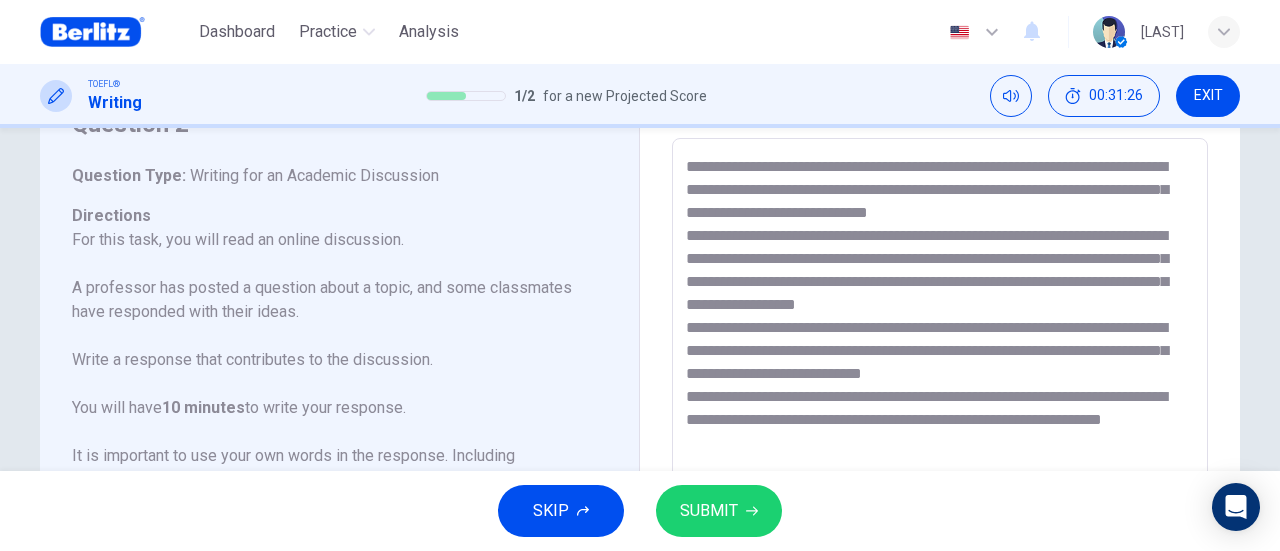 click on "**********" at bounding box center (940, 472) 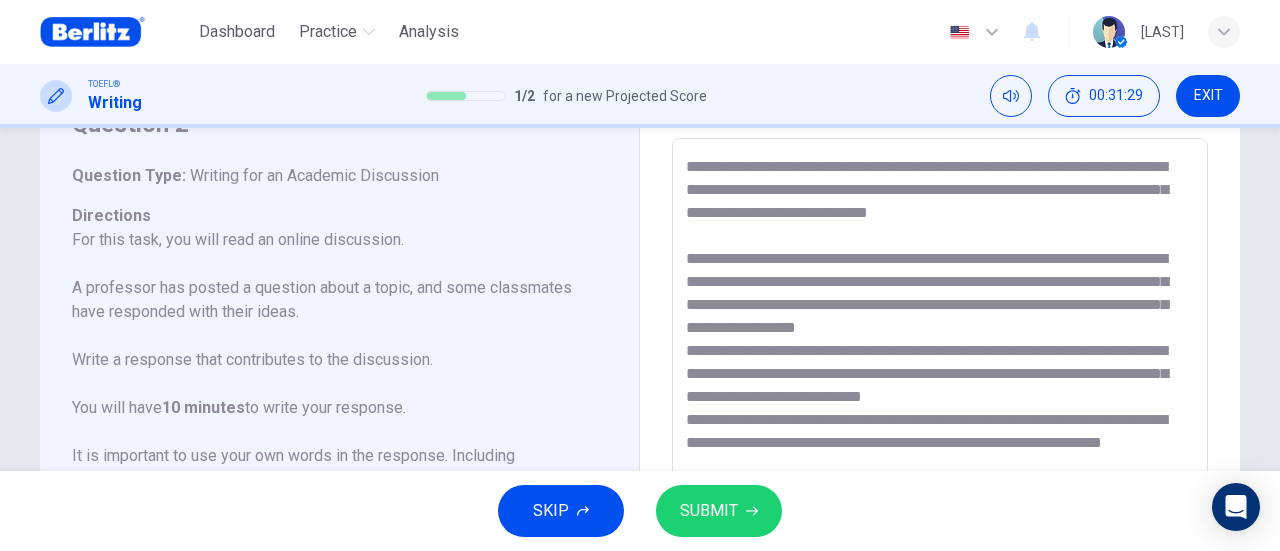 click on "**********" at bounding box center (940, 472) 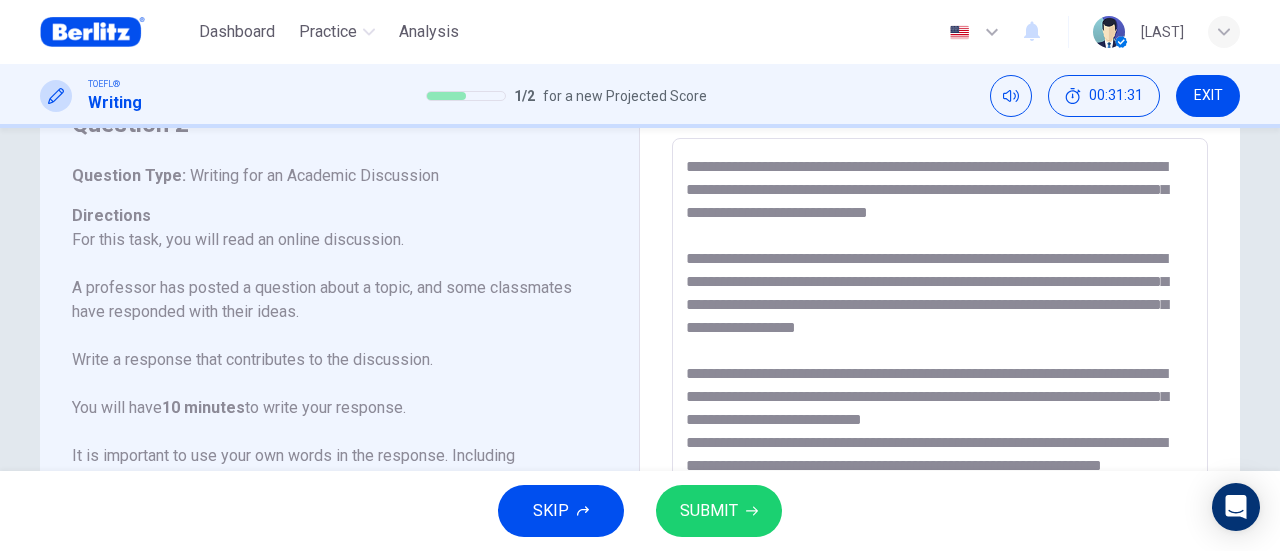 scroll, scrollTop: 400, scrollLeft: 0, axis: vertical 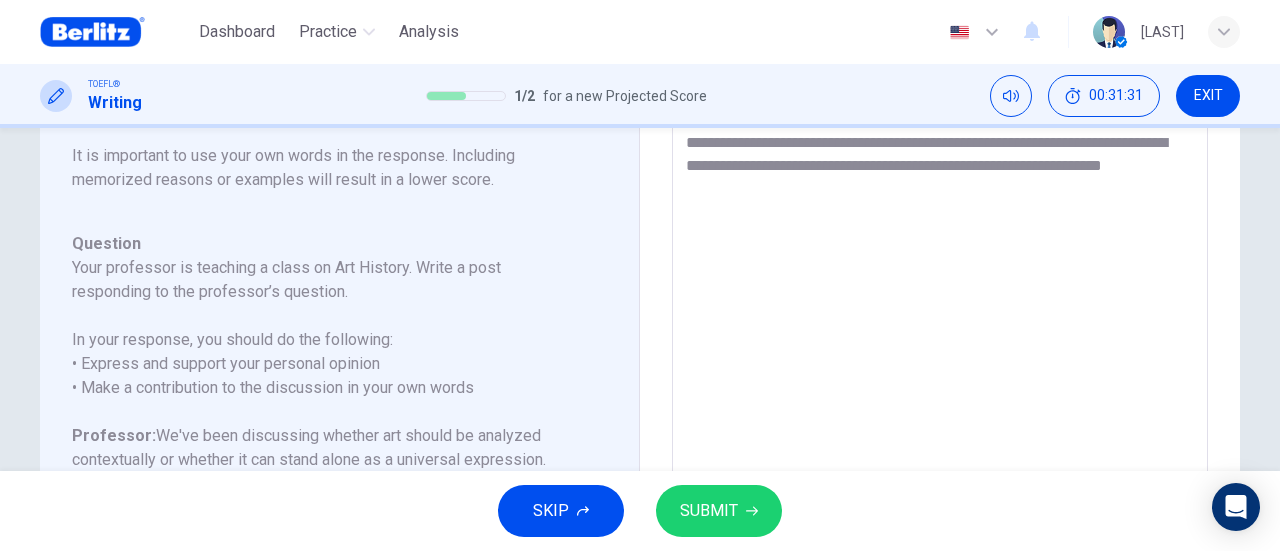 type on "**********" 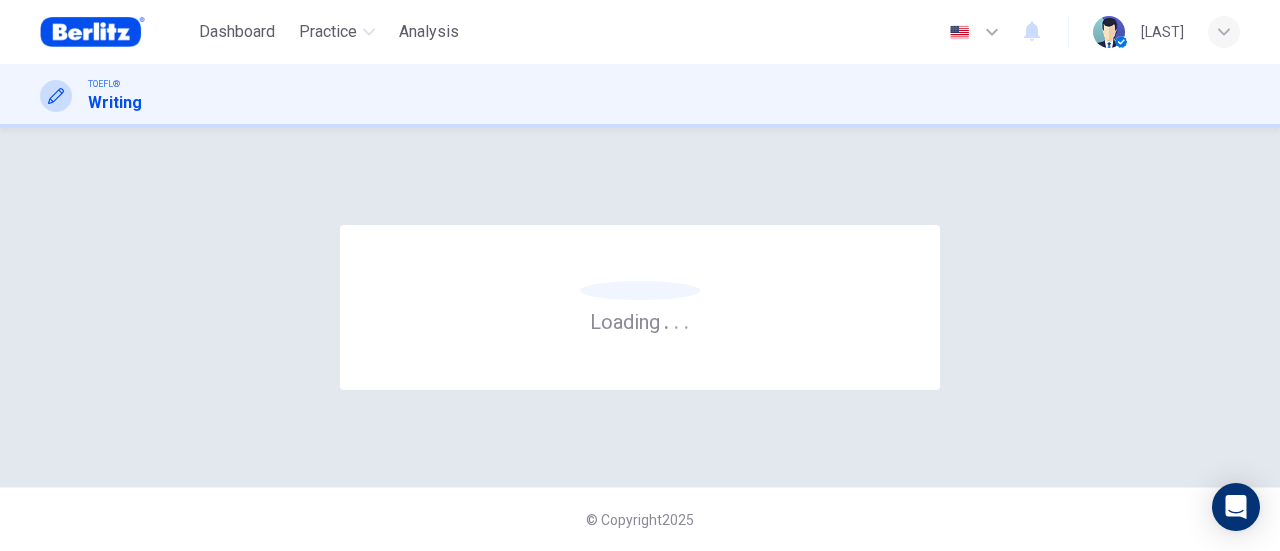scroll, scrollTop: 0, scrollLeft: 0, axis: both 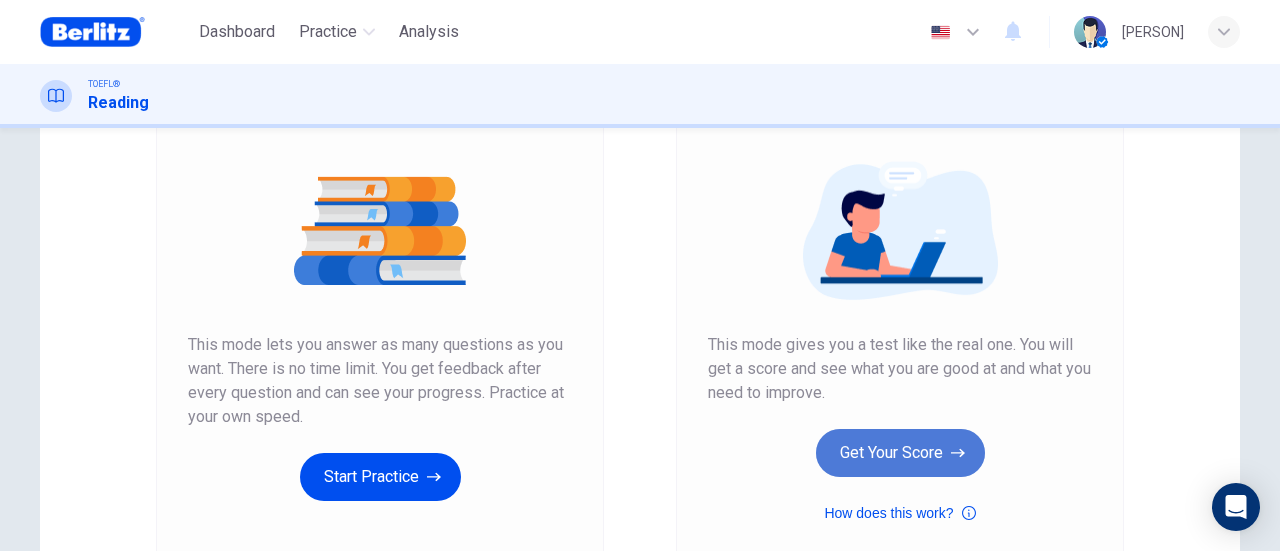 click on "Get Your Score" at bounding box center [380, 477] 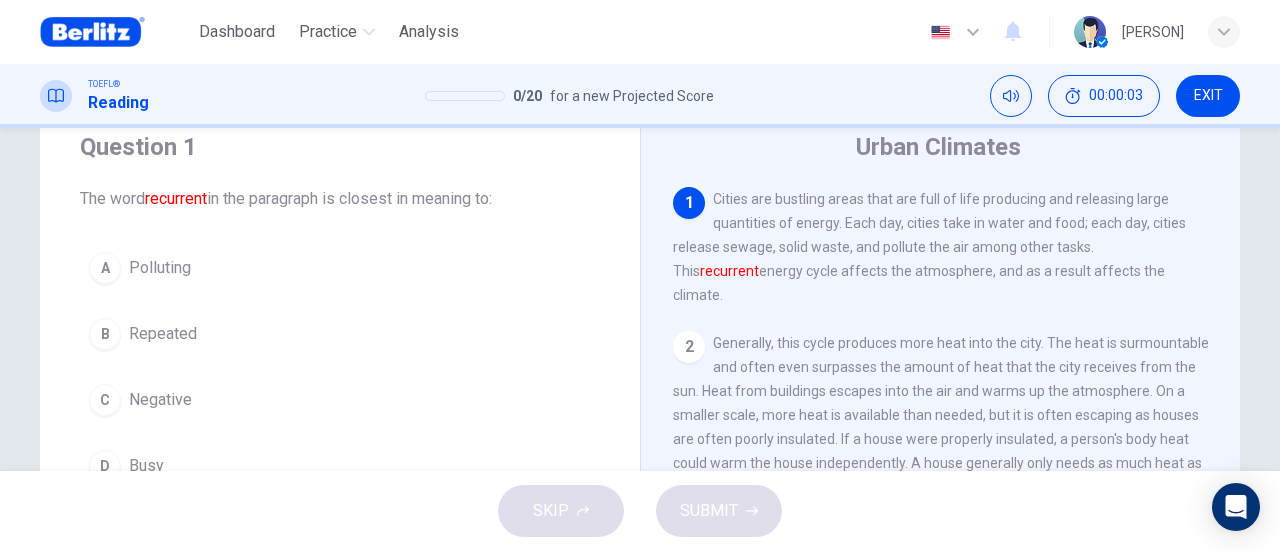 scroll, scrollTop: 100, scrollLeft: 0, axis: vertical 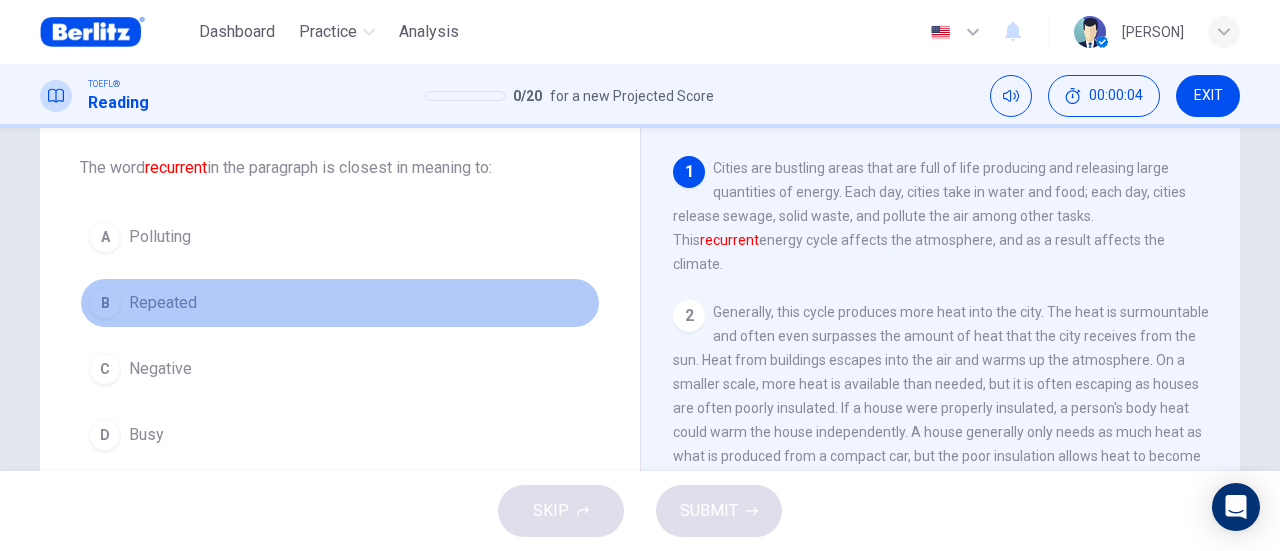 click on "Repeated" at bounding box center (160, 237) 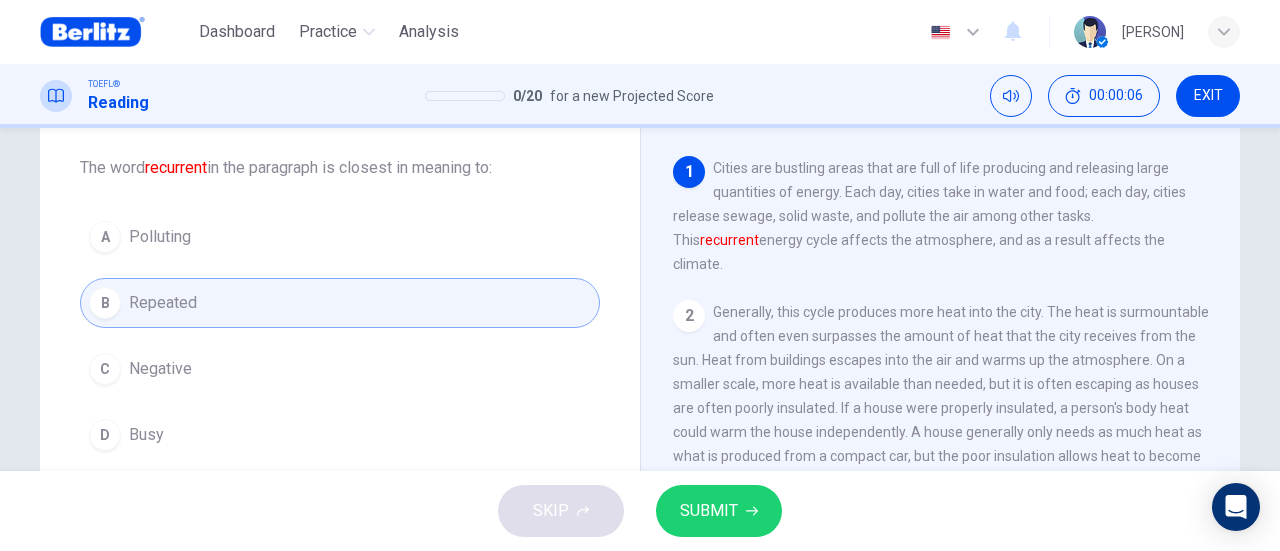 click on "SUBMIT" at bounding box center (709, 511) 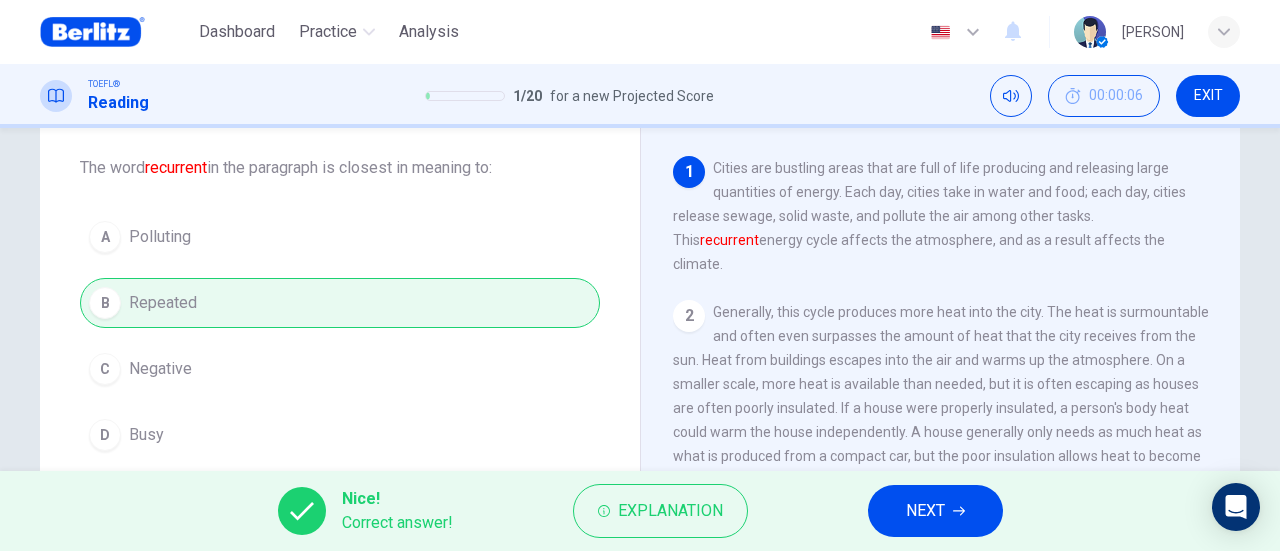 click on "NEXT" at bounding box center (925, 511) 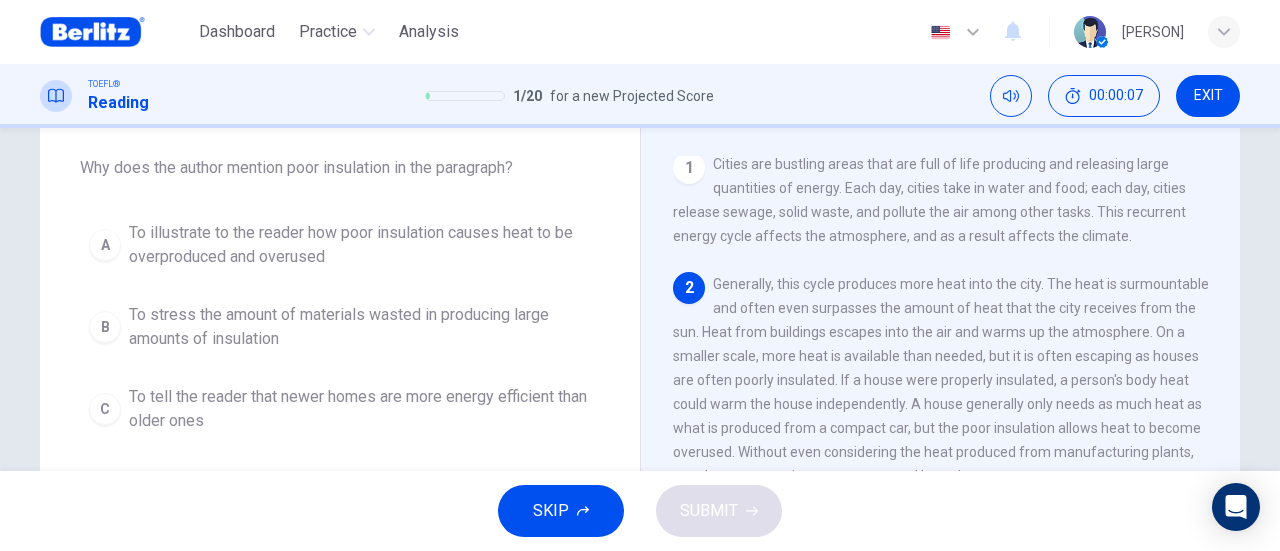 scroll, scrollTop: 0, scrollLeft: 0, axis: both 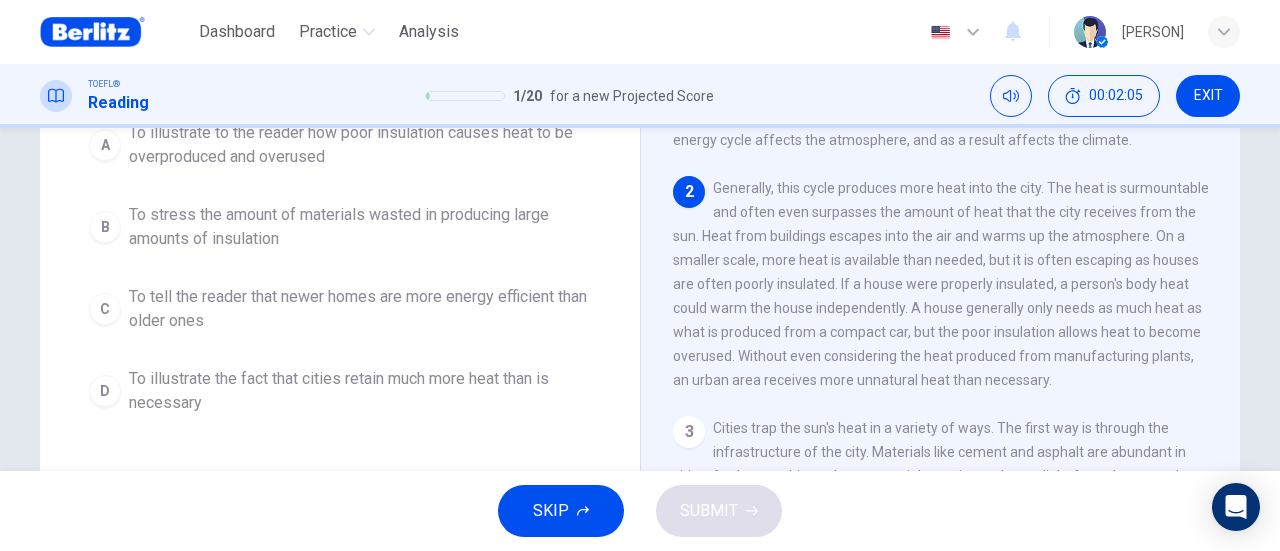 click on "To illustrate the fact that cities retain much more heat than is necessary" at bounding box center [360, 145] 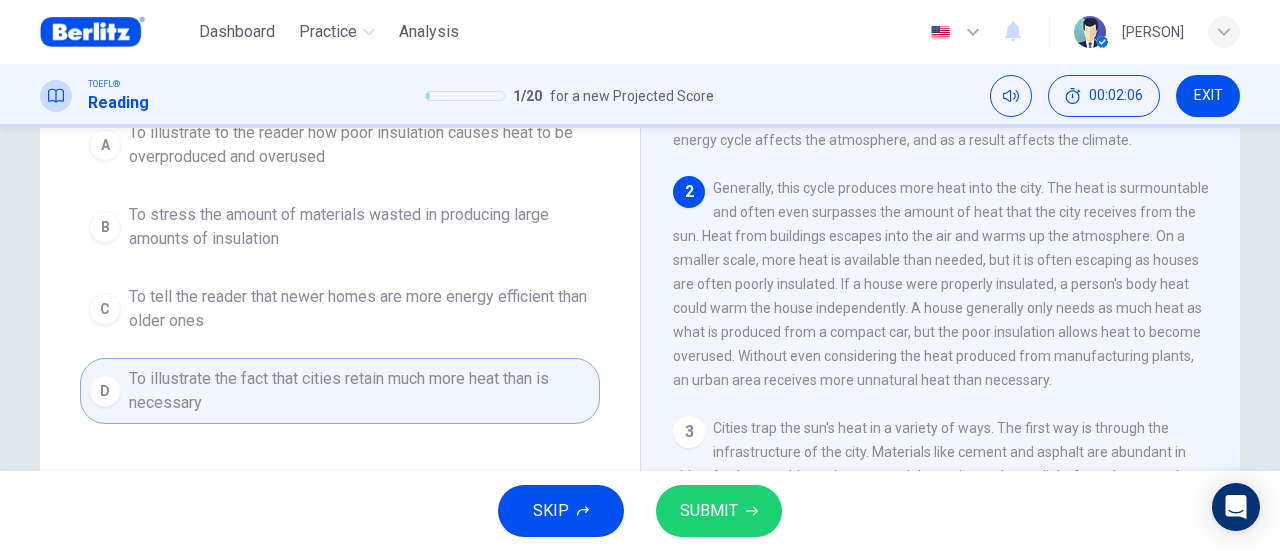 click at bounding box center [752, 511] 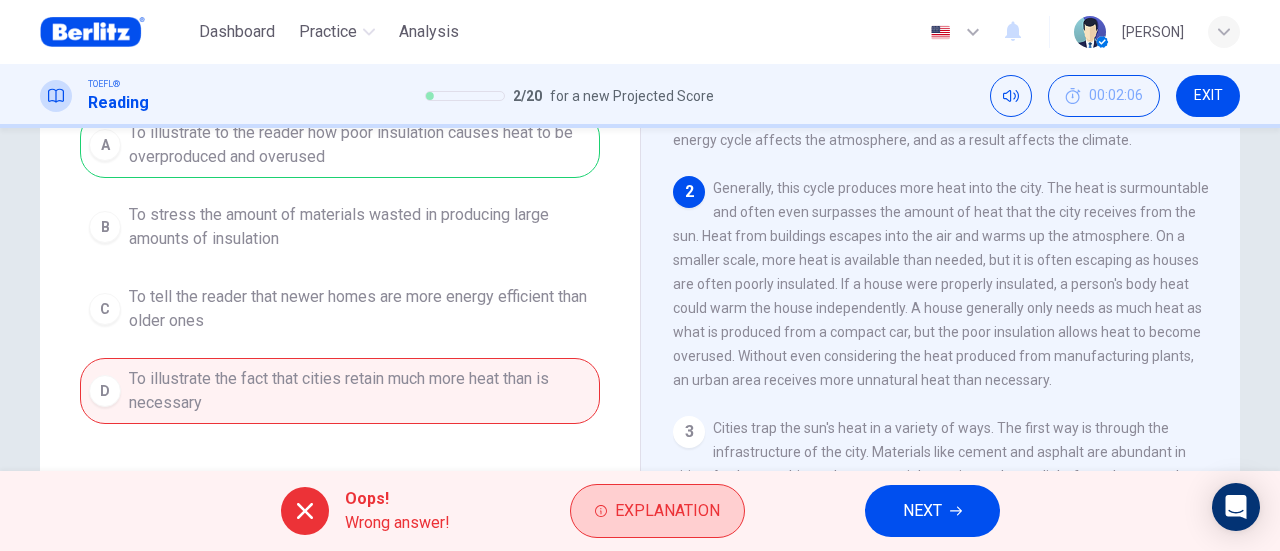 click on "Explanation" at bounding box center (667, 511) 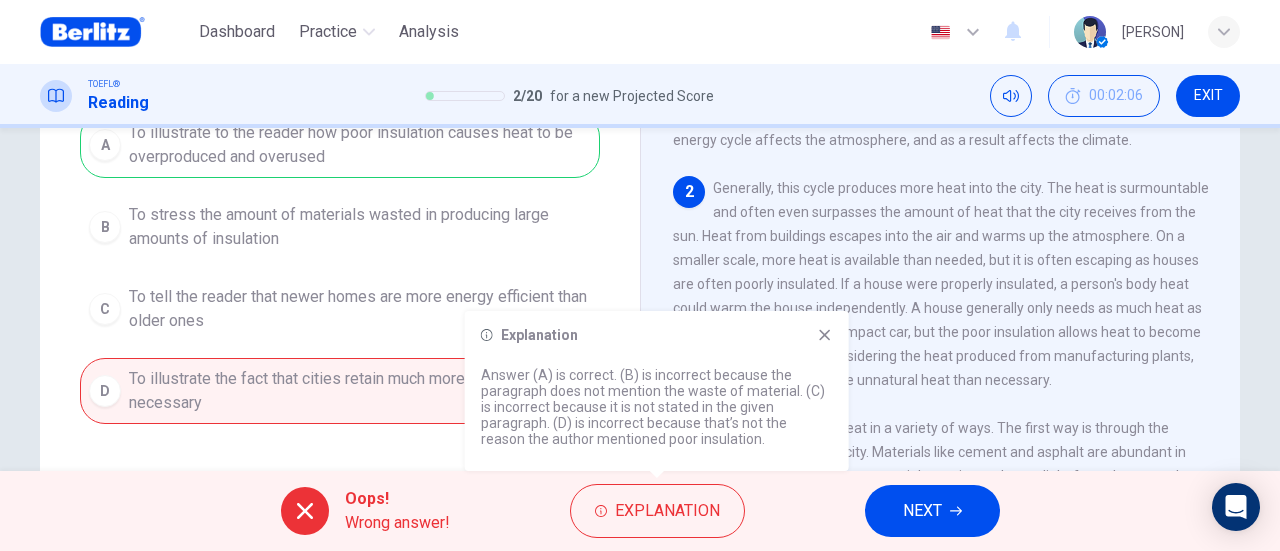 click on "Question 2 Why does the author mention poor insulation in the paragraph? A To illustrate to the reader how poor insulation causes heat to be overproduced and overused B To stress the amount of materials wasted in producing large amounts of insulation C To tell the reader that newer homes are more energy efficient than older ones D To illustrate the fact that [CITIES] retain much more heat than is necessary" at bounding box center (340, 212) 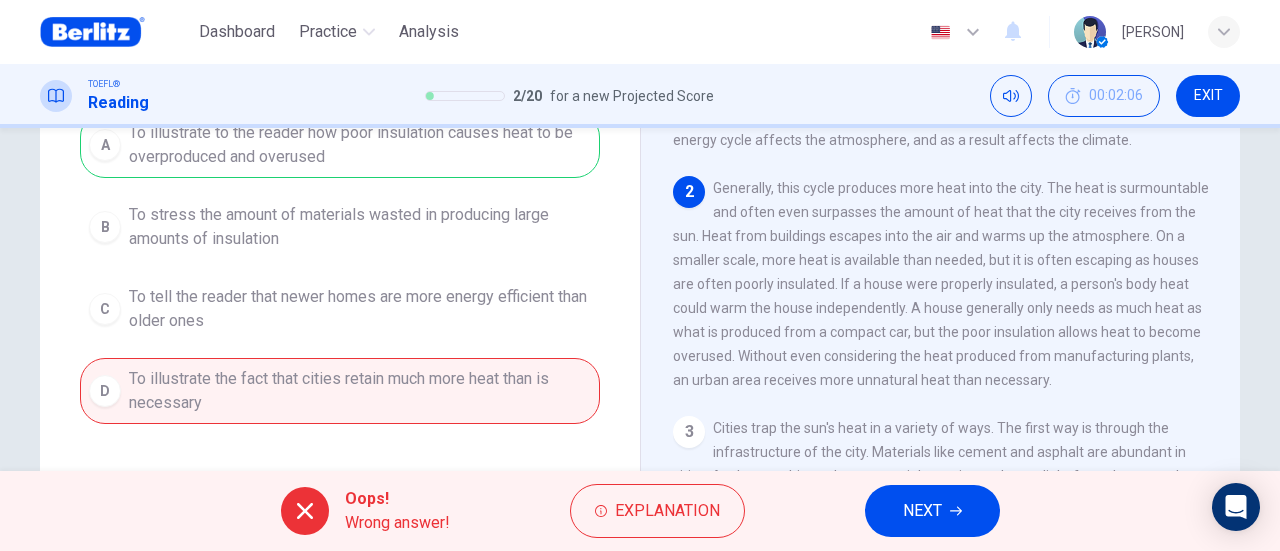 click on "NEXT" at bounding box center [922, 511] 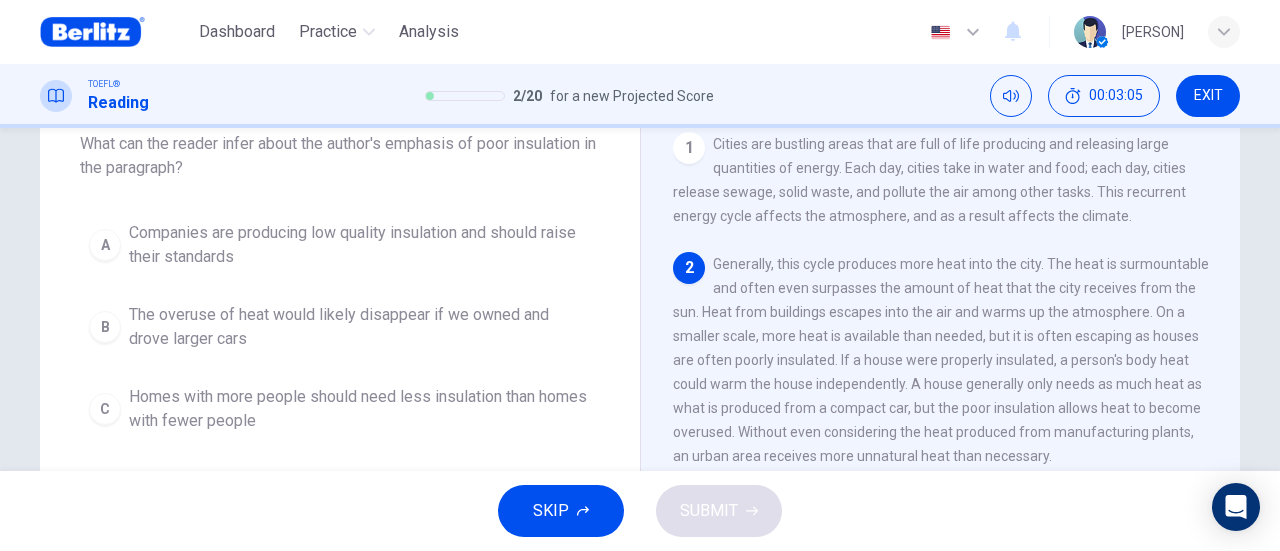 scroll, scrollTop: 24, scrollLeft: 0, axis: vertical 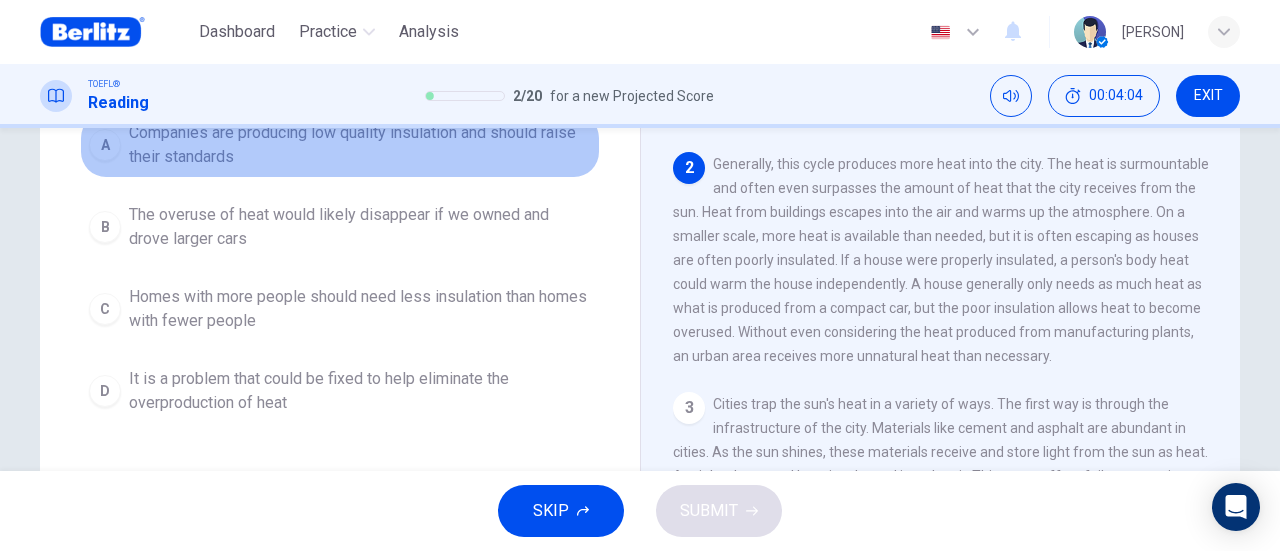 click on "Companies are producing low quality insulation and should raise their standards" at bounding box center (360, 145) 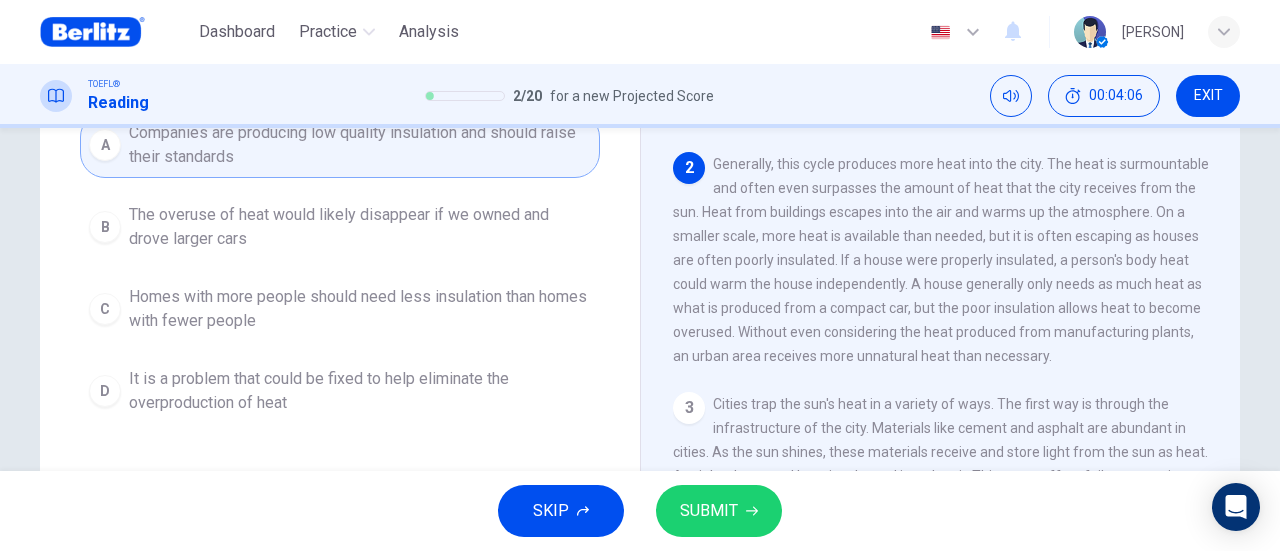 click on "SUBMIT" at bounding box center [719, 511] 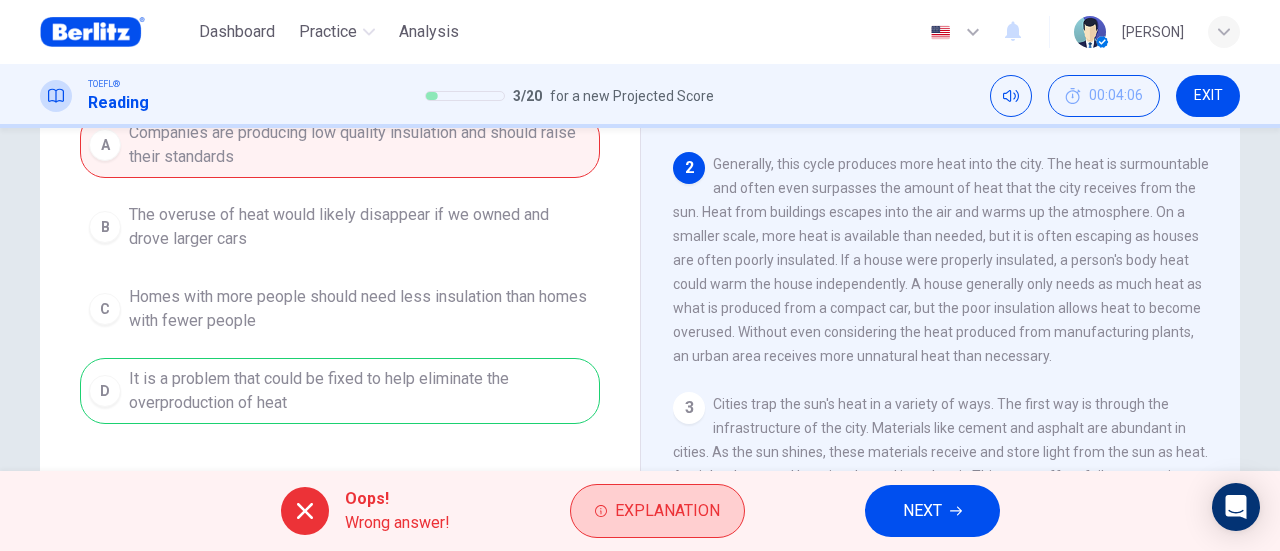 click on "Explanation" at bounding box center (667, 511) 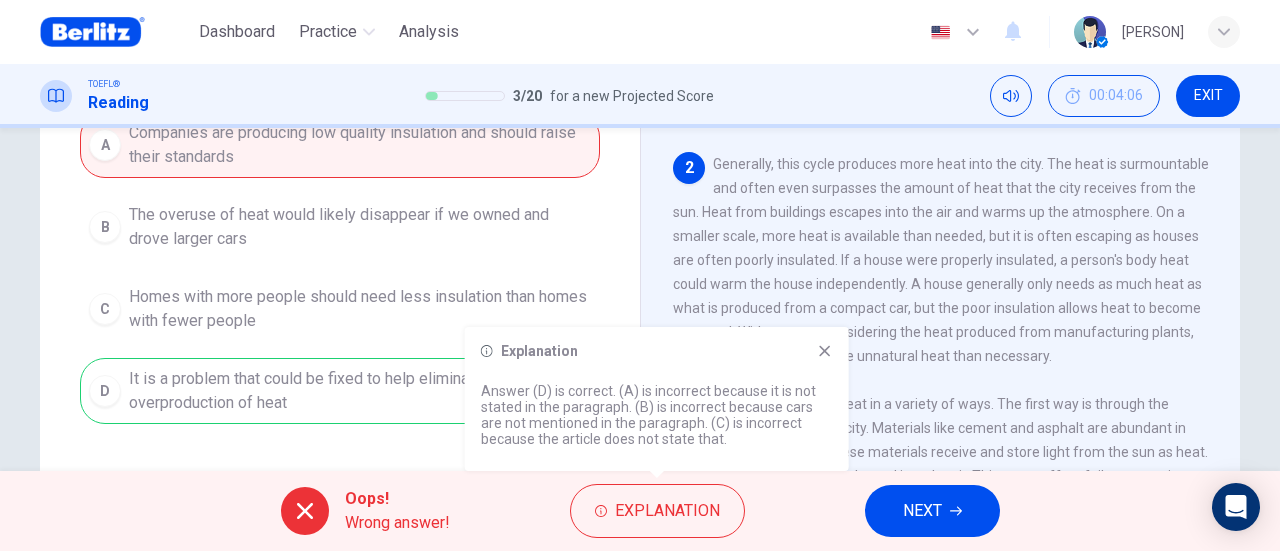 click on "Question 3 What can the reader infer about the author's emphasis of poor insulation in the paragraph? A Companies are producing low quality insulation and should raise their standards B The overuse of heat would likely disappear if we owned and drove larger cars C Homes with more people should need less insulation than homes with fewer people D It is a problem that could be fixed to help eliminate the overproduction of heat" at bounding box center [340, 291] 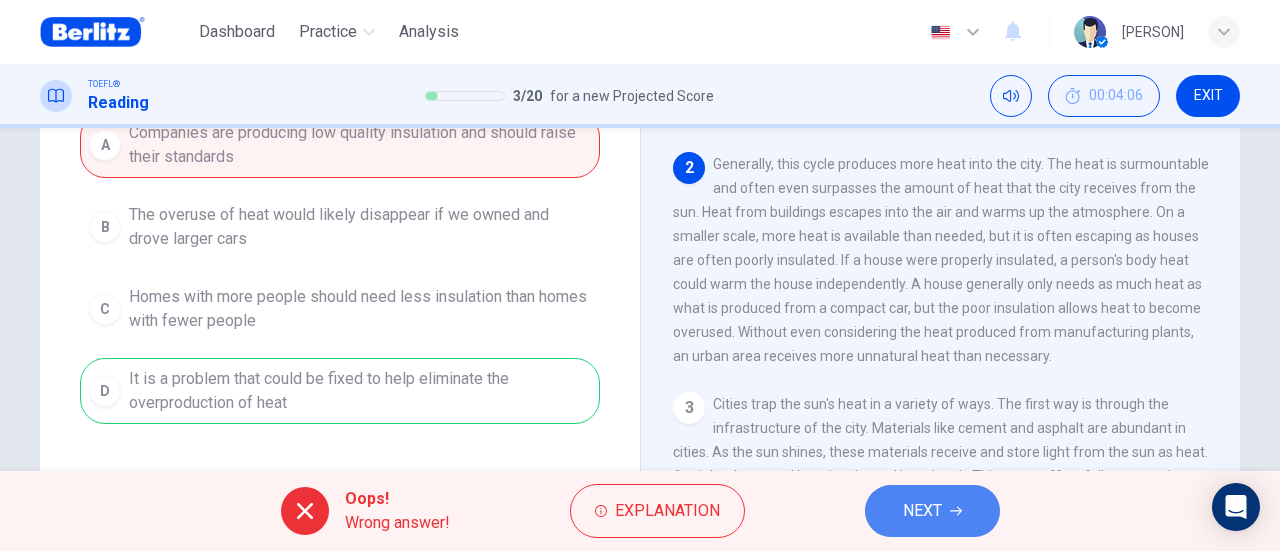 click on "NEXT" at bounding box center (922, 511) 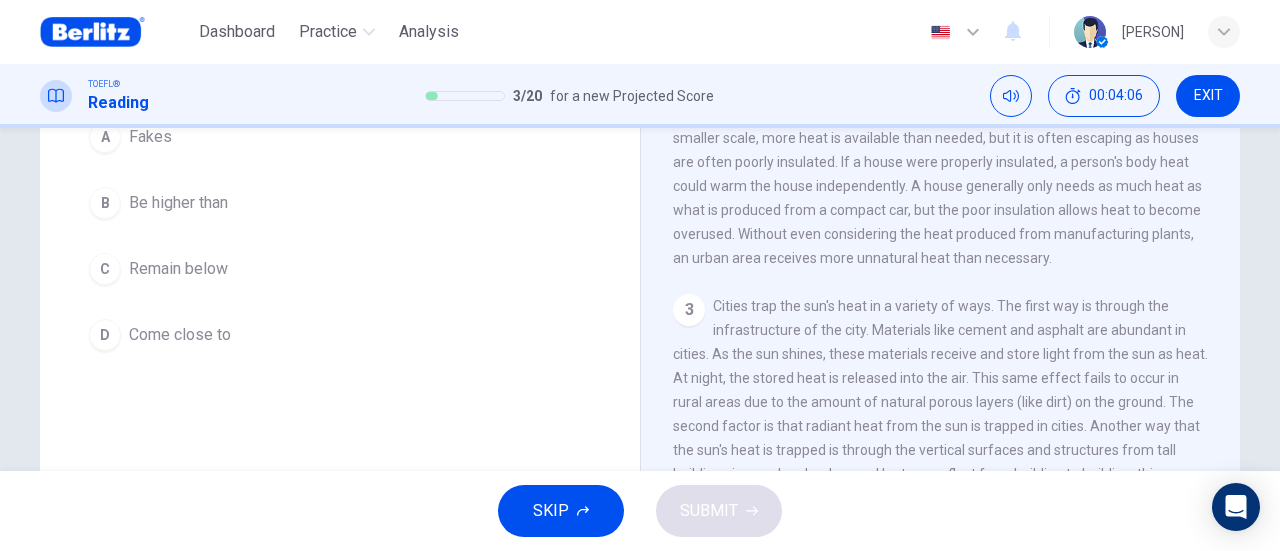 scroll, scrollTop: 122, scrollLeft: 0, axis: vertical 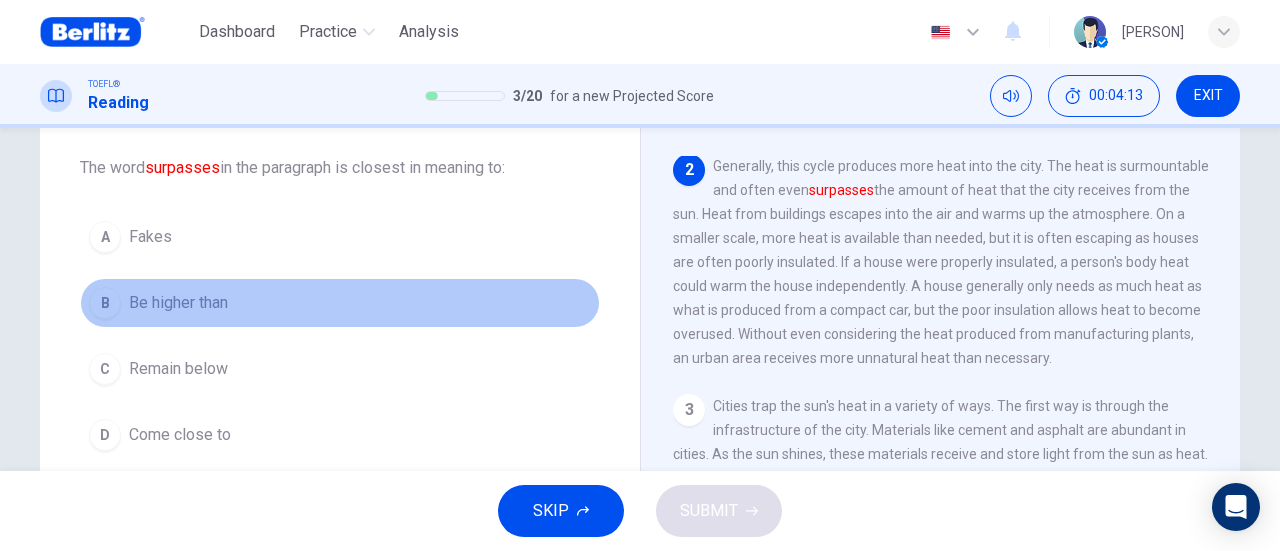 click on "B Be higher than" at bounding box center [340, 303] 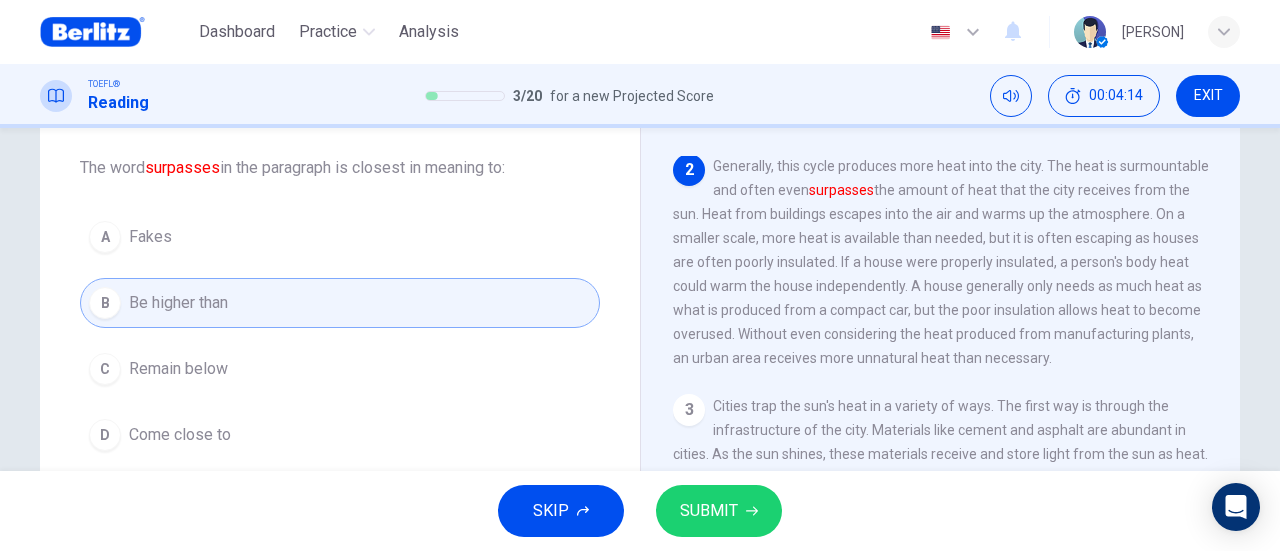 click on "SUBMIT" at bounding box center (719, 511) 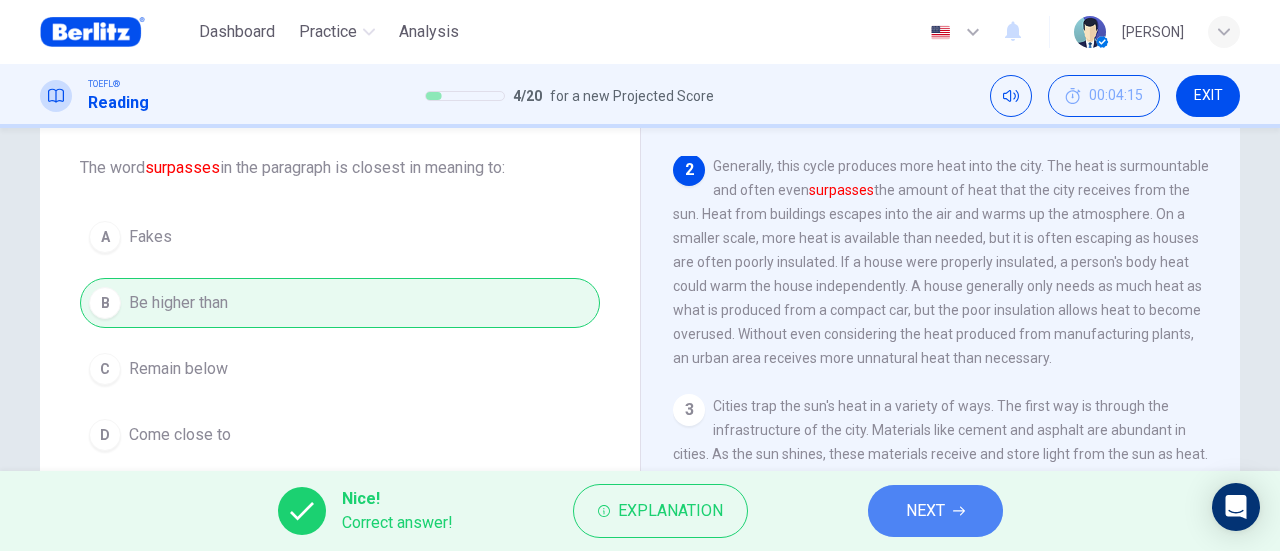 click on "NEXT" at bounding box center (925, 511) 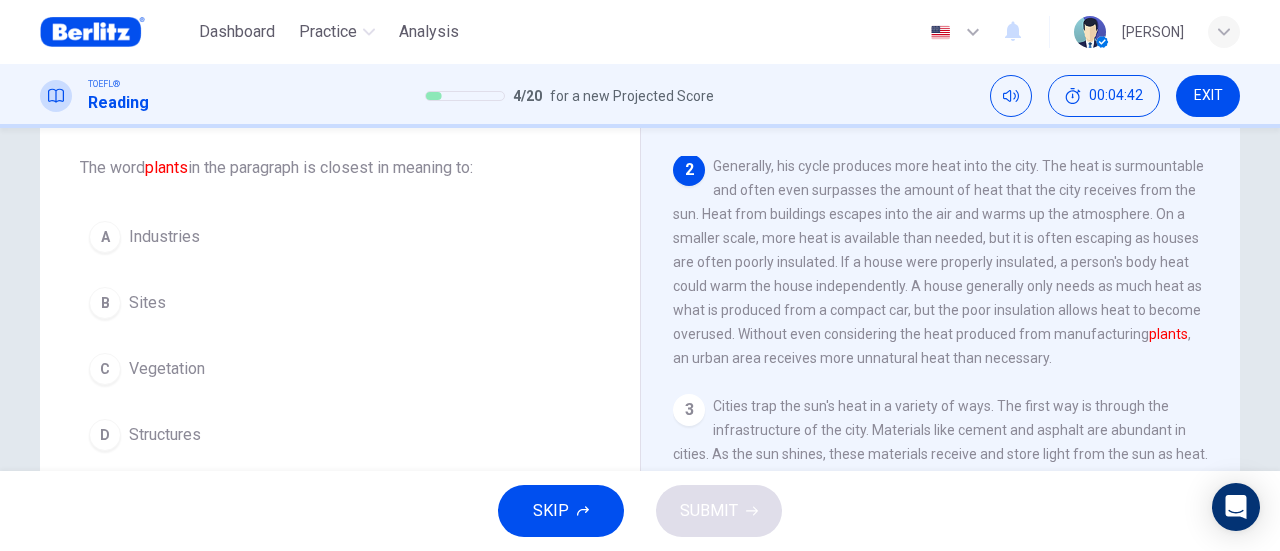click on "B Sites" at bounding box center (340, 303) 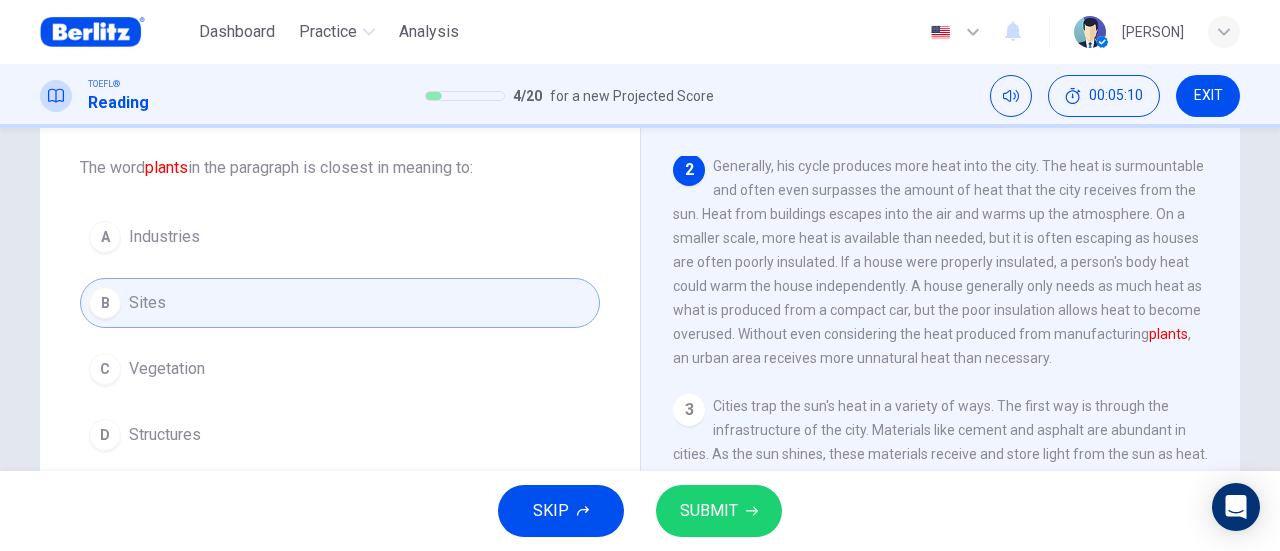 click on "SUBMIT" at bounding box center (709, 511) 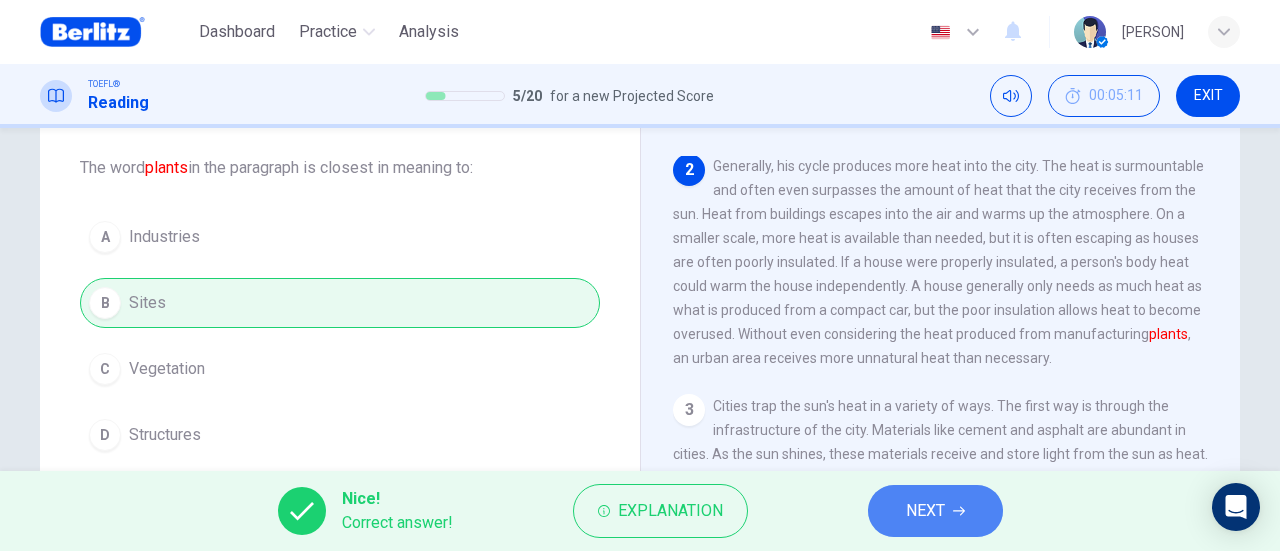 click on "NEXT" at bounding box center (935, 511) 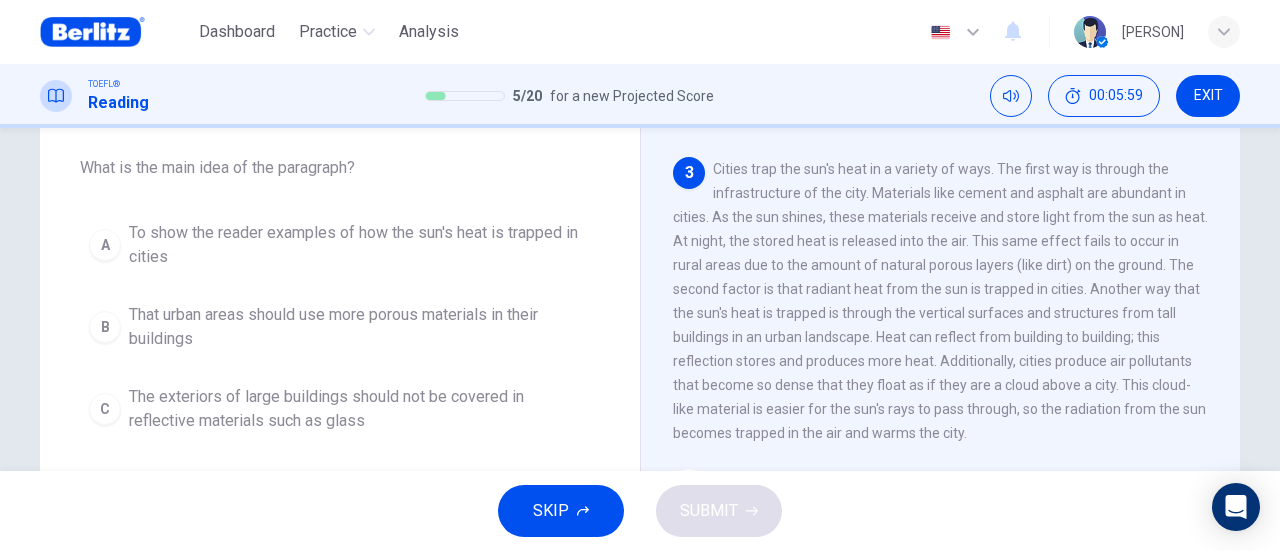 scroll, scrollTop: 390, scrollLeft: 0, axis: vertical 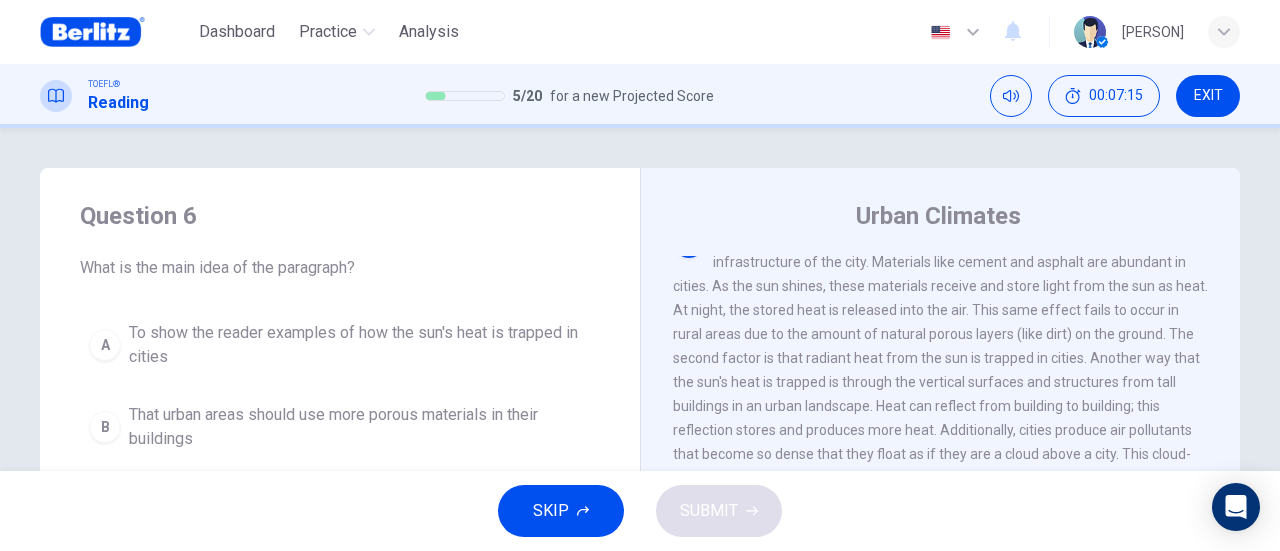 click on "To show the reader examples of how the sun's heat is trapped in cities" at bounding box center [360, 345] 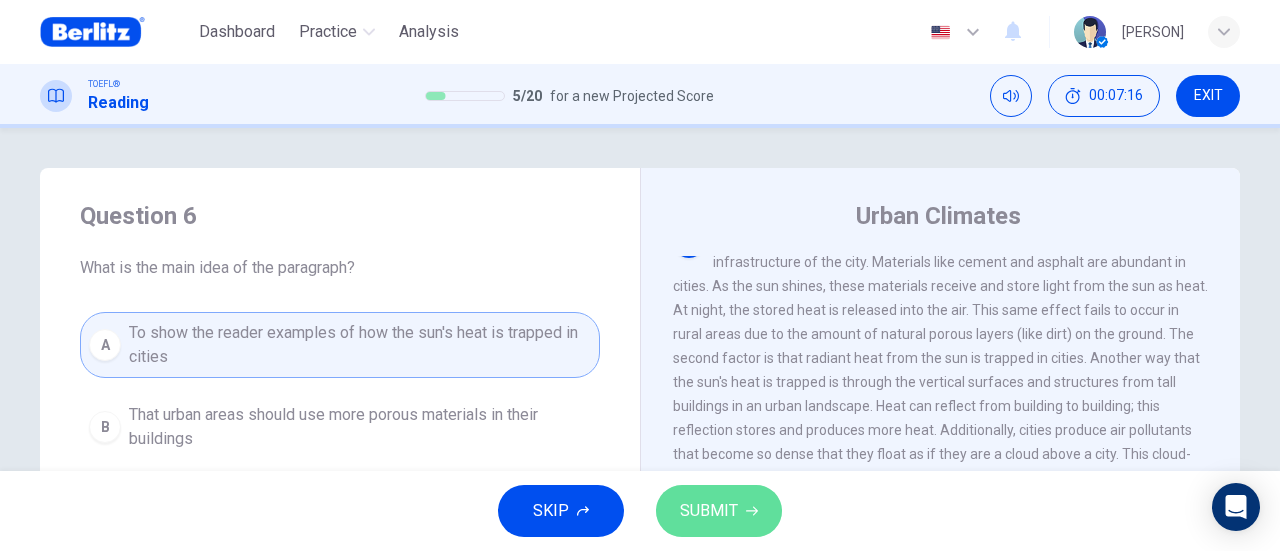click on "SUBMIT" at bounding box center (709, 511) 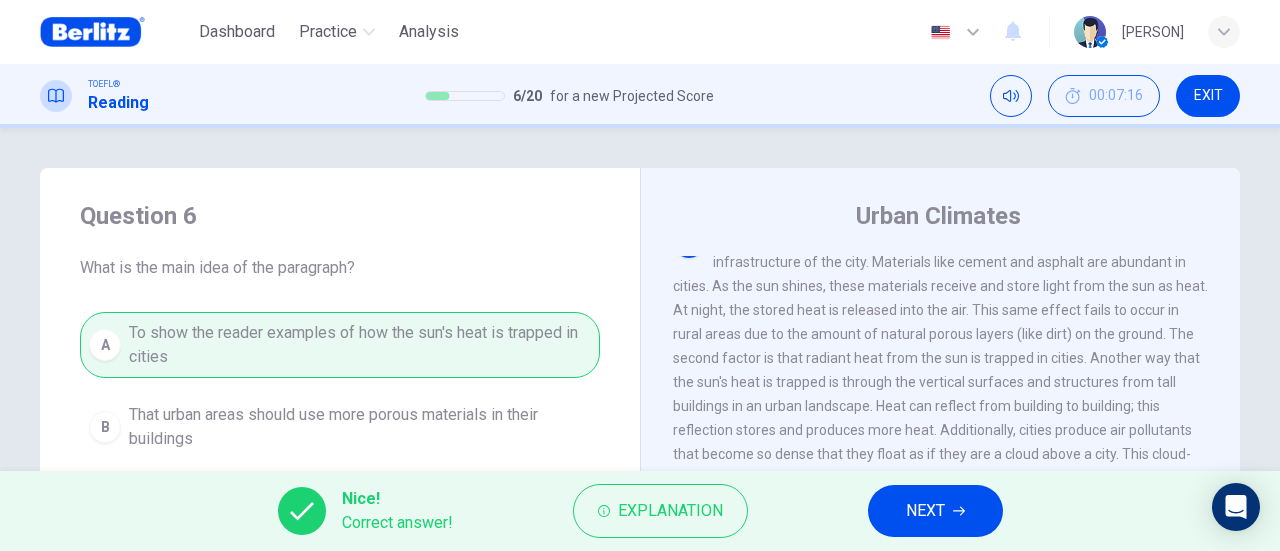 click on "NEXT" at bounding box center [935, 511] 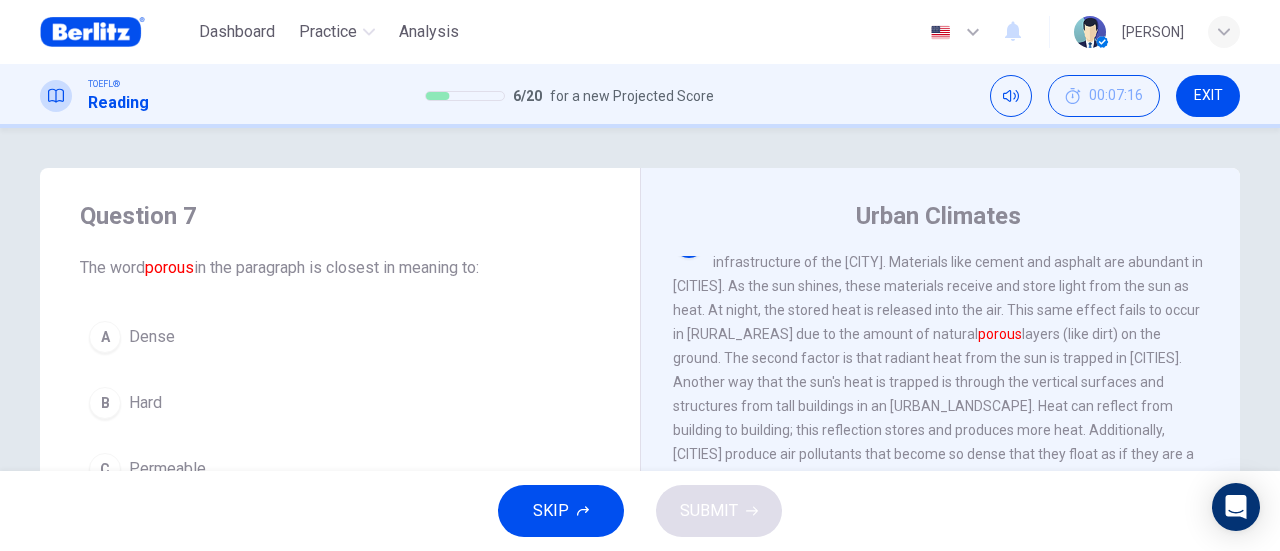 scroll, scrollTop: 368, scrollLeft: 0, axis: vertical 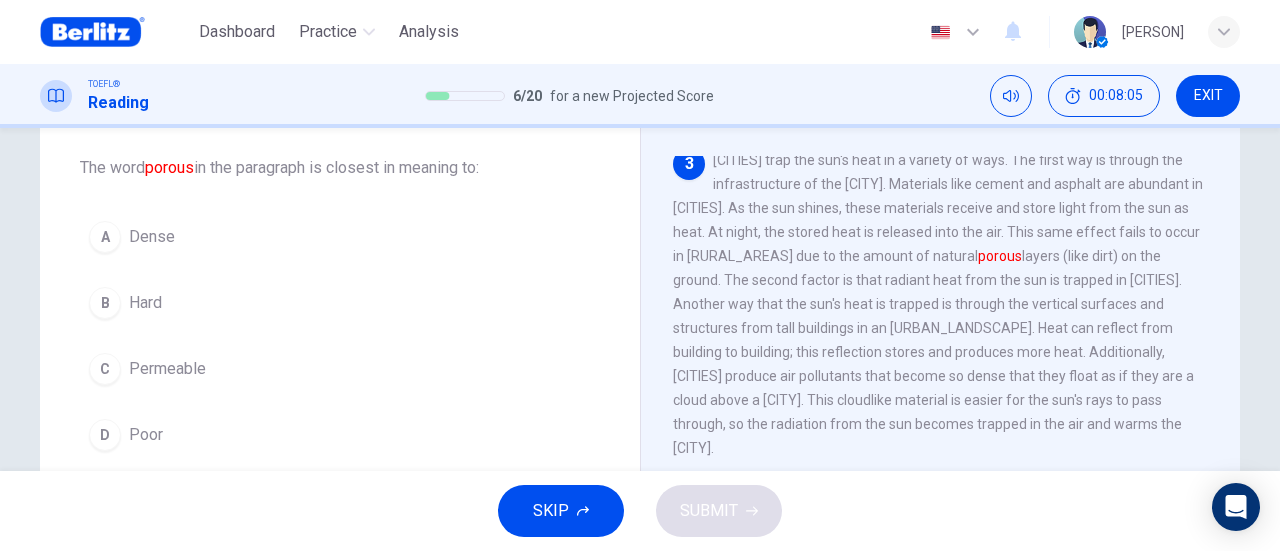 click on "Dense" at bounding box center [152, 237] 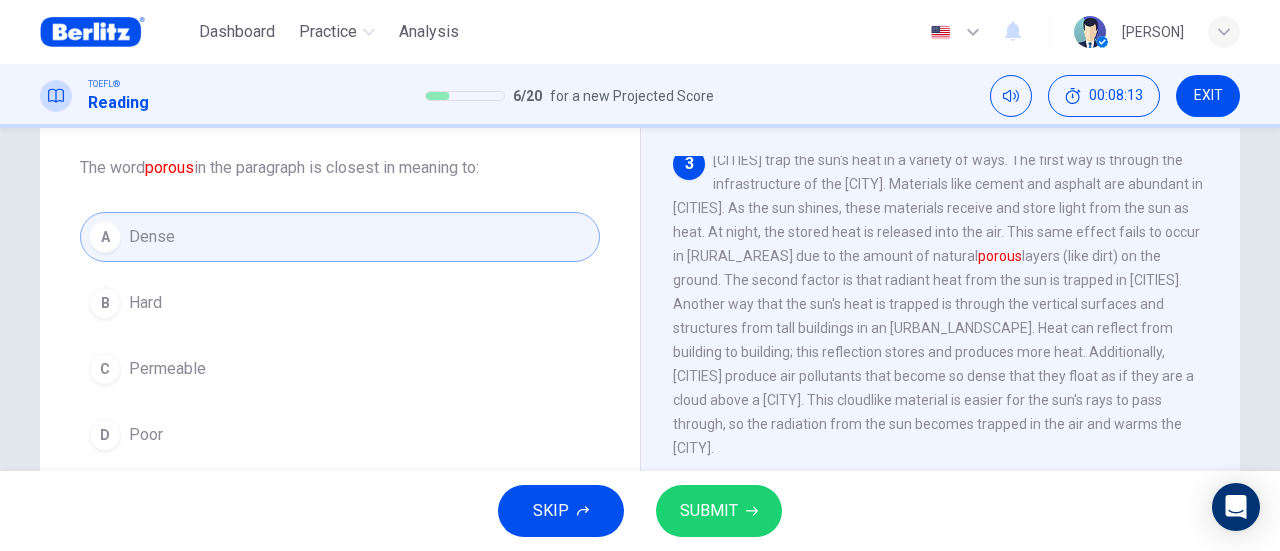 click on "C Permeable" at bounding box center [340, 369] 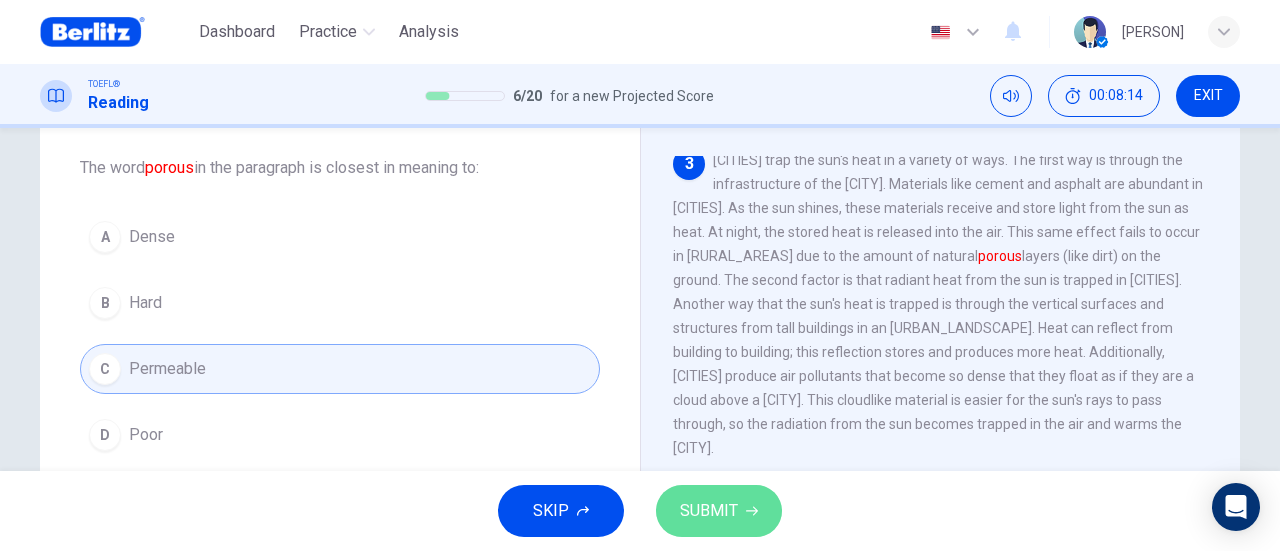 click on "SUBMIT" at bounding box center [709, 511] 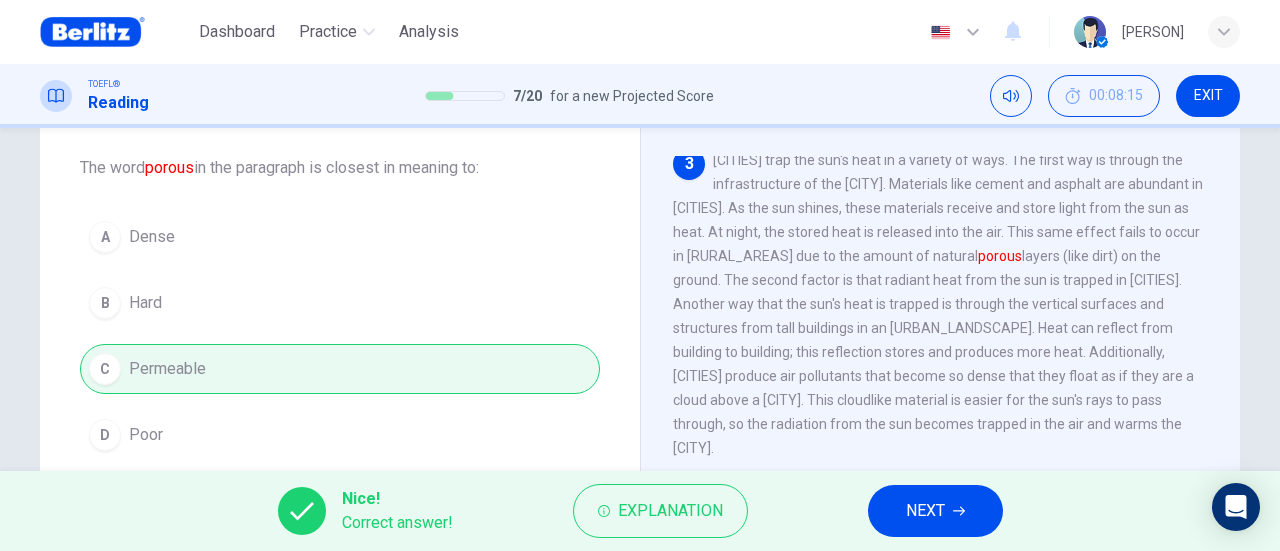 click on "NEXT" at bounding box center (925, 511) 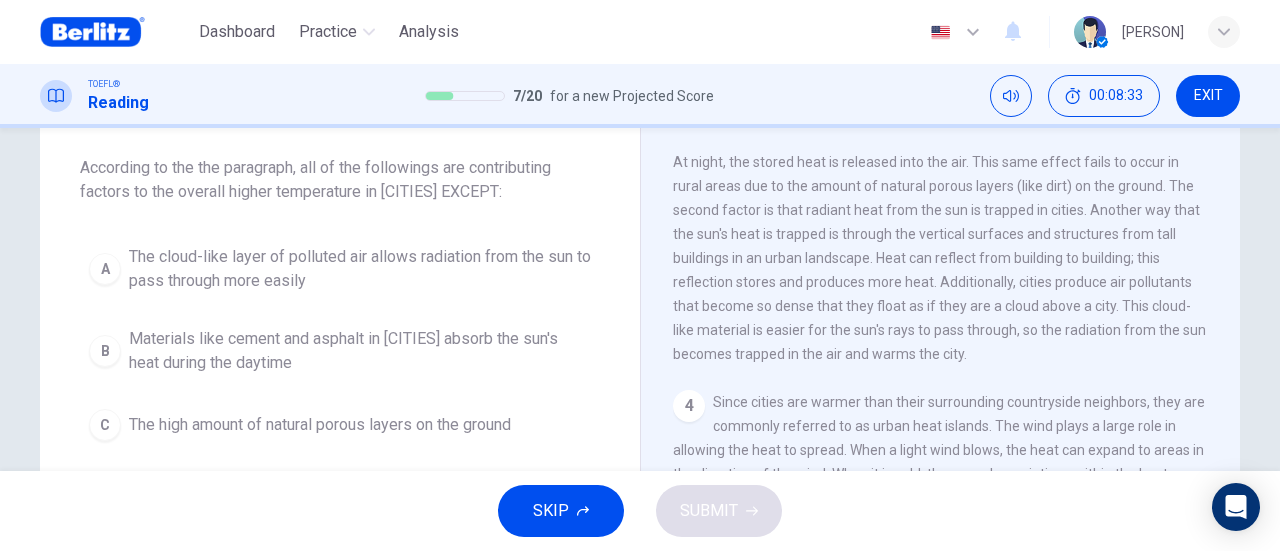 scroll, scrollTop: 468, scrollLeft: 0, axis: vertical 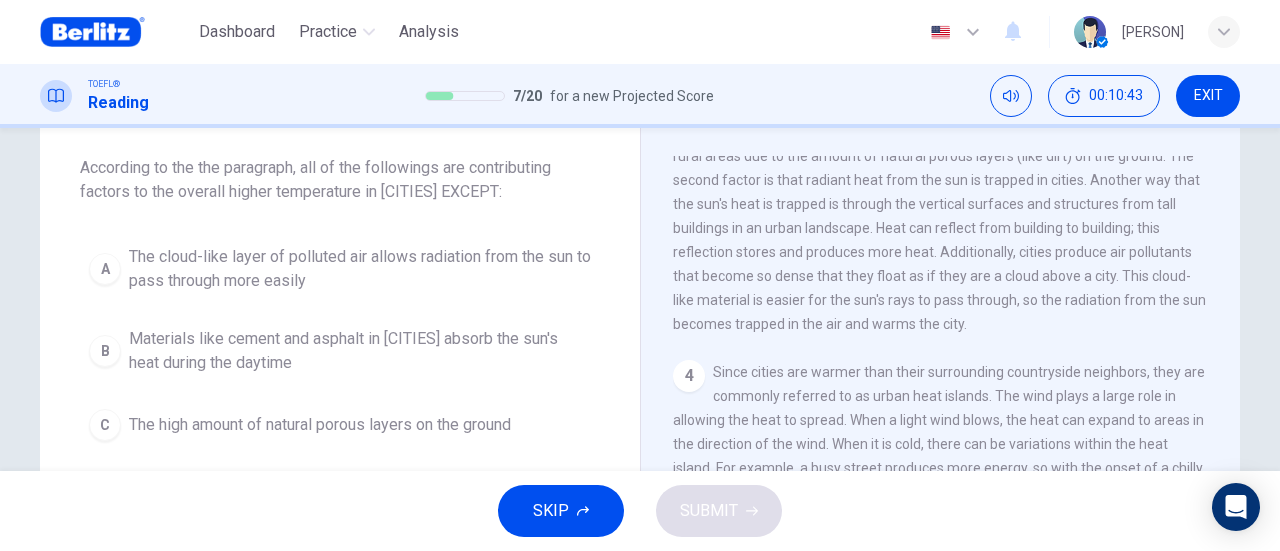 click on "The cloud-like layer of polluted air allows radiation from the sun to pass through more easily" at bounding box center [360, 269] 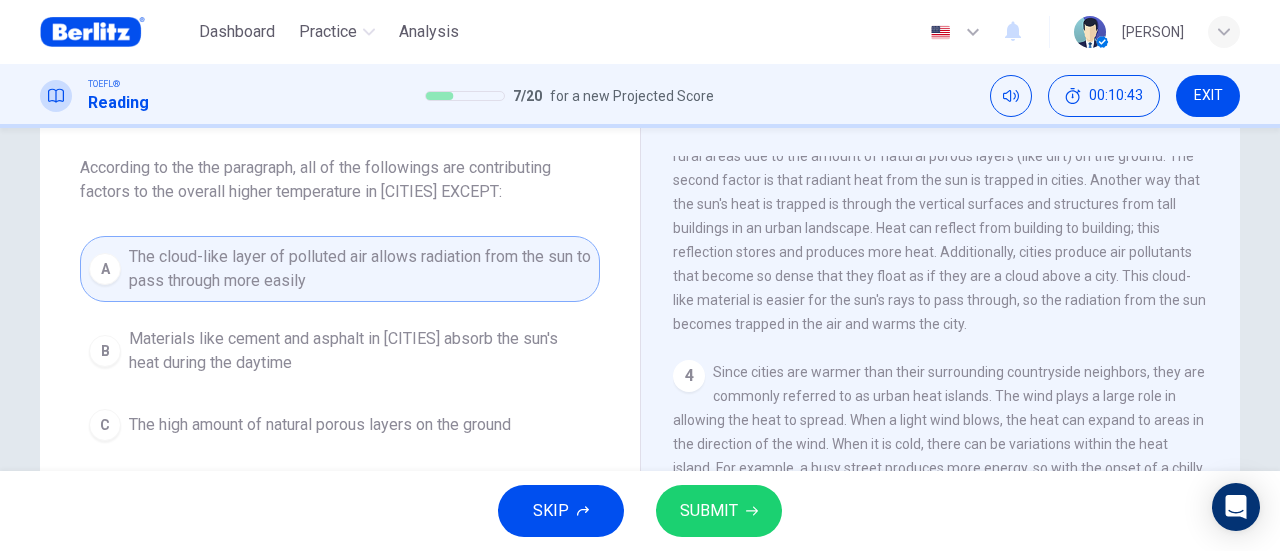 click on "SUBMIT" at bounding box center (709, 511) 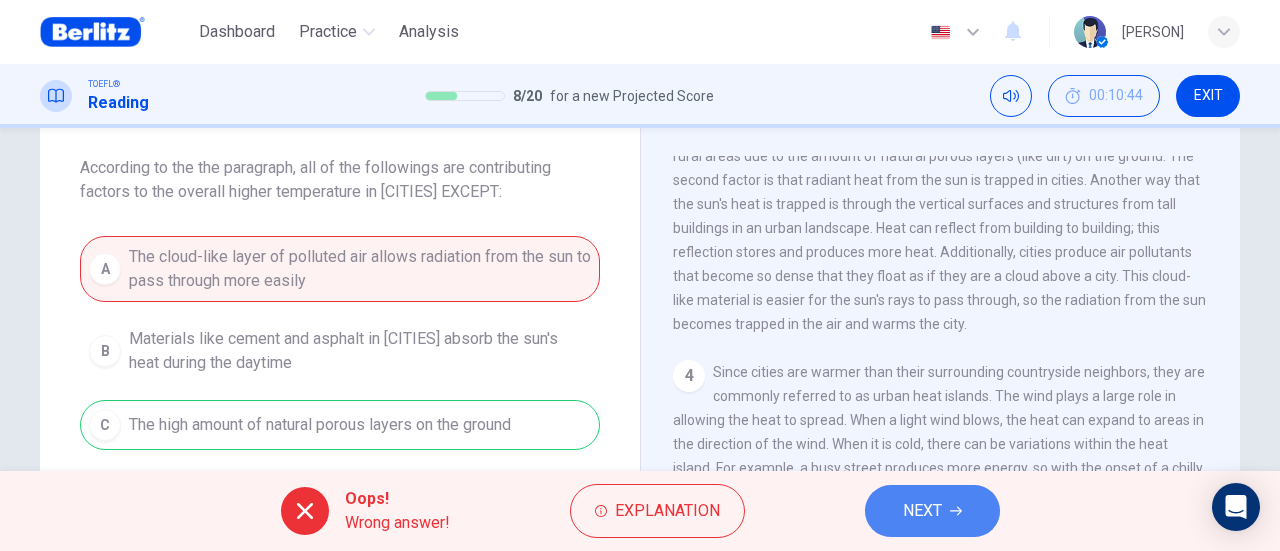 click on "NEXT" at bounding box center [932, 511] 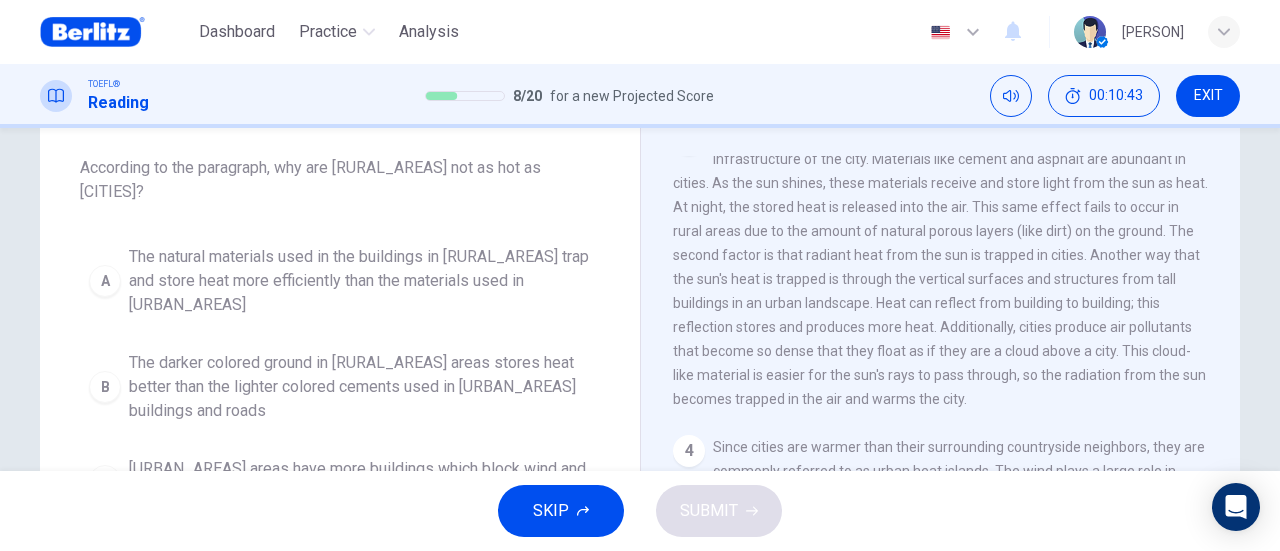 scroll, scrollTop: 368, scrollLeft: 0, axis: vertical 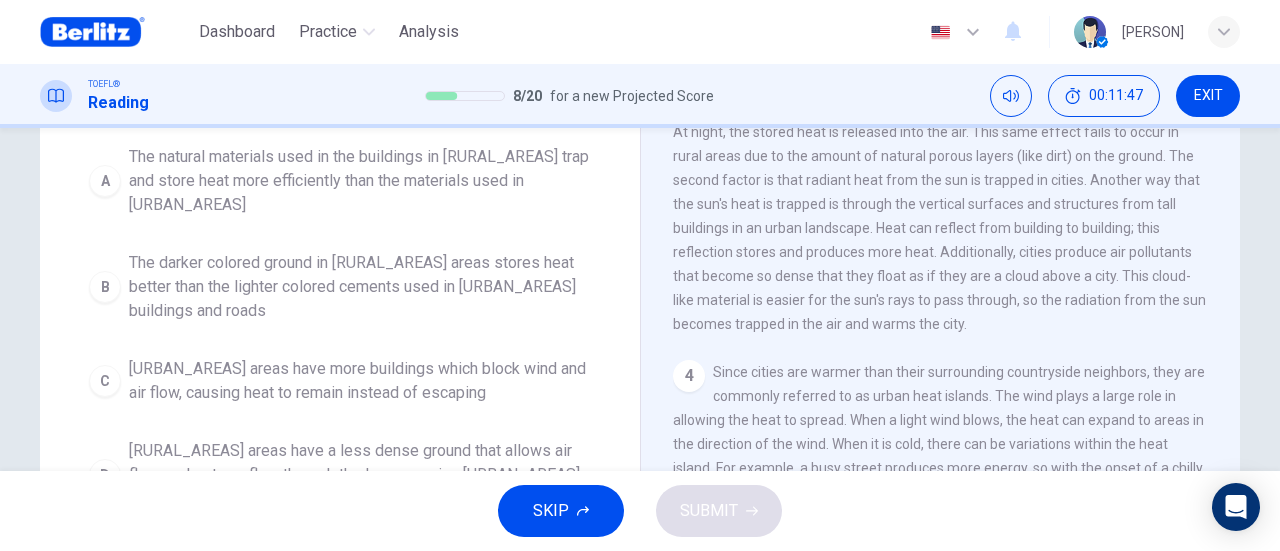 click on "[RURAL_AREAS] areas have a less dense ground that allows air flow, so heat can flow through the layers easier; [URBAN_AREAS] areas have a denser ground that prevents air flow and traps heat" at bounding box center [360, 181] 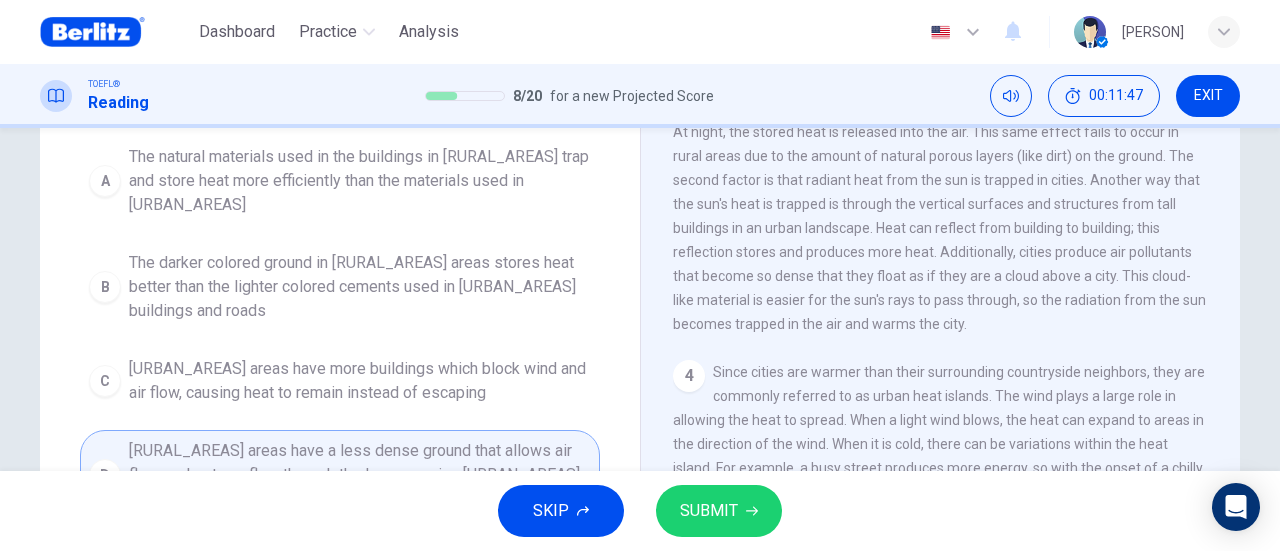 click on "SUBMIT" at bounding box center (709, 511) 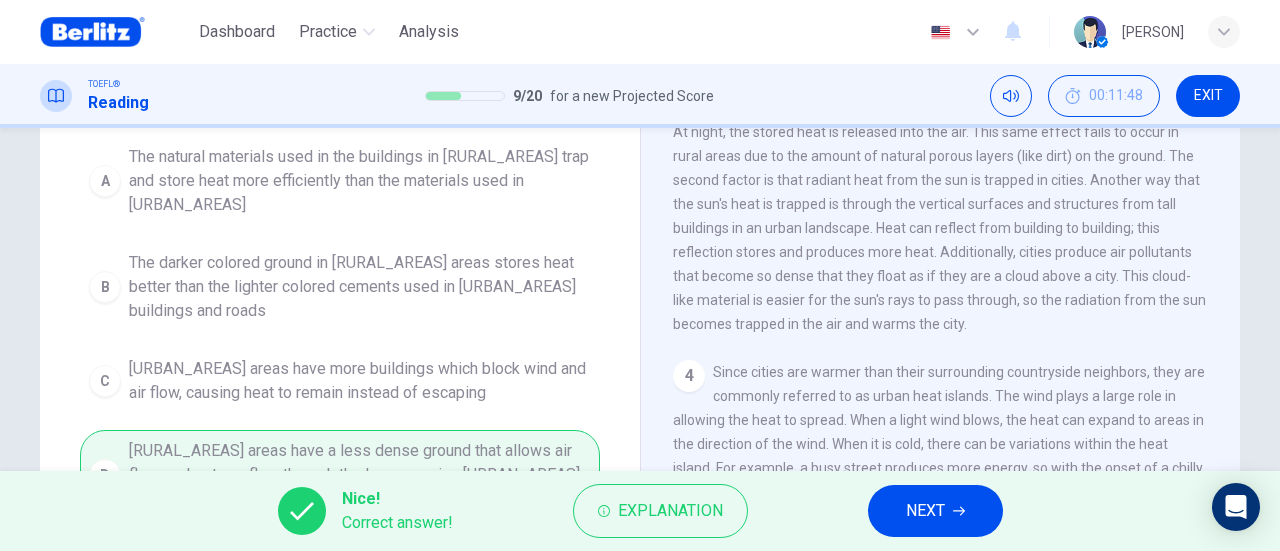 click on "NEXT" at bounding box center [925, 511] 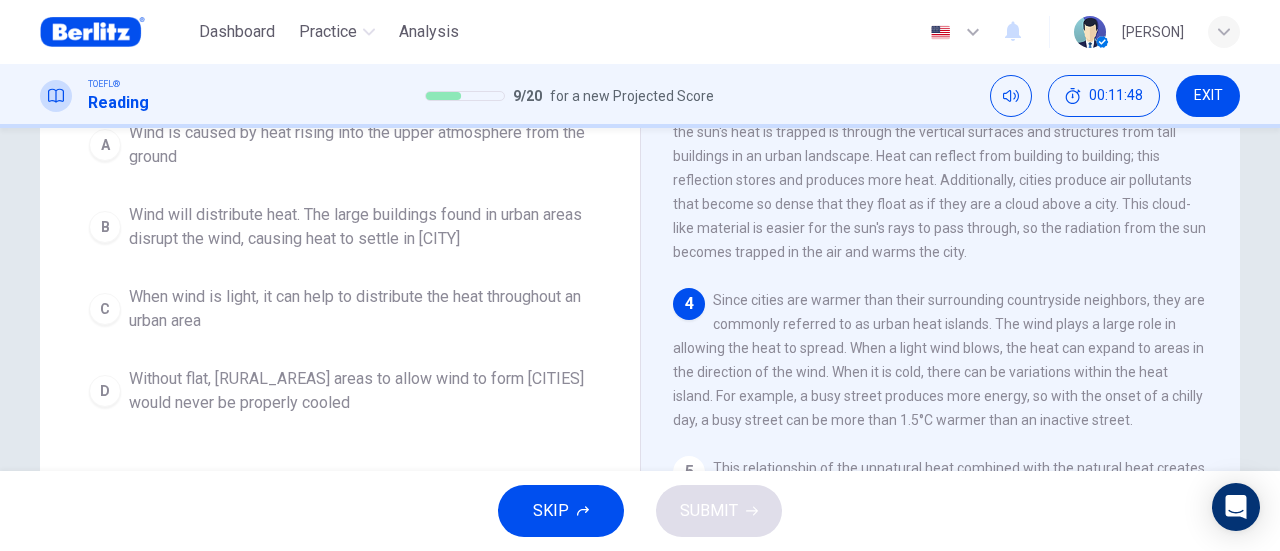 scroll, scrollTop: 462, scrollLeft: 0, axis: vertical 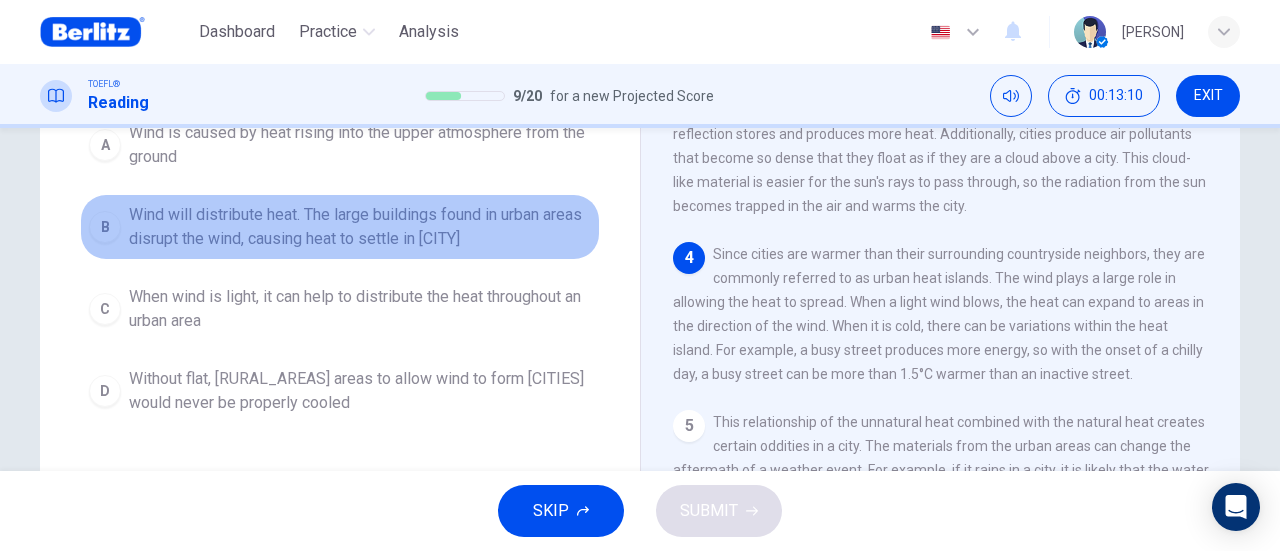drag, startPoint x: 455, startPoint y: 227, endPoint x: 508, endPoint y: 254, distance: 59.48109 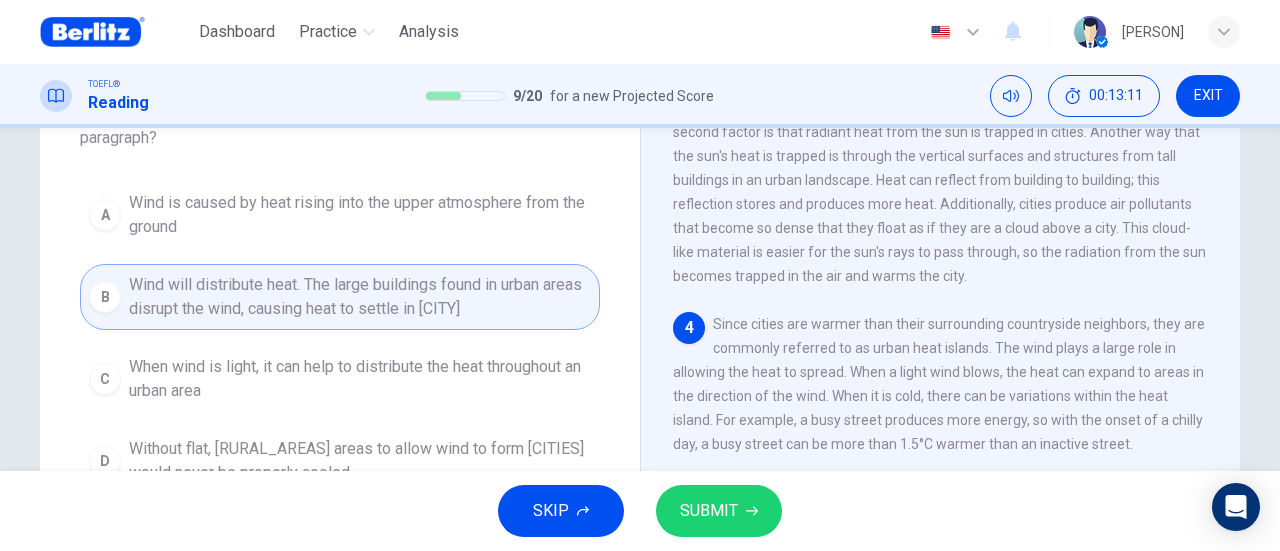 scroll, scrollTop: 124, scrollLeft: 0, axis: vertical 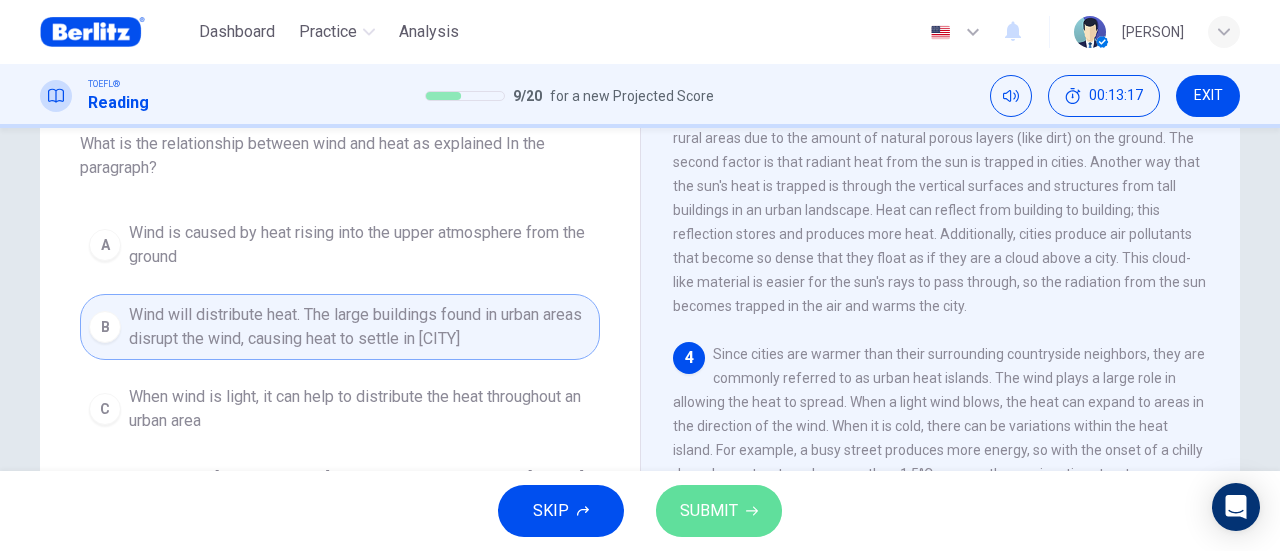 click on "SUBMIT" at bounding box center [719, 511] 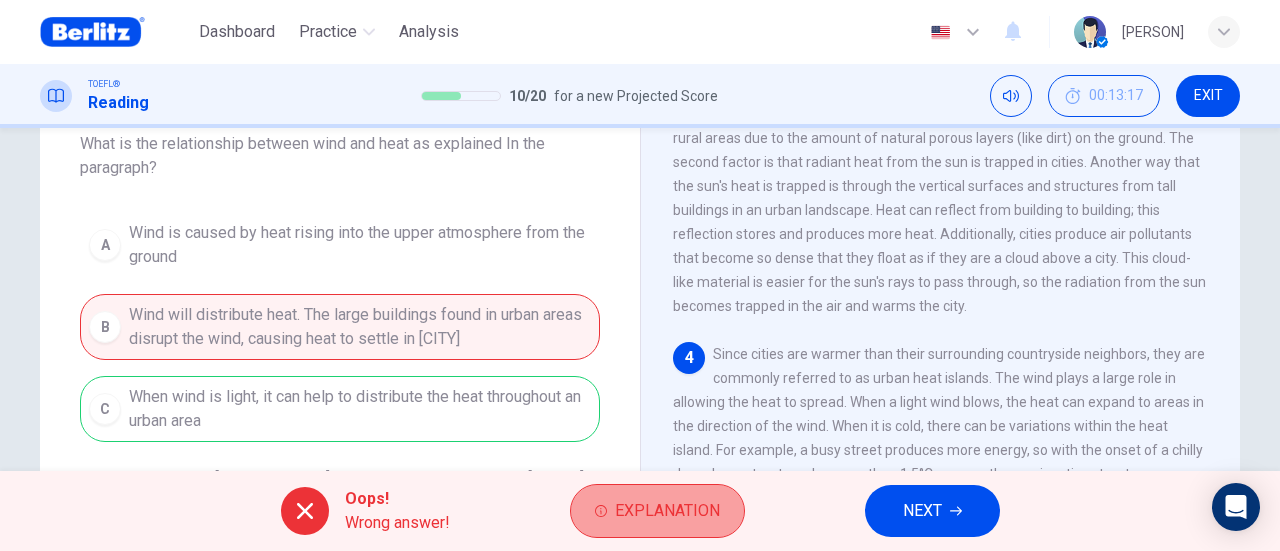 click on "Explanation" at bounding box center (667, 511) 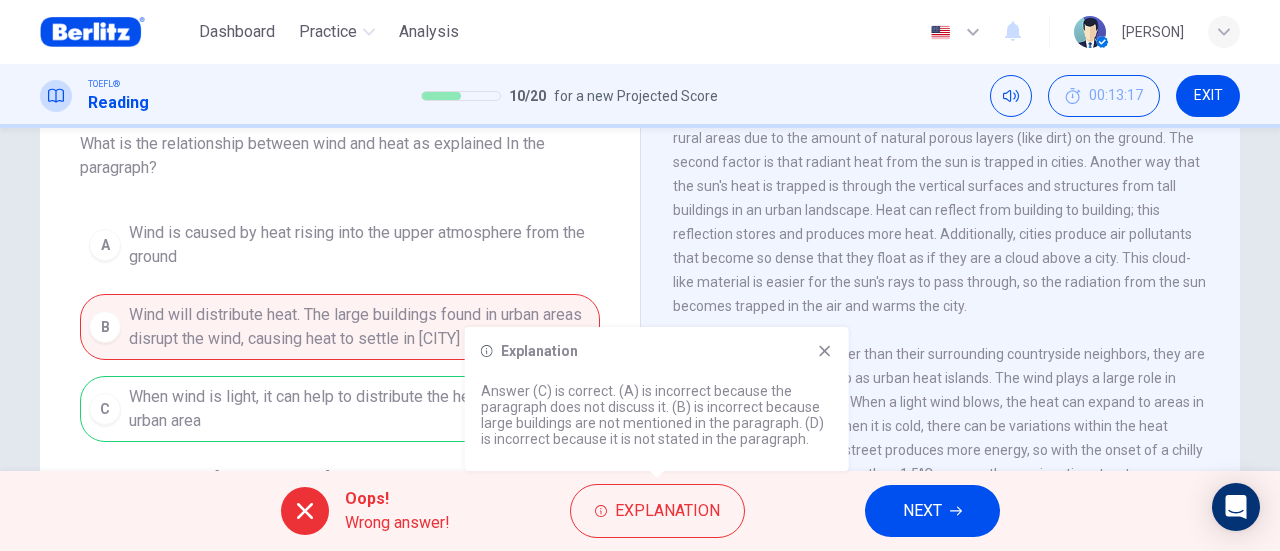 click at bounding box center [956, 511] 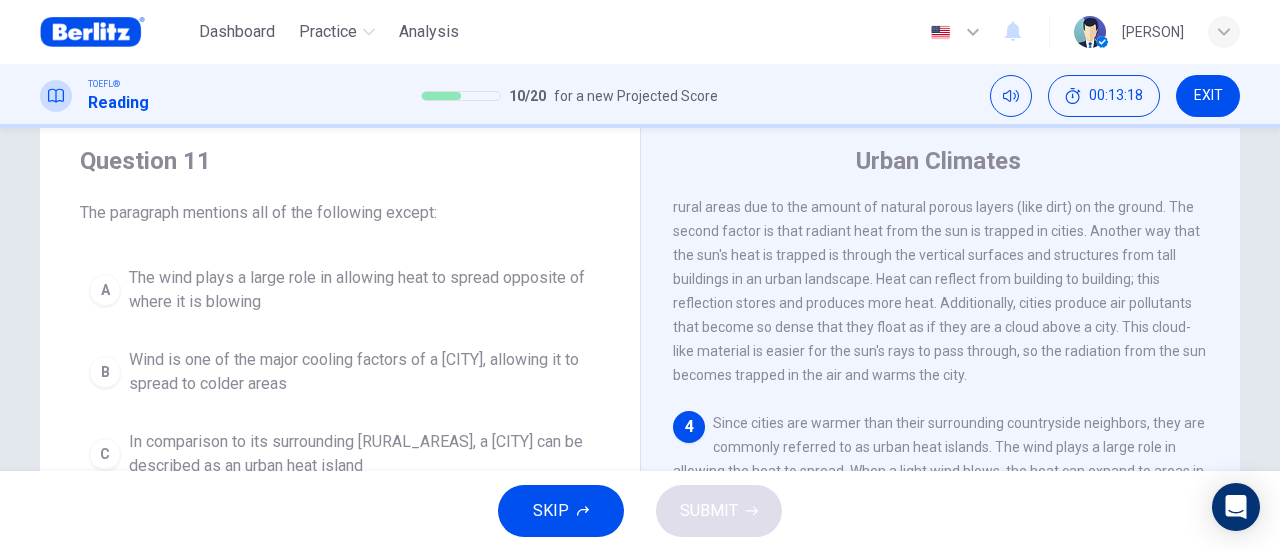 scroll, scrollTop: 24, scrollLeft: 0, axis: vertical 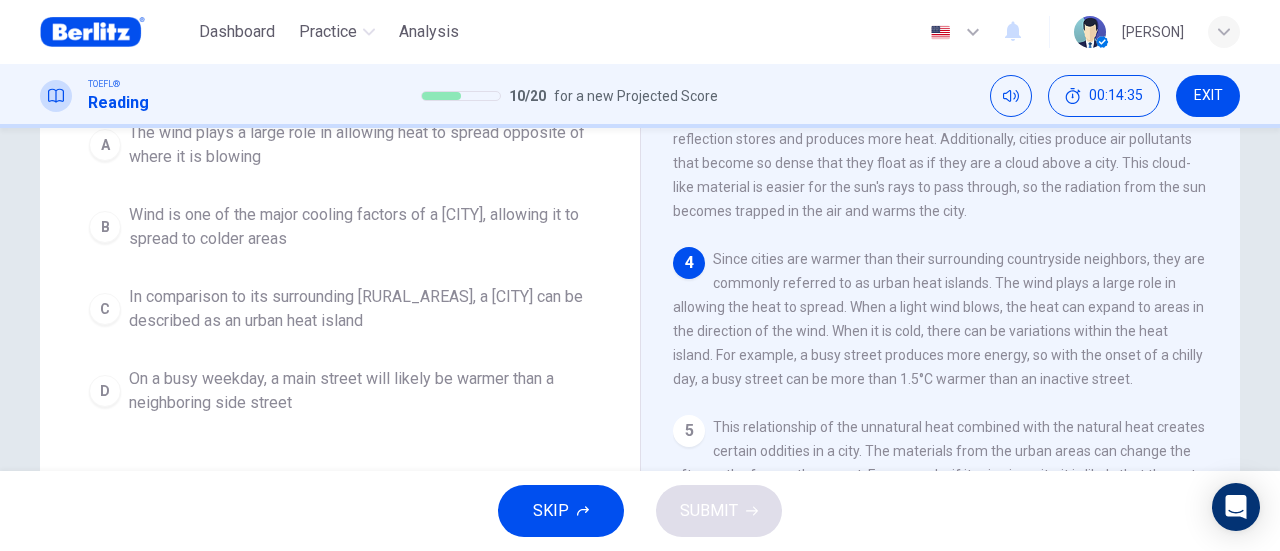 click on "Wind is one of the major cooling factors of a [CITY], allowing it to spread to colder areas" at bounding box center (360, 145) 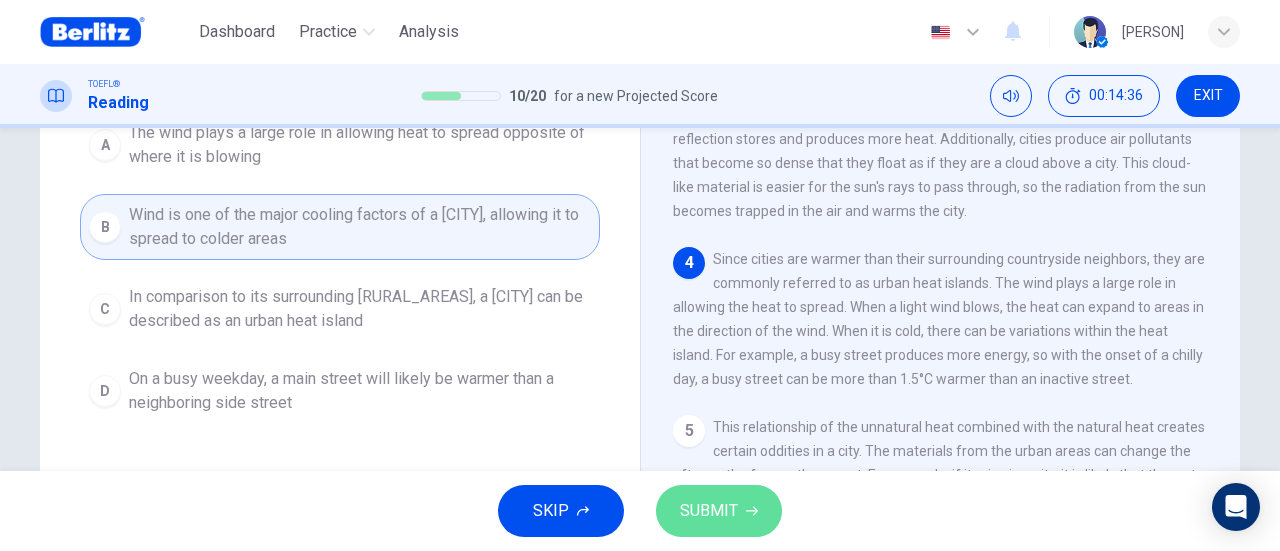 click on "SUBMIT" at bounding box center (709, 511) 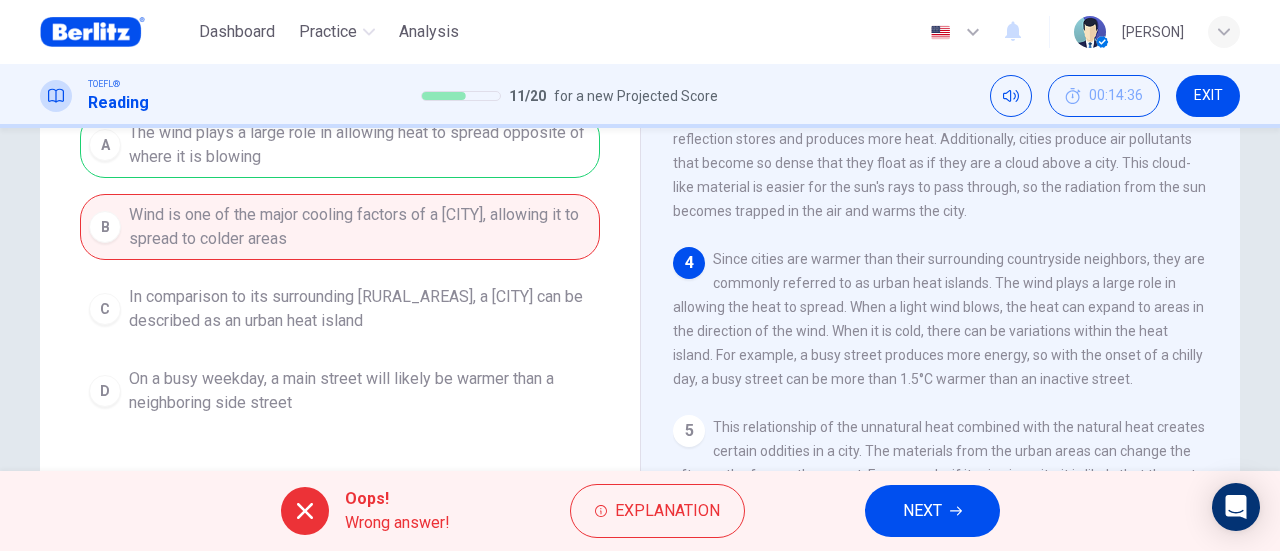 click on "NEXT" at bounding box center (922, 511) 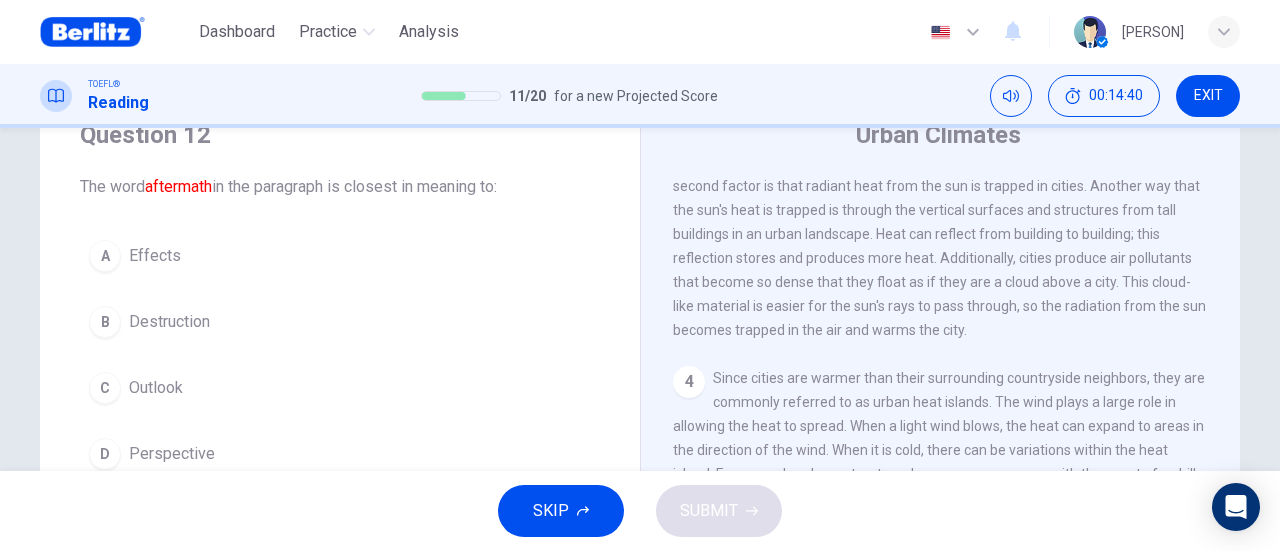 scroll, scrollTop: 100, scrollLeft: 0, axis: vertical 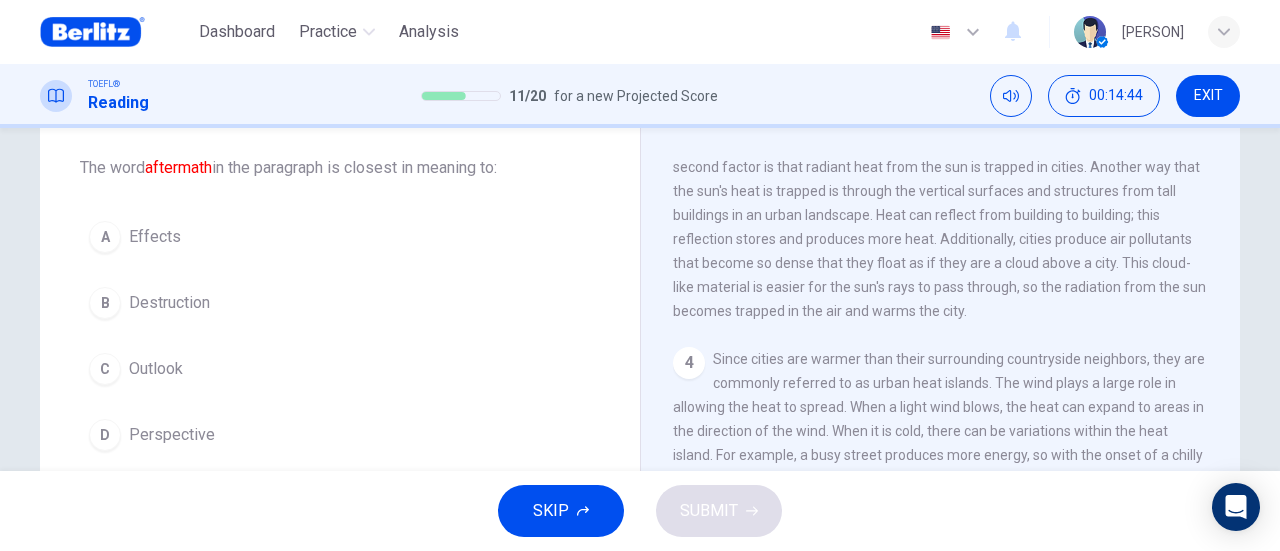 click on "Effects" at bounding box center [155, 237] 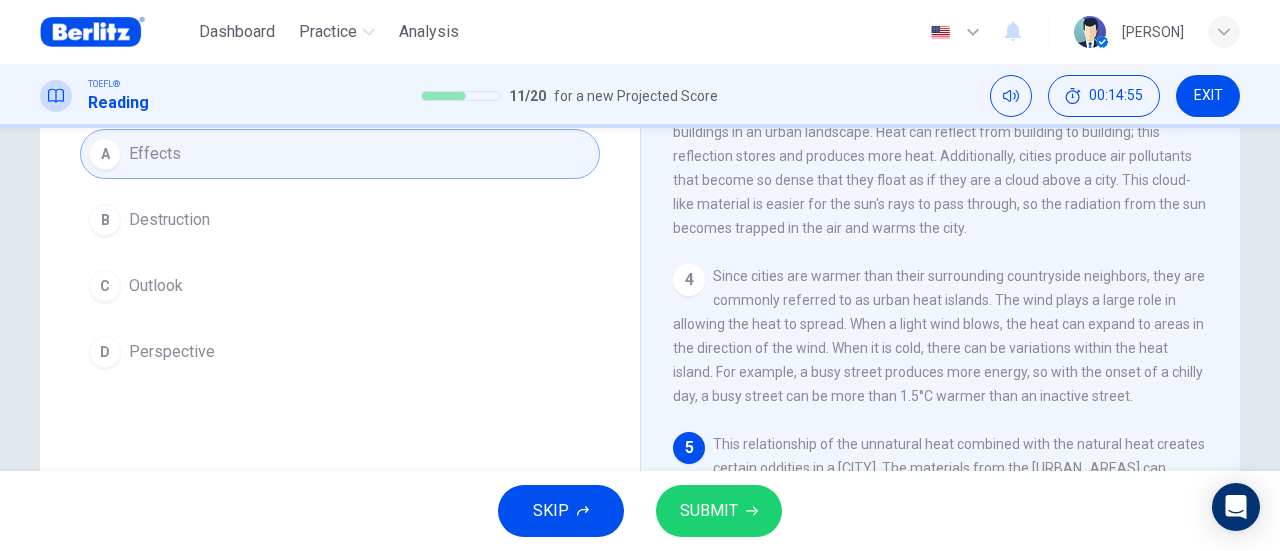 scroll, scrollTop: 300, scrollLeft: 0, axis: vertical 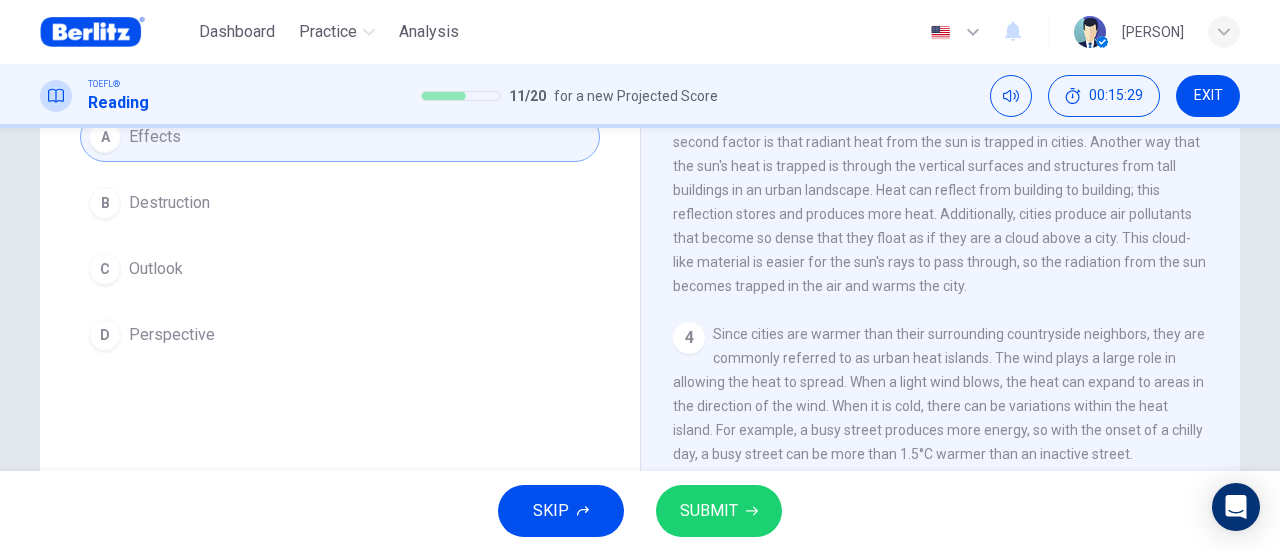 click on "C Outlook" at bounding box center (340, 269) 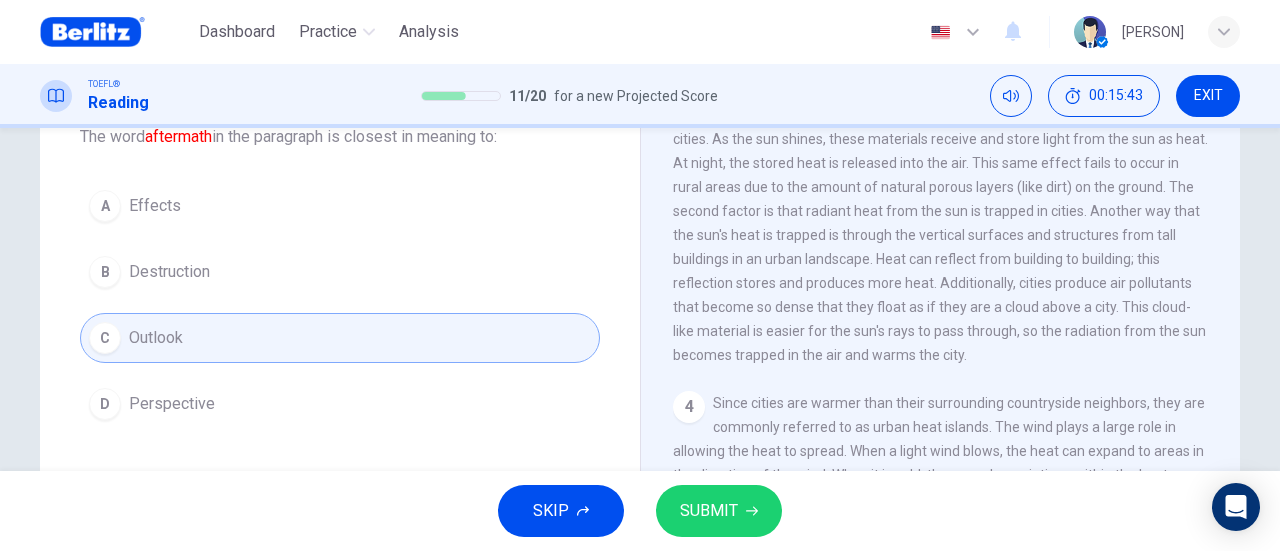 scroll, scrollTop: 100, scrollLeft: 0, axis: vertical 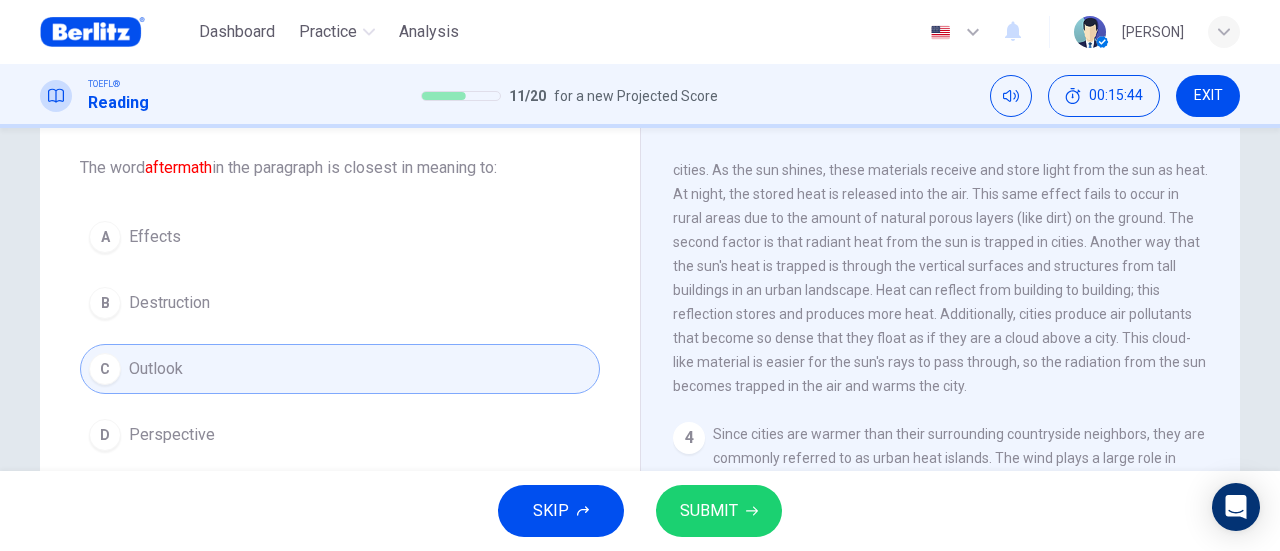 click on "A Effects" at bounding box center [340, 237] 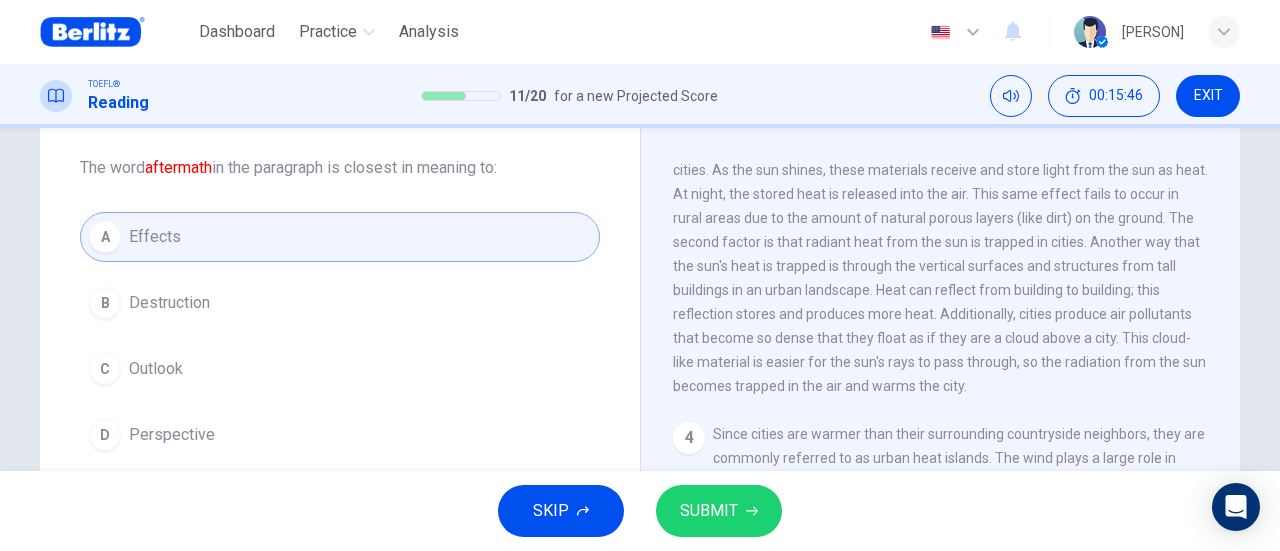 click on "SUBMIT" at bounding box center (709, 511) 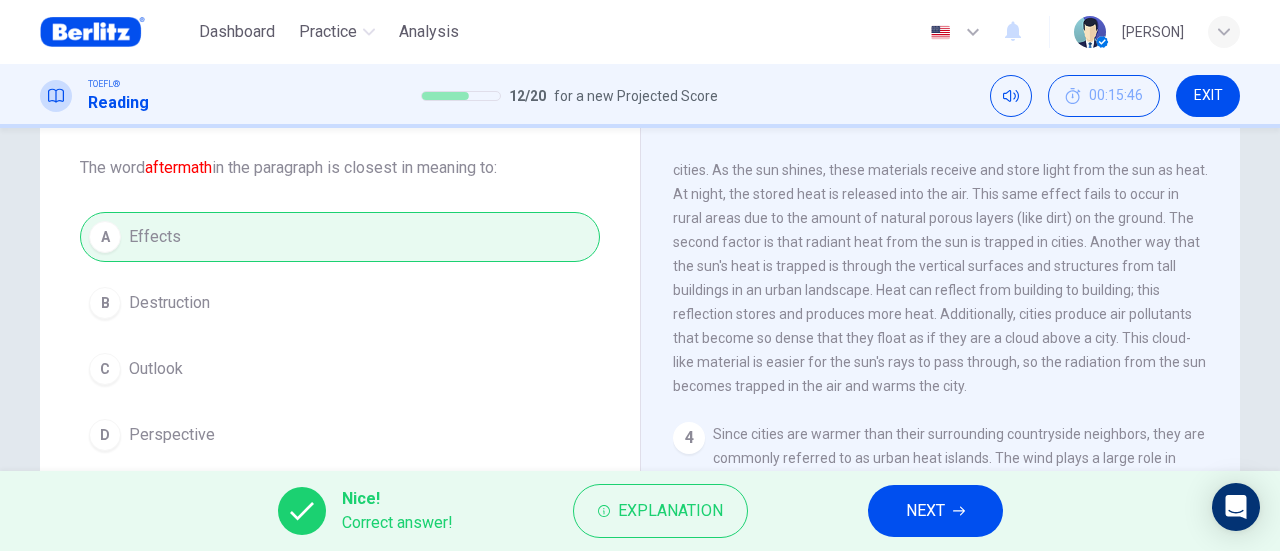 click on "NEXT" at bounding box center [925, 511] 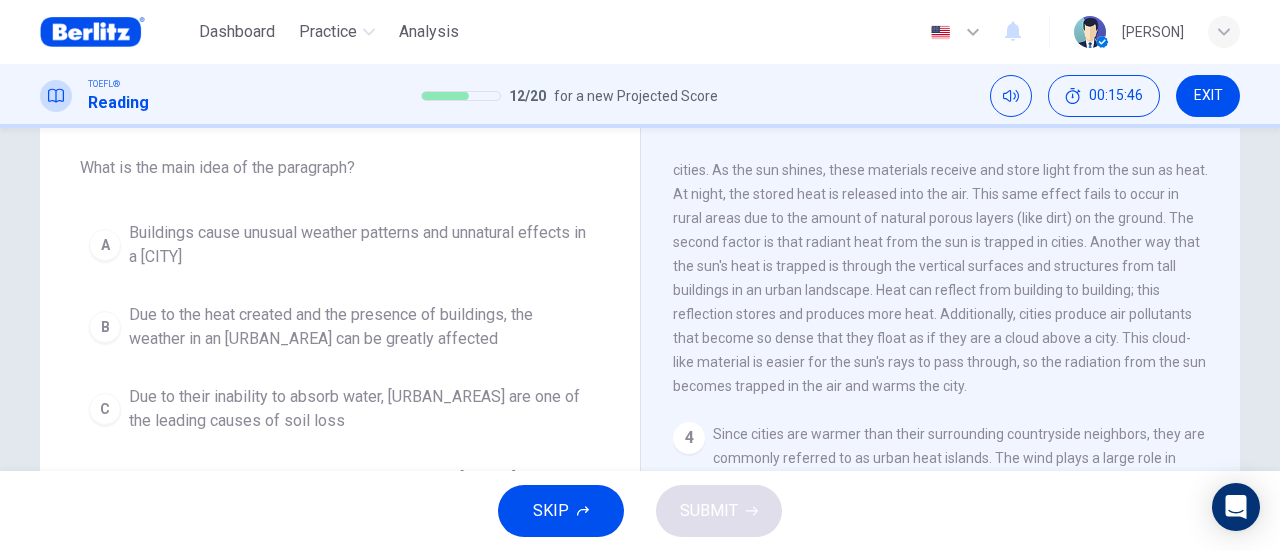 scroll, scrollTop: 506, scrollLeft: 0, axis: vertical 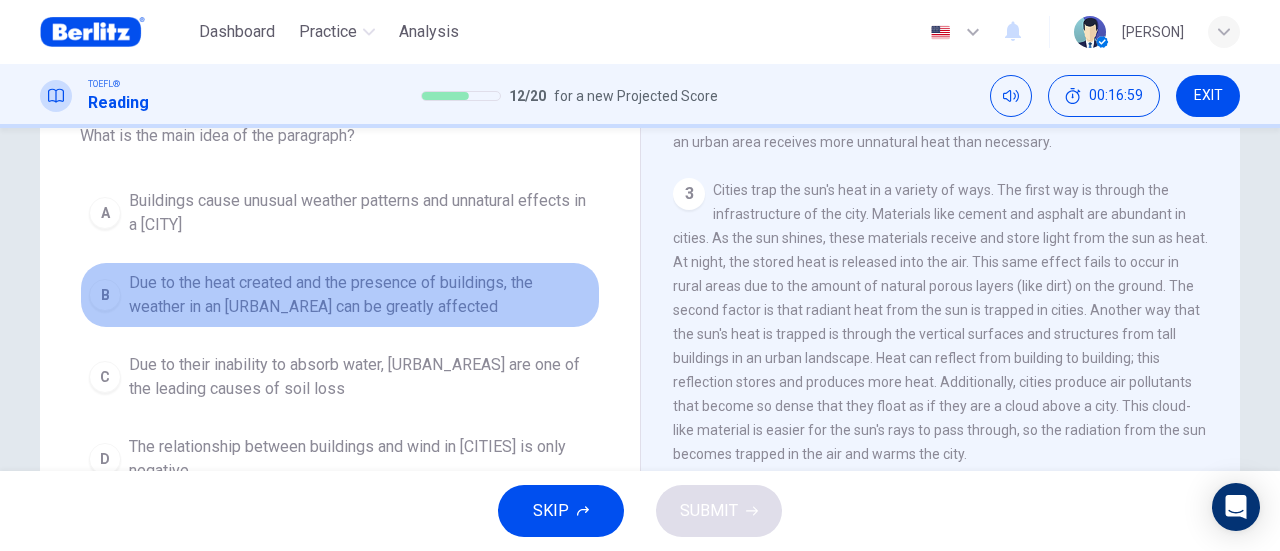 click on "Due to the heat created and the presence of buildings, the weather in an [URBAN_AREA] can be greatly affected" at bounding box center (360, 213) 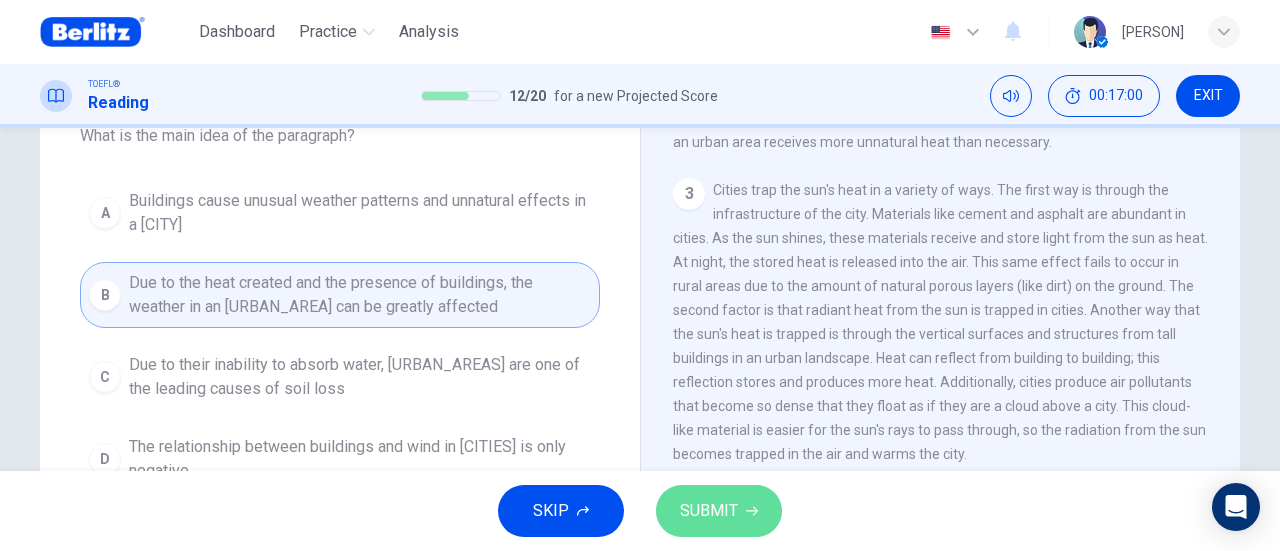 click on "SUBMIT" at bounding box center [709, 511] 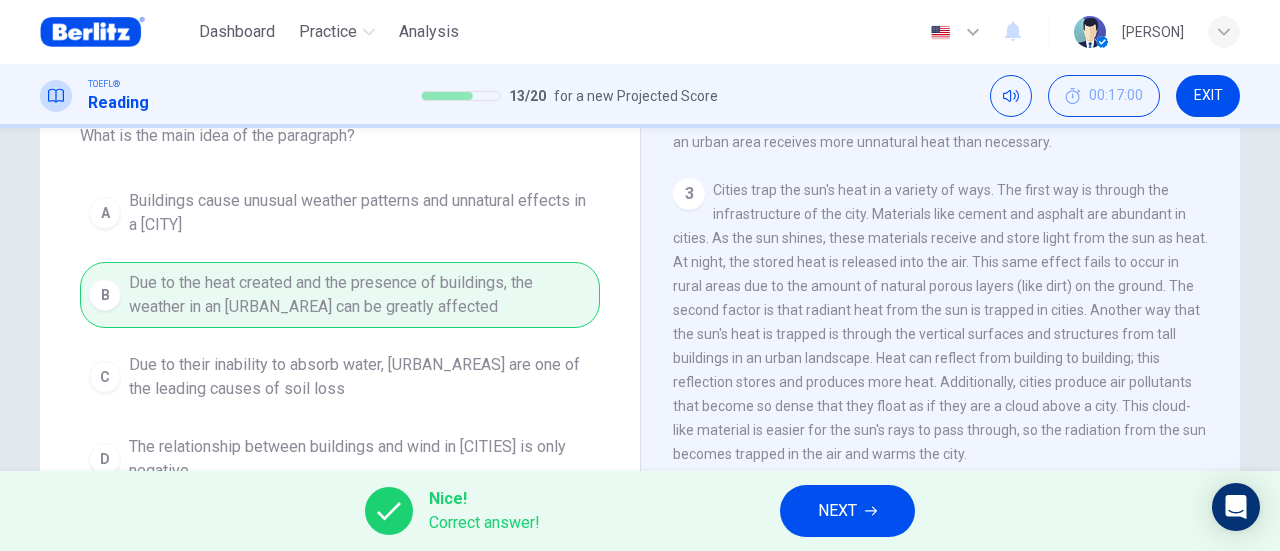 click on "NEXT" at bounding box center [837, 511] 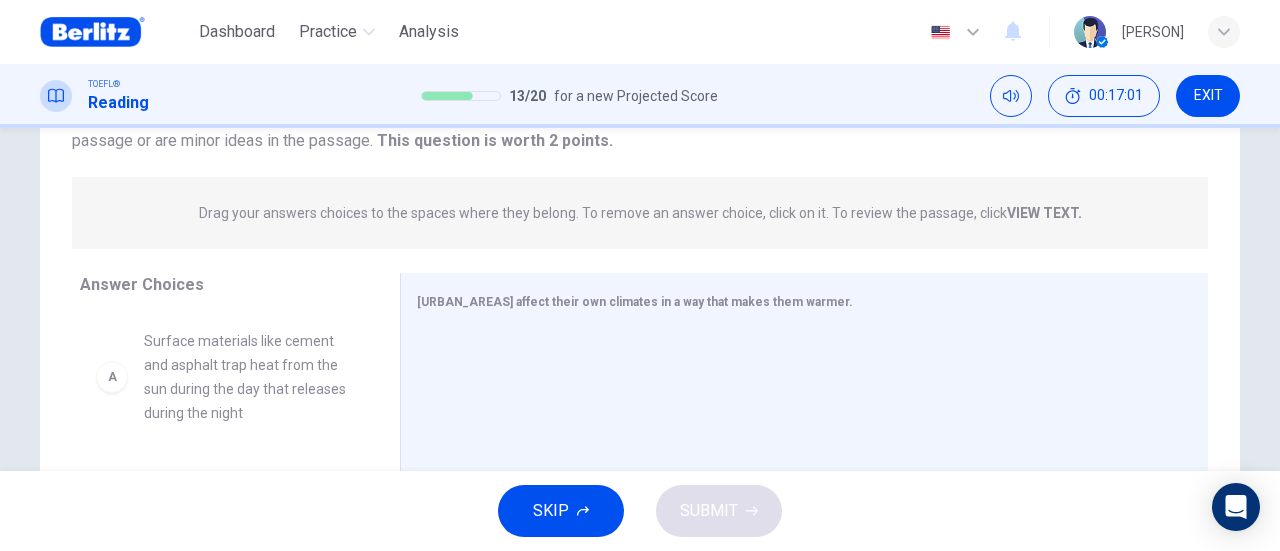 scroll, scrollTop: 232, scrollLeft: 0, axis: vertical 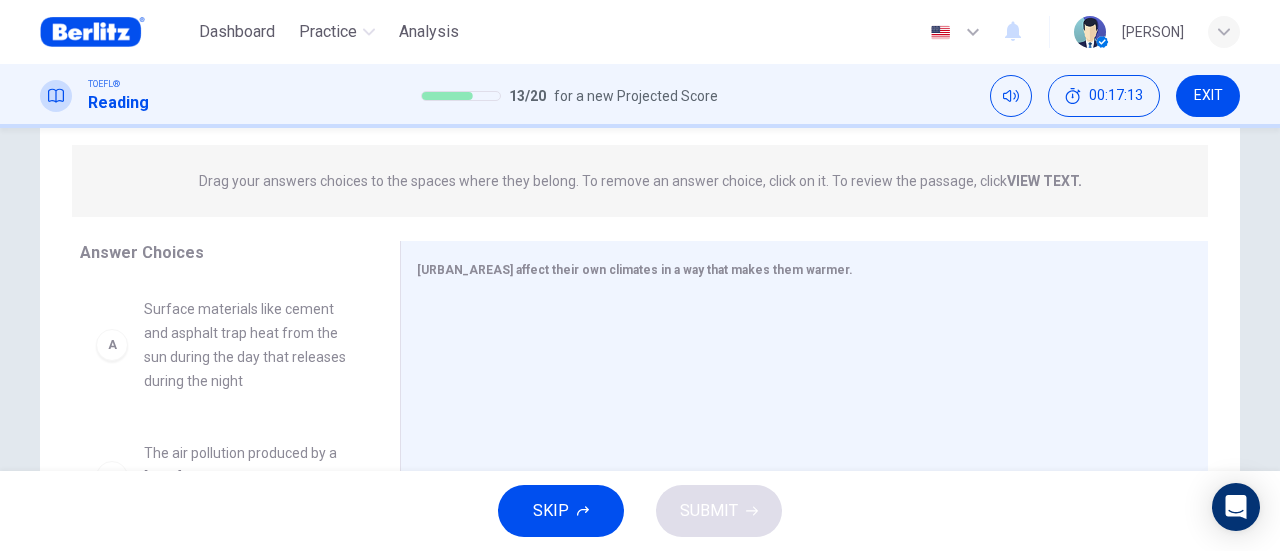 click on "Surface materials like cement and asphalt trap heat from the sun during the day that releases during the night" at bounding box center (248, 345) 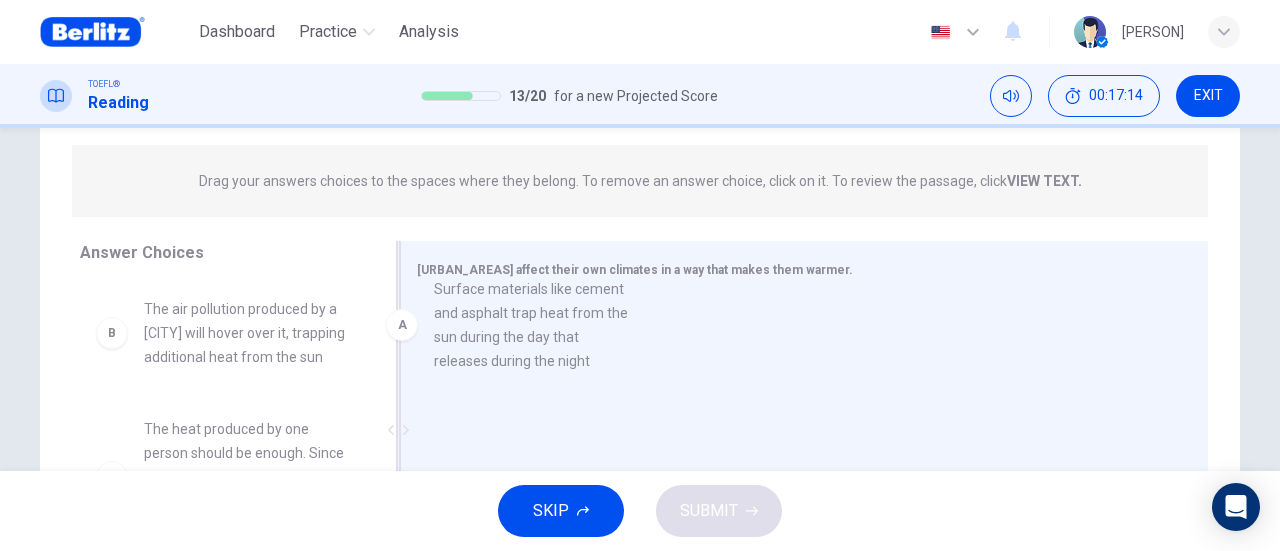 drag, startPoint x: 265, startPoint y: 350, endPoint x: 593, endPoint y: 330, distance: 328.6092 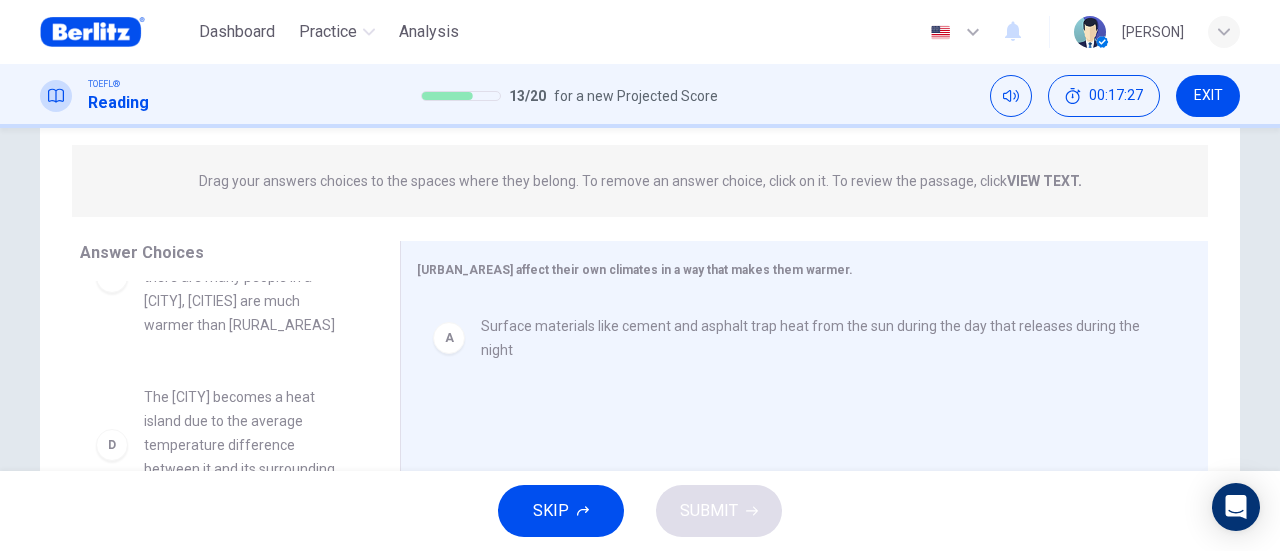 scroll, scrollTop: 300, scrollLeft: 0, axis: vertical 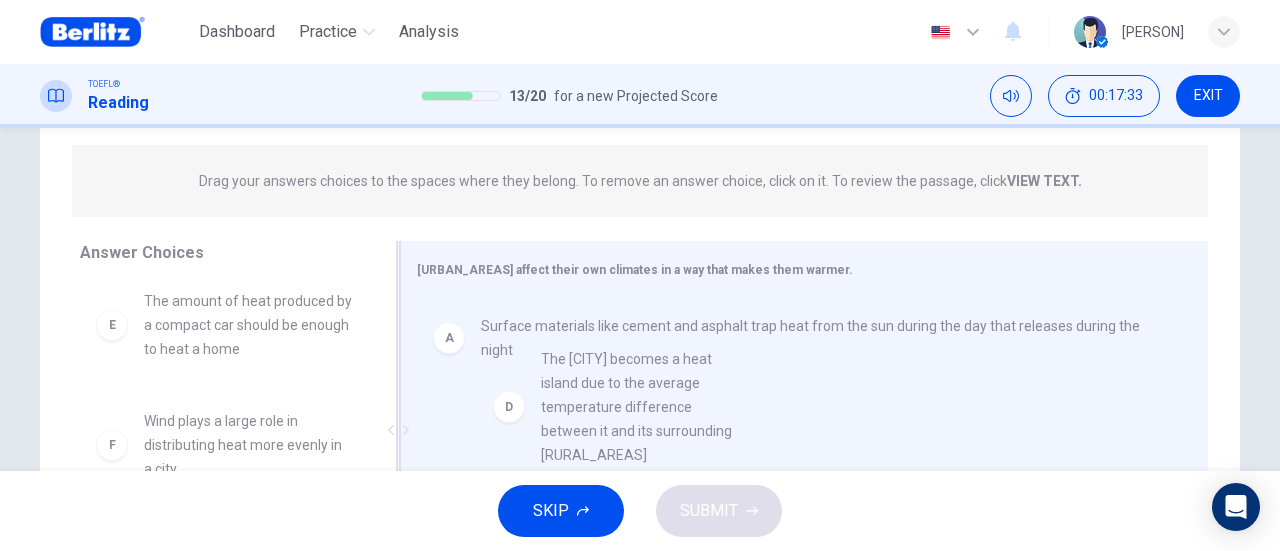 drag, startPoint x: 268, startPoint y: 327, endPoint x: 678, endPoint y: 391, distance: 414.96506 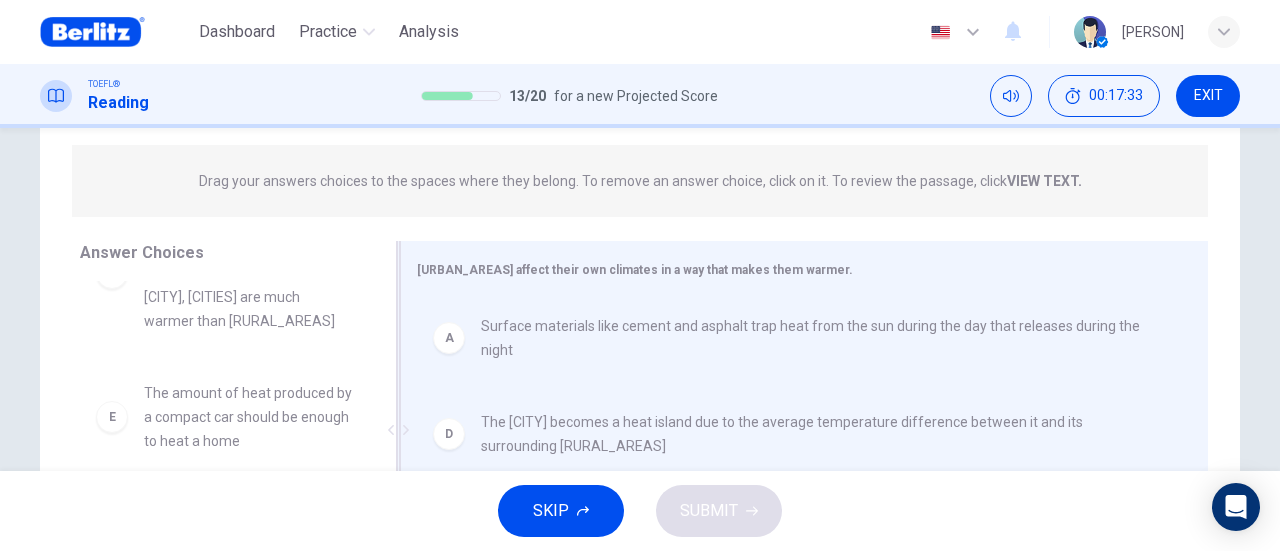 scroll, scrollTop: 204, scrollLeft: 0, axis: vertical 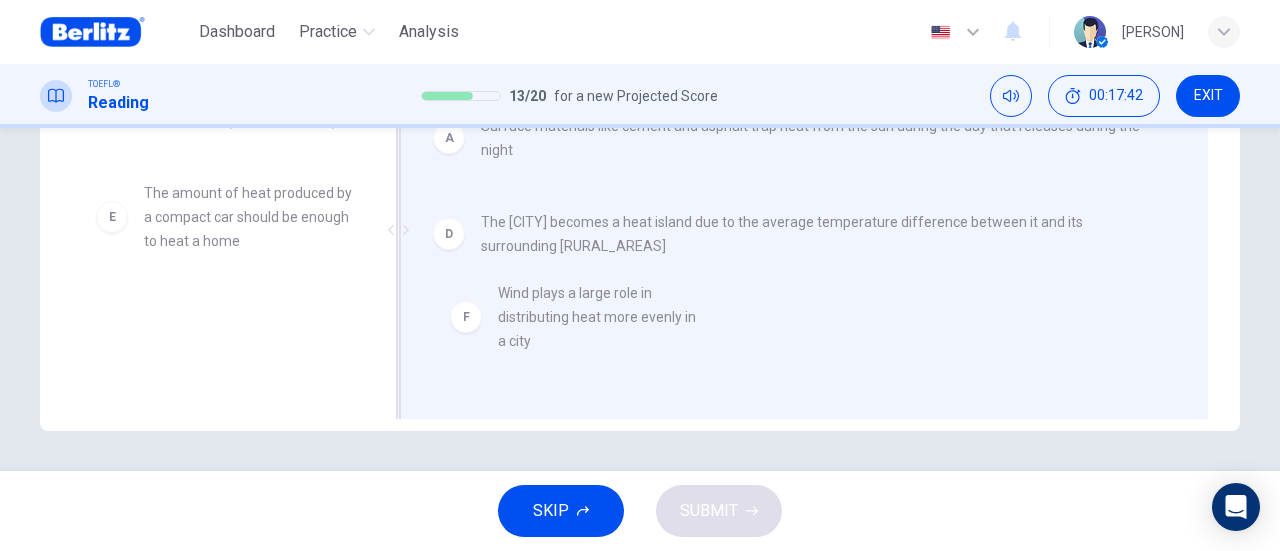 drag, startPoint x: 274, startPoint y: 347, endPoint x: 680, endPoint y: 321, distance: 406.83167 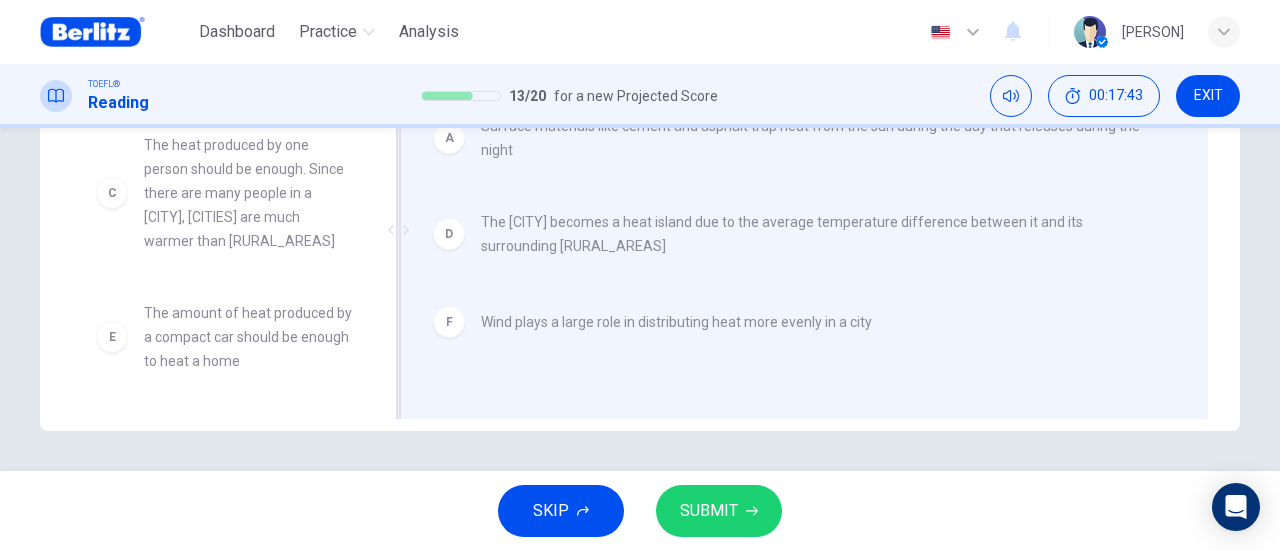 scroll, scrollTop: 84, scrollLeft: 0, axis: vertical 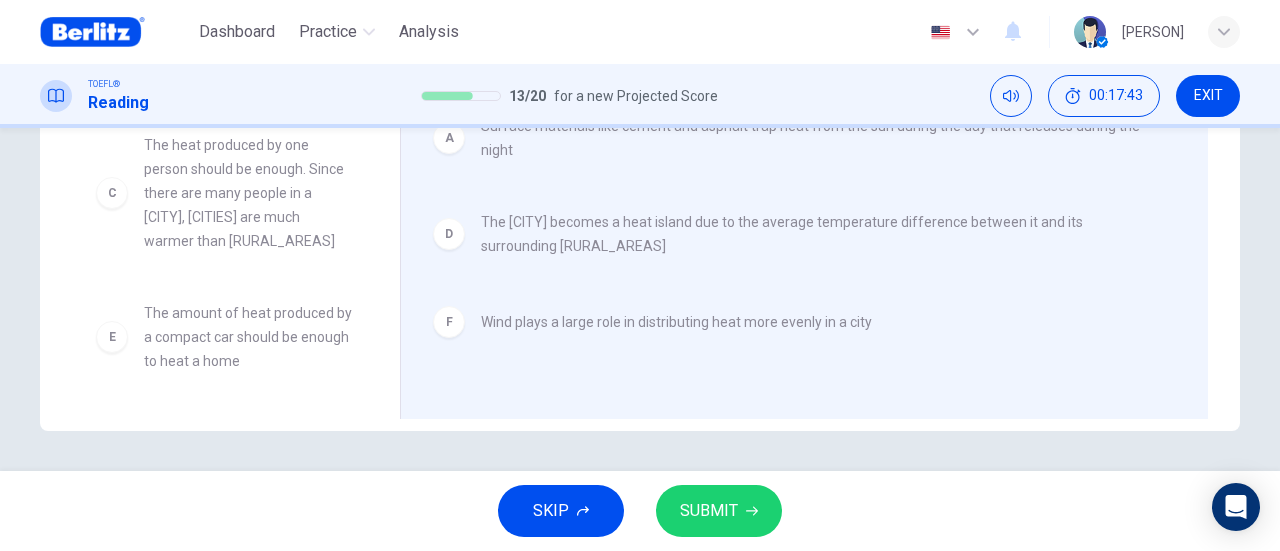 click on "SUBMIT" at bounding box center (709, 511) 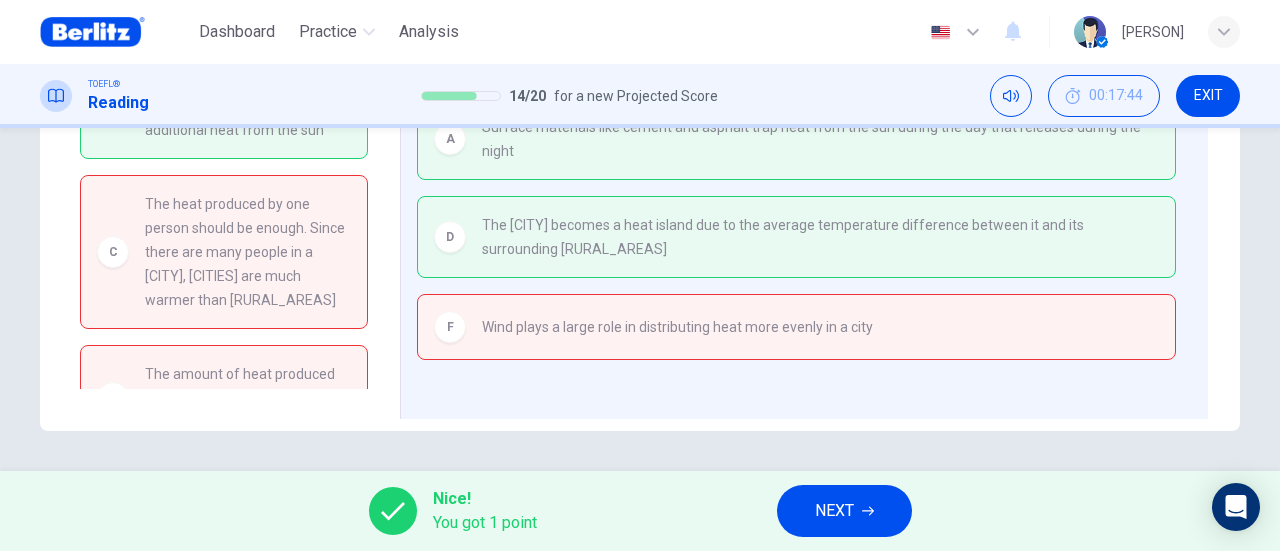 scroll, scrollTop: 0, scrollLeft: 0, axis: both 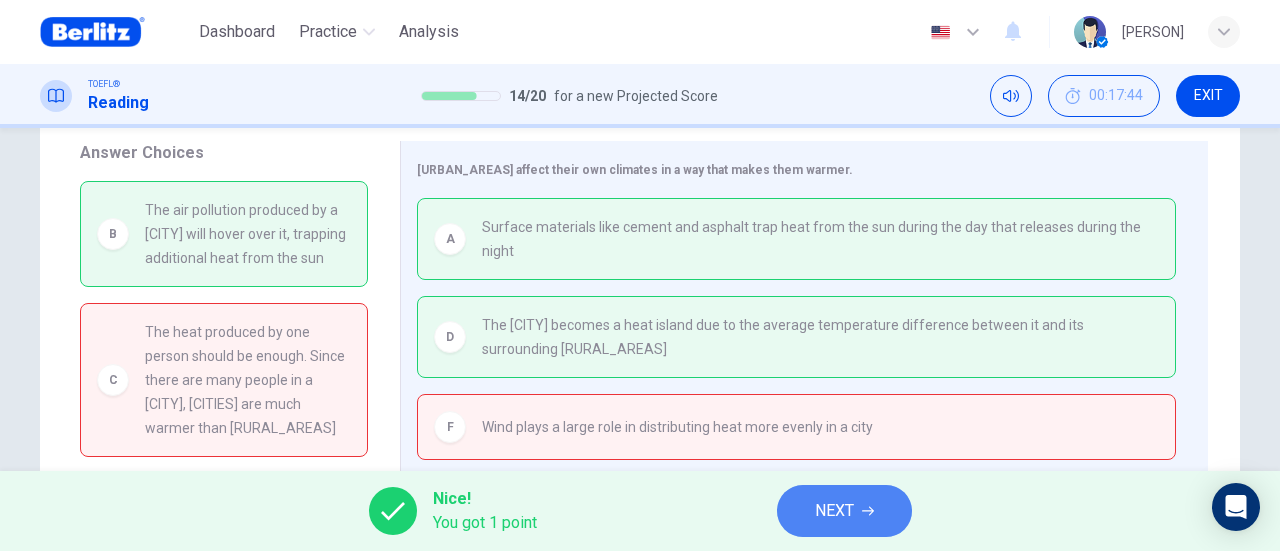 click on "NEXT" at bounding box center (834, 511) 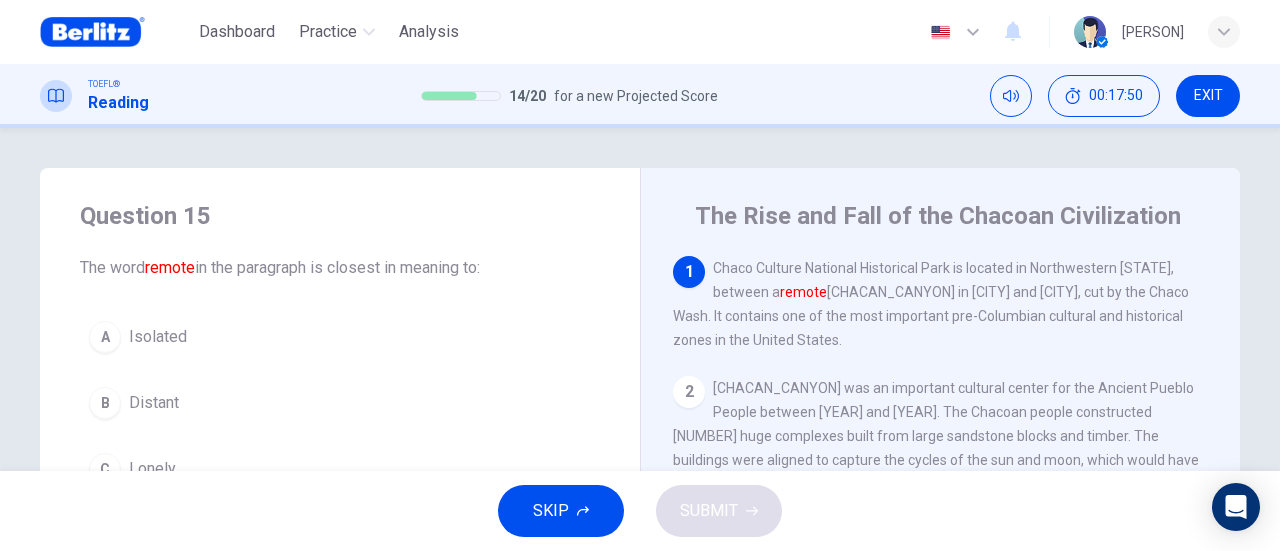 scroll, scrollTop: 100, scrollLeft: 0, axis: vertical 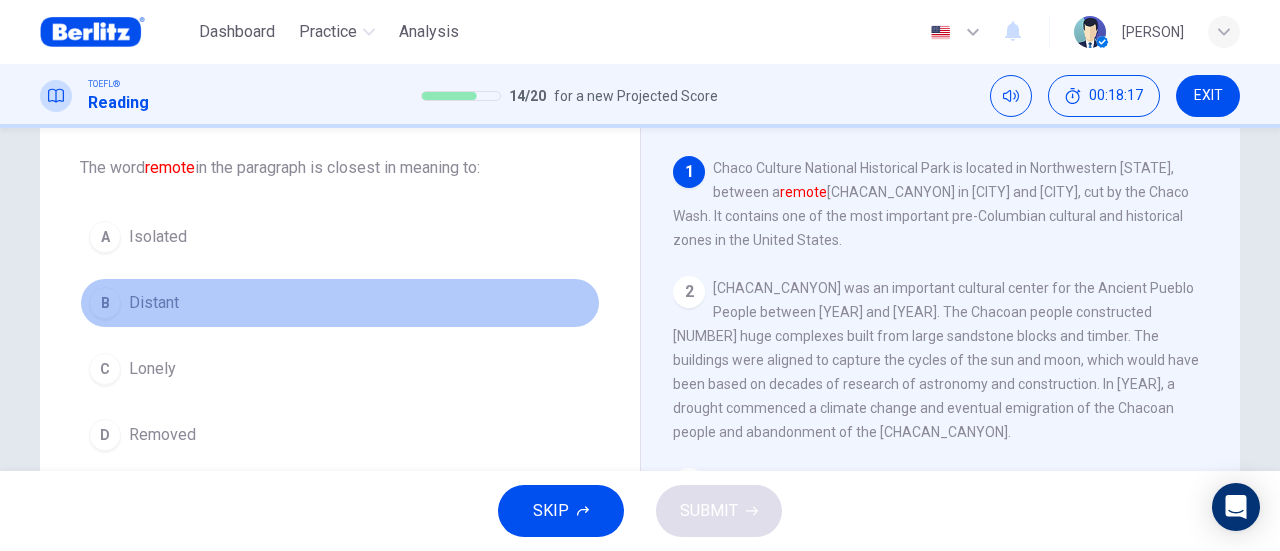 click on "Distant" at bounding box center [158, 237] 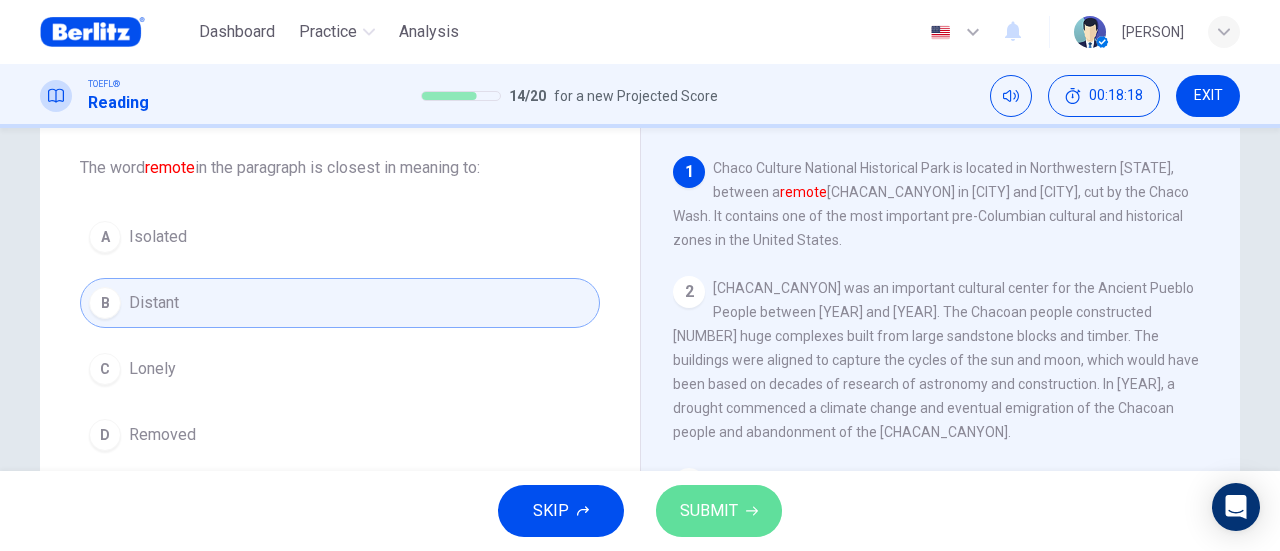click on "SUBMIT" at bounding box center [719, 511] 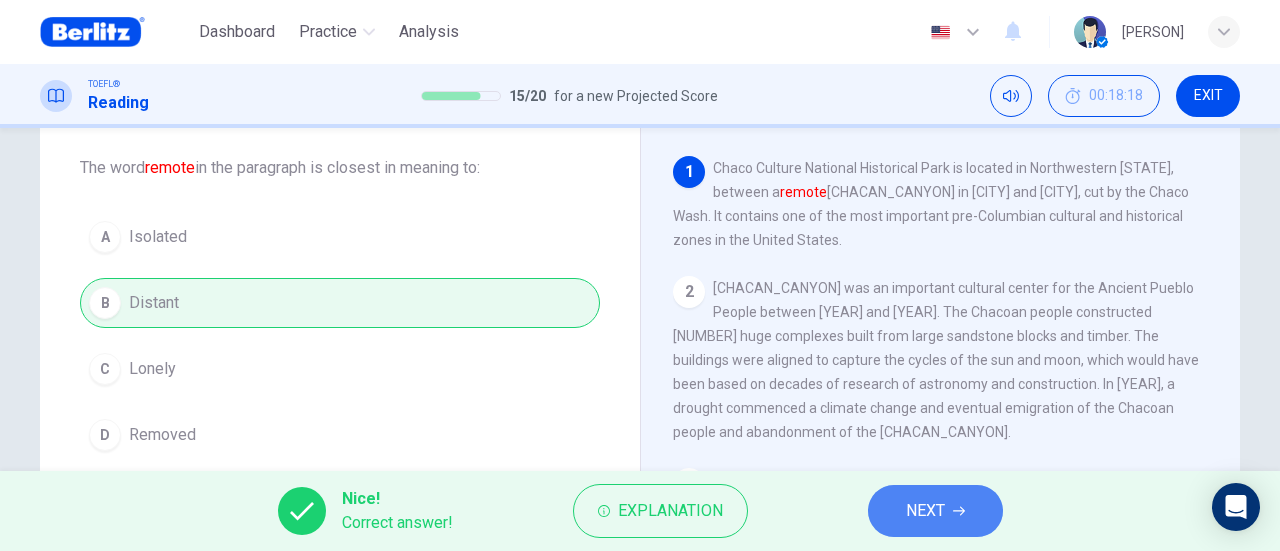 click on "NEXT" at bounding box center [925, 511] 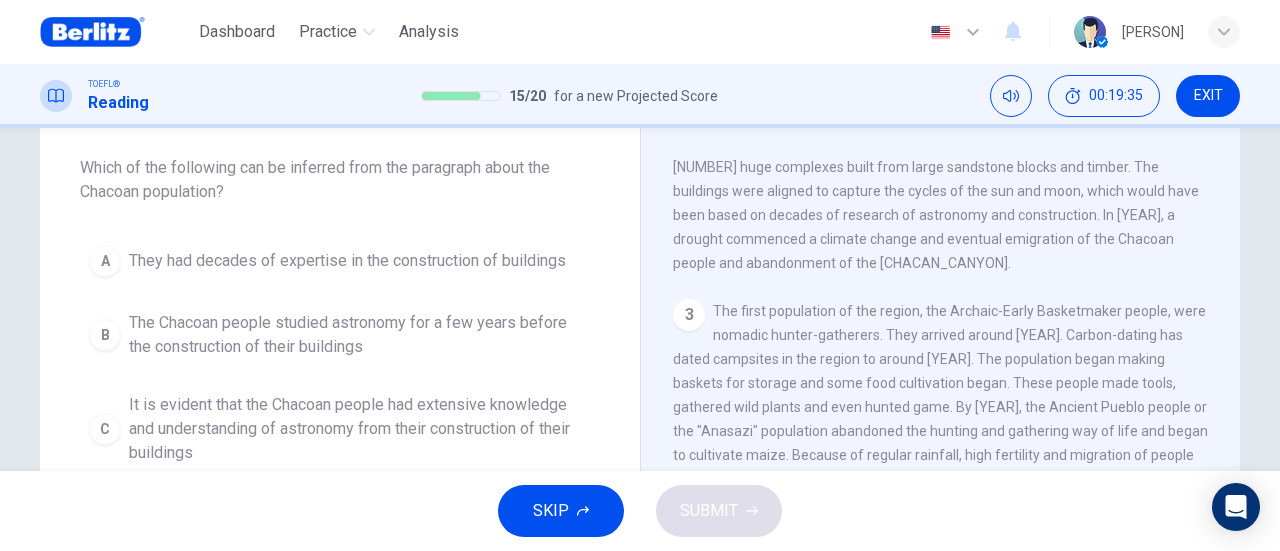 scroll, scrollTop: 200, scrollLeft: 0, axis: vertical 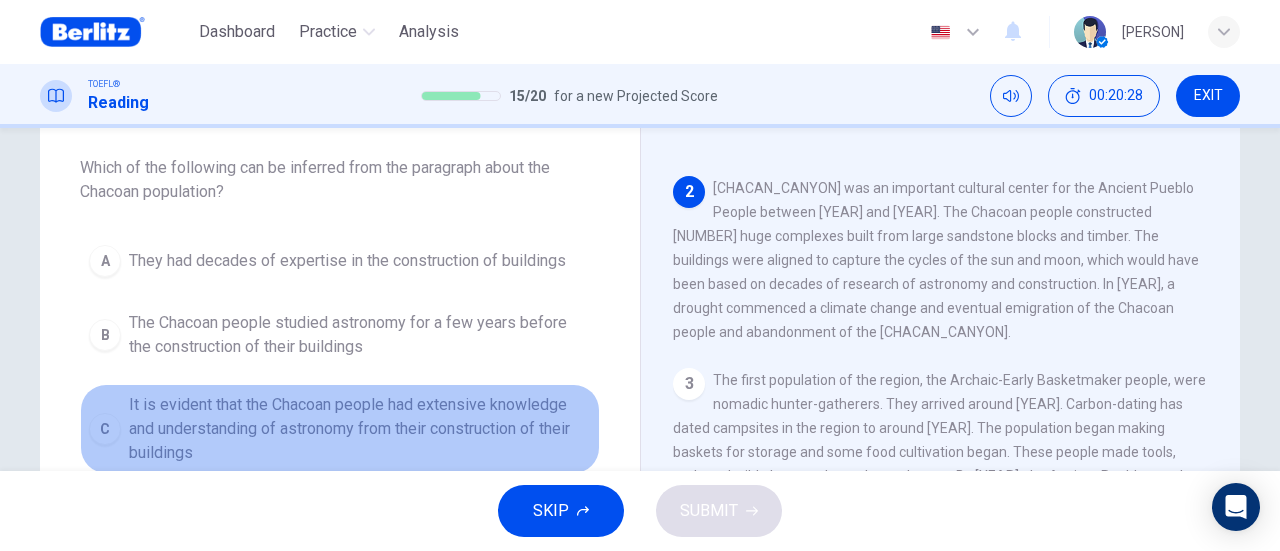click on "It is evident that the Chacoan people had extensive knowledge and understanding of astronomy from their construction of their buildings" at bounding box center [347, 261] 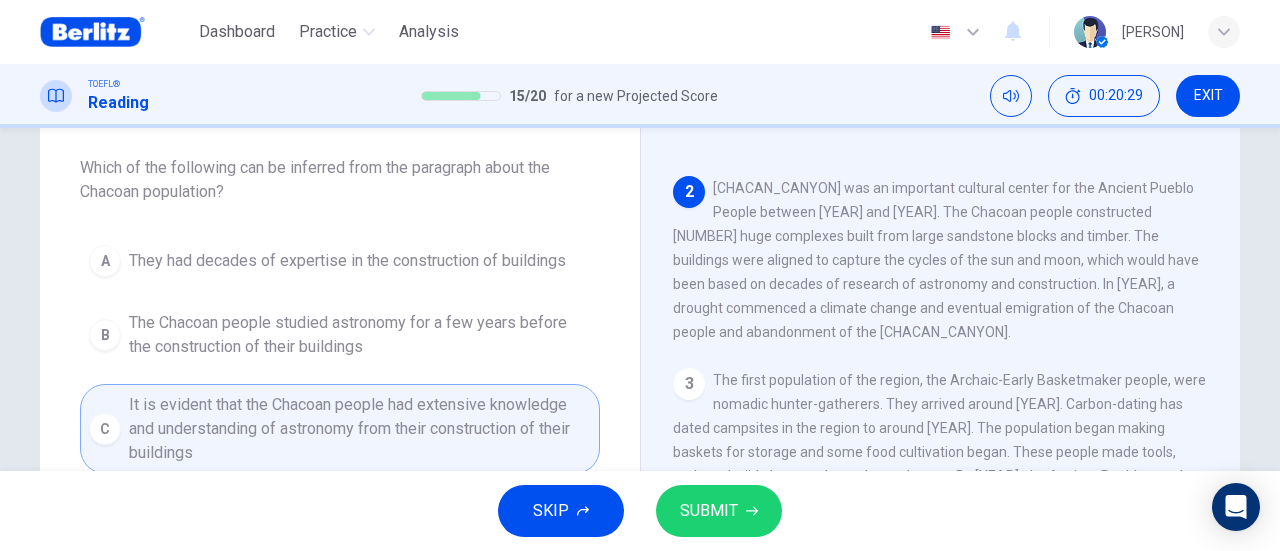 click on "SUBMIT" at bounding box center (709, 511) 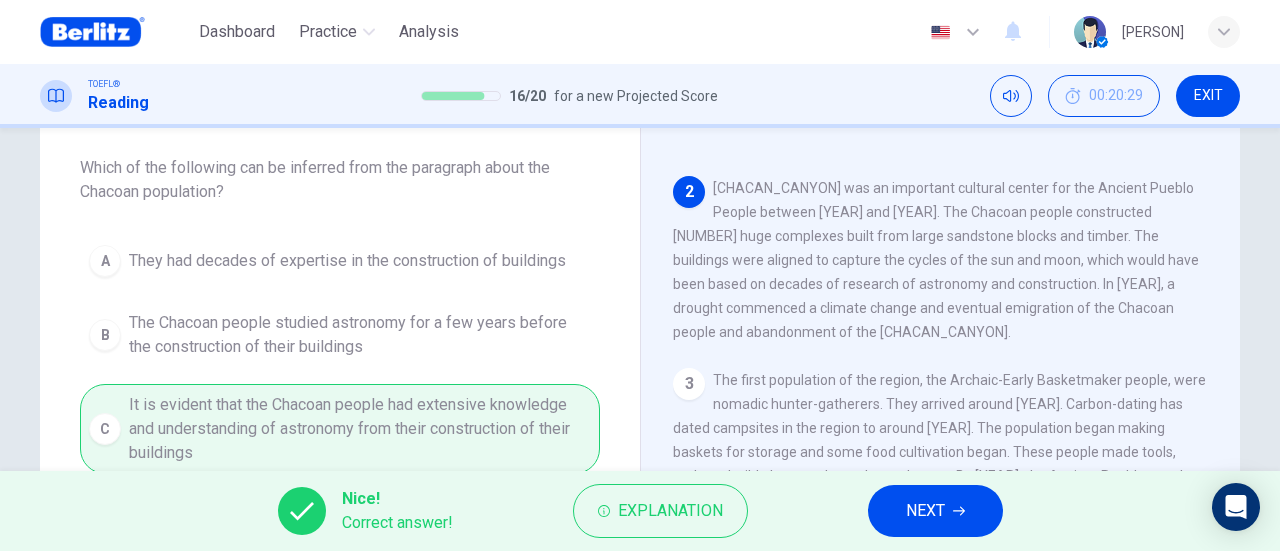 click on "NEXT" at bounding box center [925, 511] 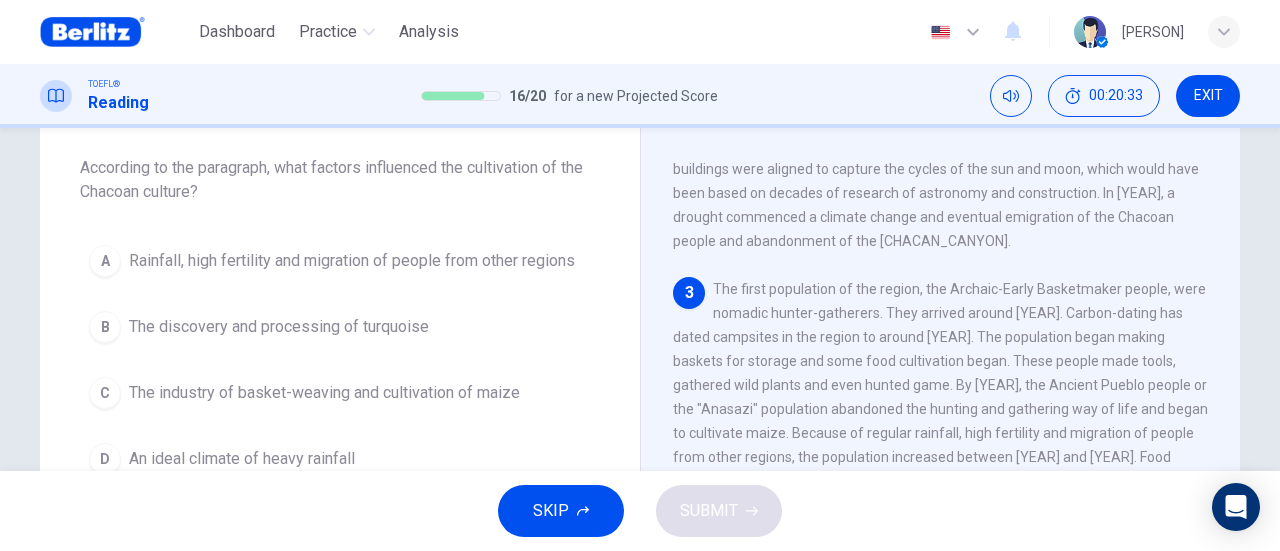 scroll, scrollTop: 291, scrollLeft: 0, axis: vertical 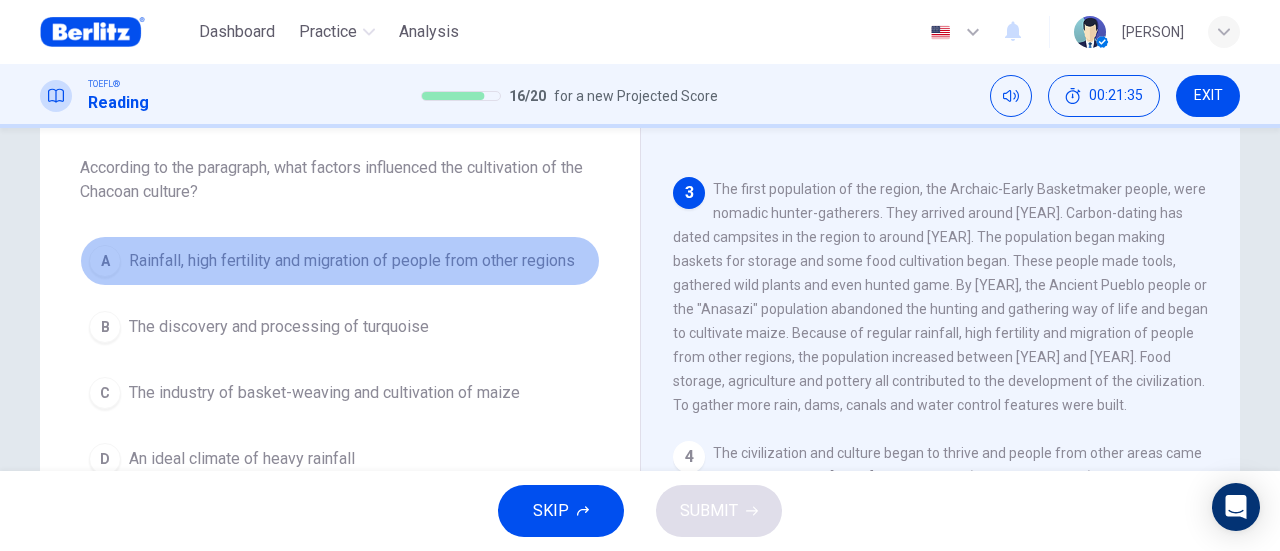 click on "Rainfall, high fertility and migration of people from other regions" at bounding box center (352, 261) 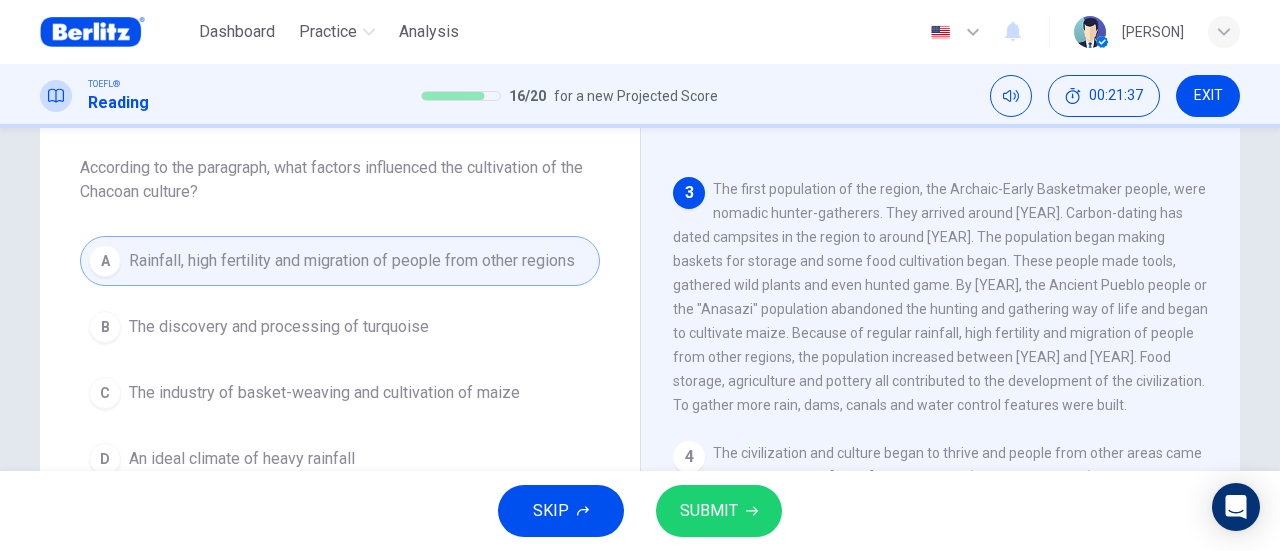 click on "SUBMIT" at bounding box center [709, 511] 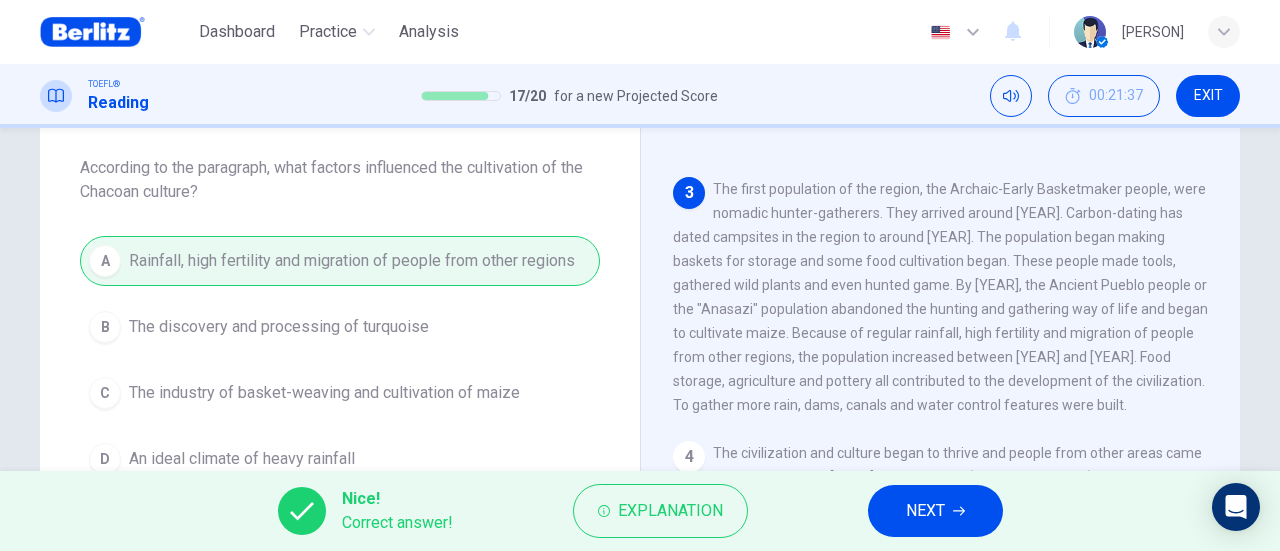 click on "NEXT" at bounding box center (925, 511) 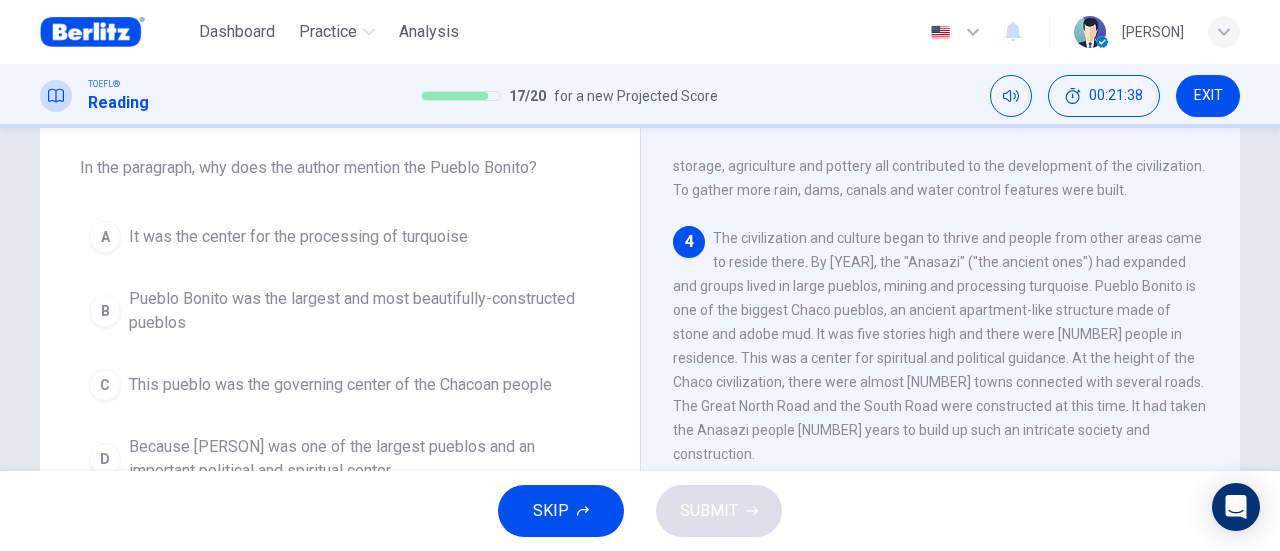 scroll, scrollTop: 537, scrollLeft: 0, axis: vertical 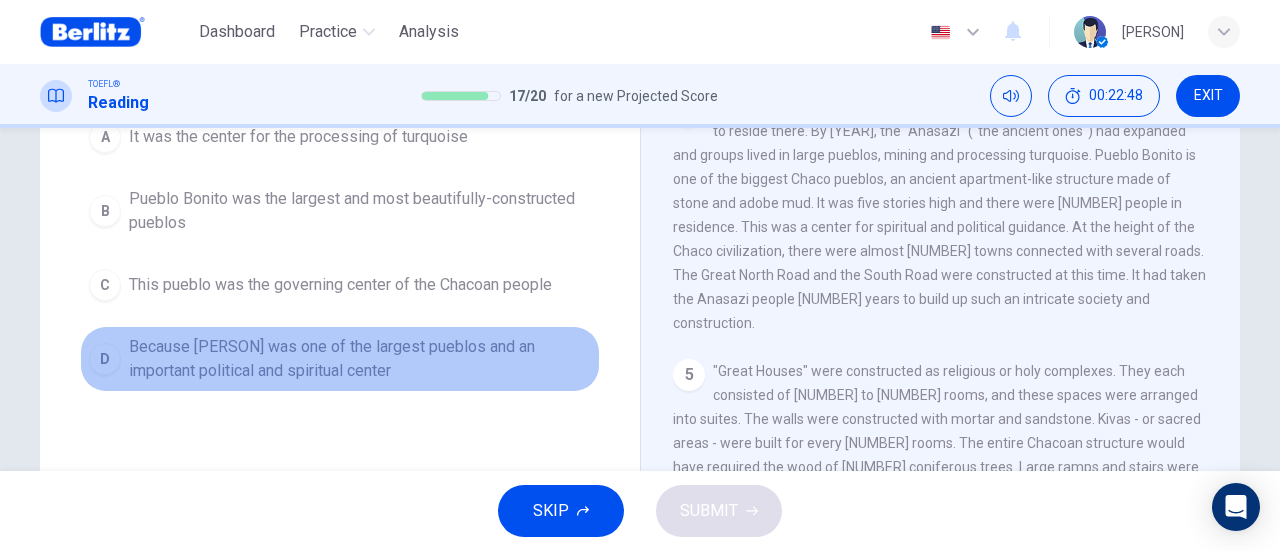 click on "Because [PERSON] was one of the largest pueblos and an important political and spiritual center" at bounding box center (298, 137) 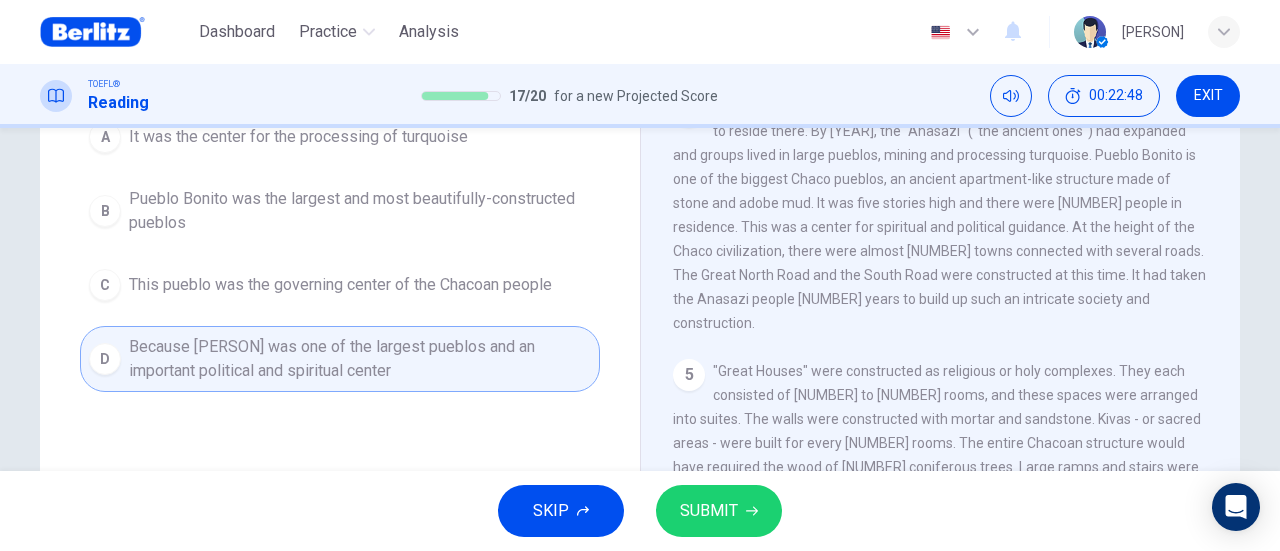 click on "SUBMIT" at bounding box center [709, 511] 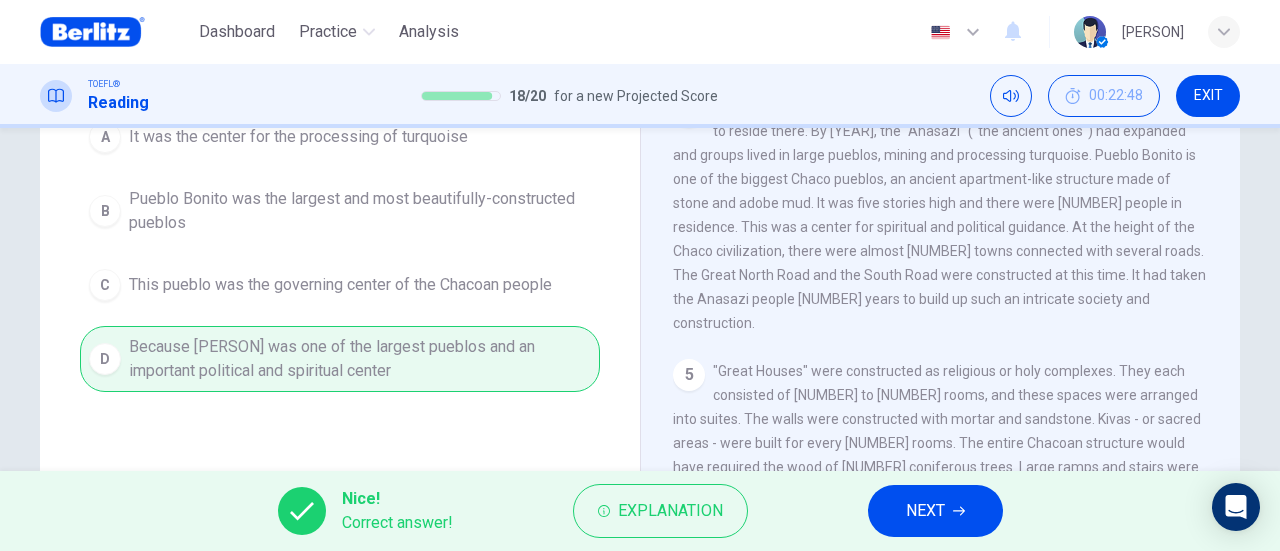 click on "NEXT" at bounding box center [925, 511] 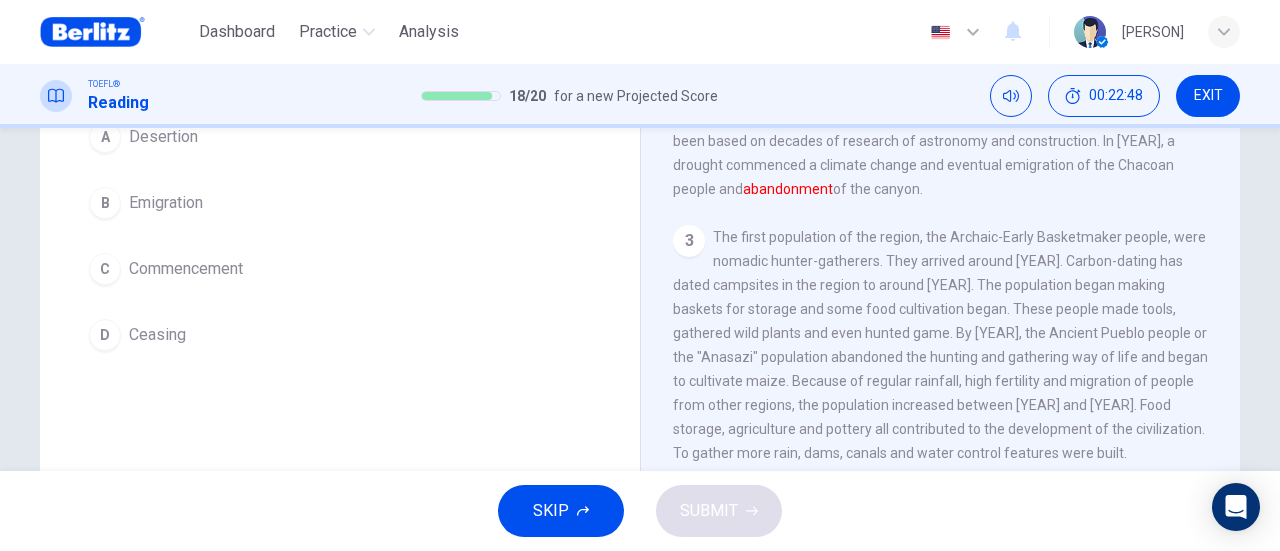 scroll, scrollTop: 122, scrollLeft: 0, axis: vertical 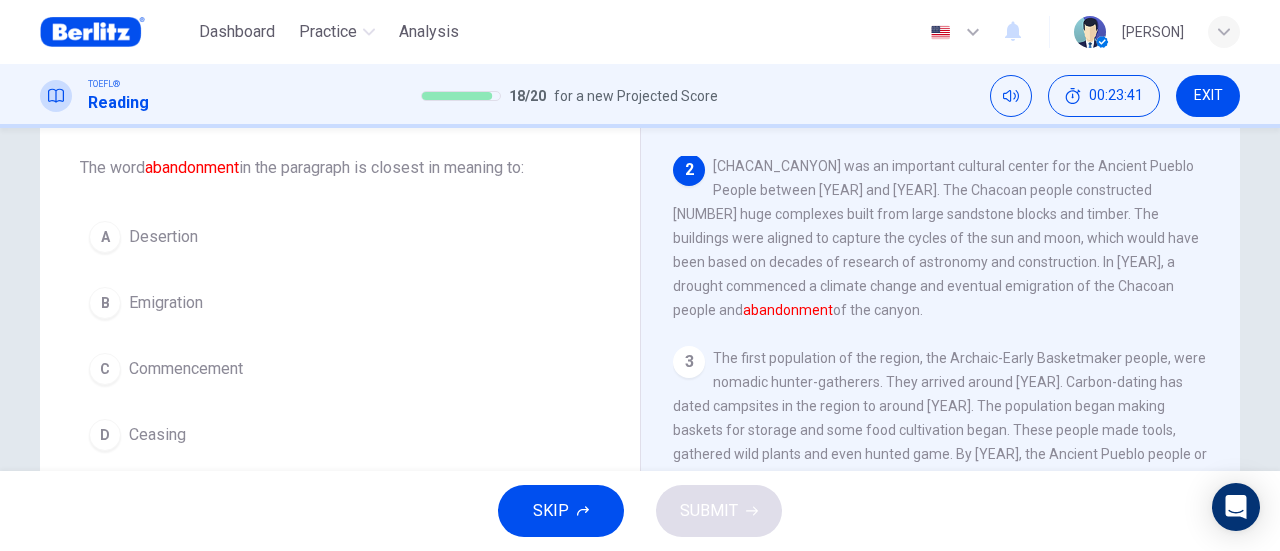 click on "A Desertion" at bounding box center (340, 237) 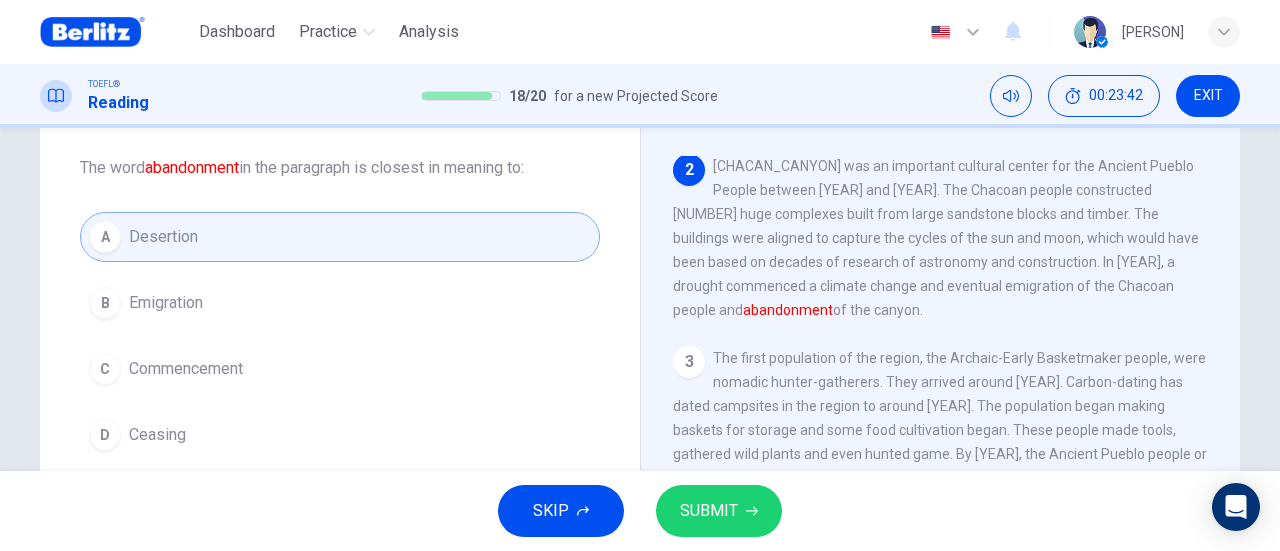 click at bounding box center (752, 511) 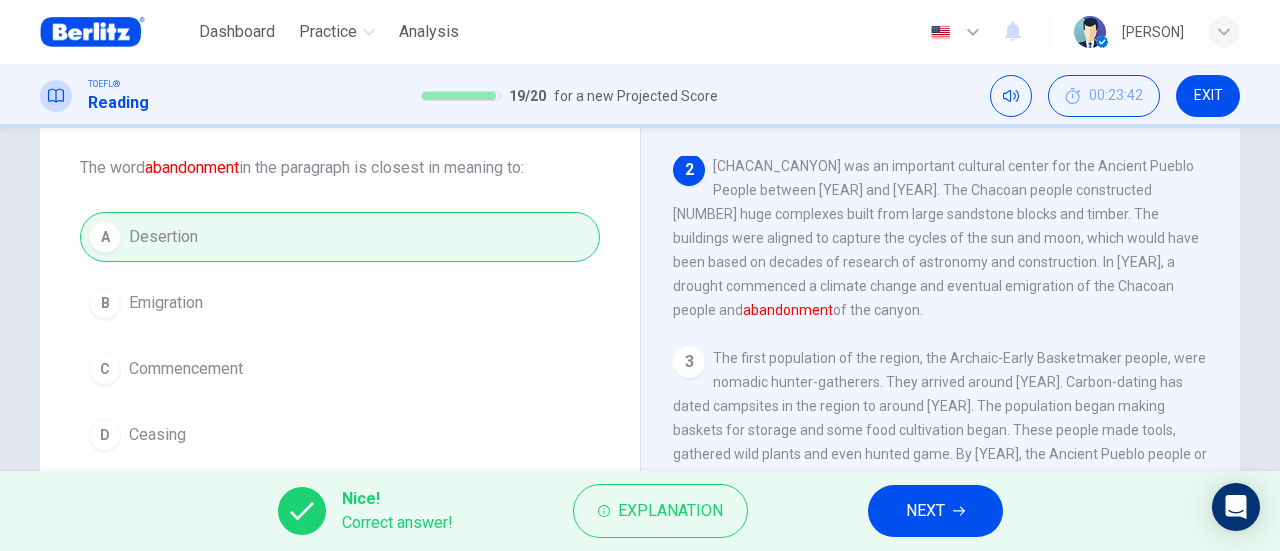 click on "NEXT" at bounding box center [935, 511] 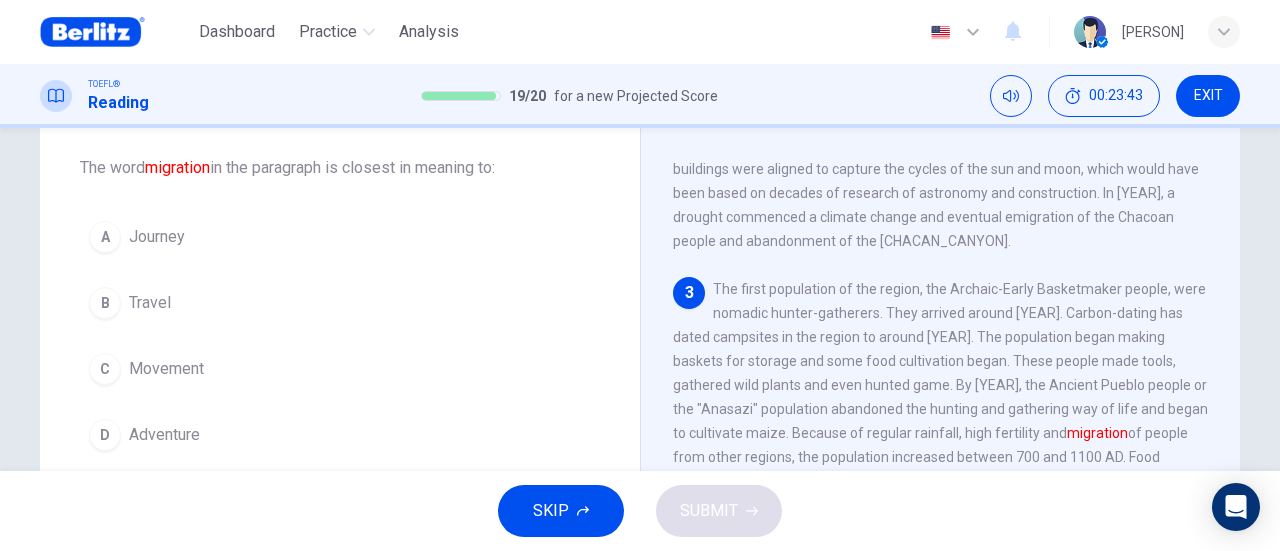 scroll, scrollTop: 291, scrollLeft: 0, axis: vertical 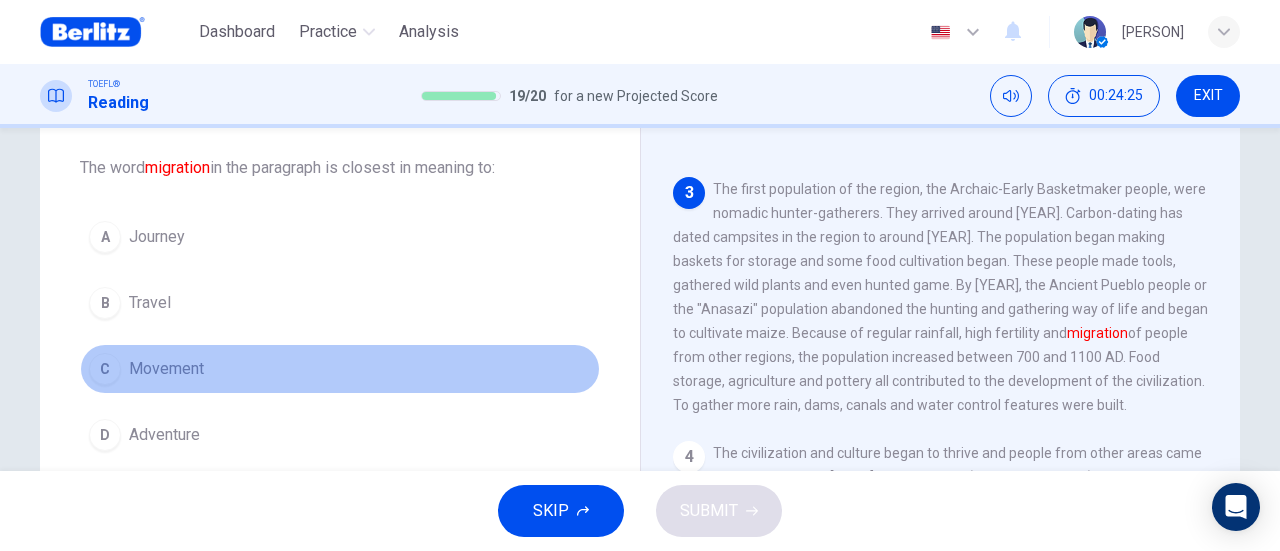 click on "Movement" at bounding box center (157, 237) 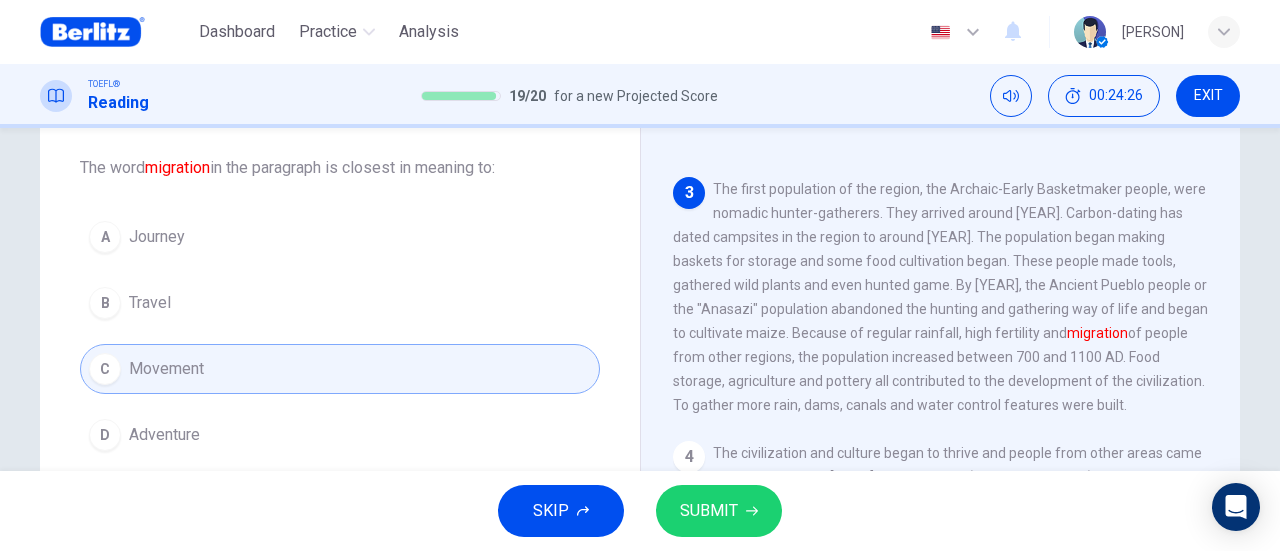 click on "SUBMIT" at bounding box center (709, 511) 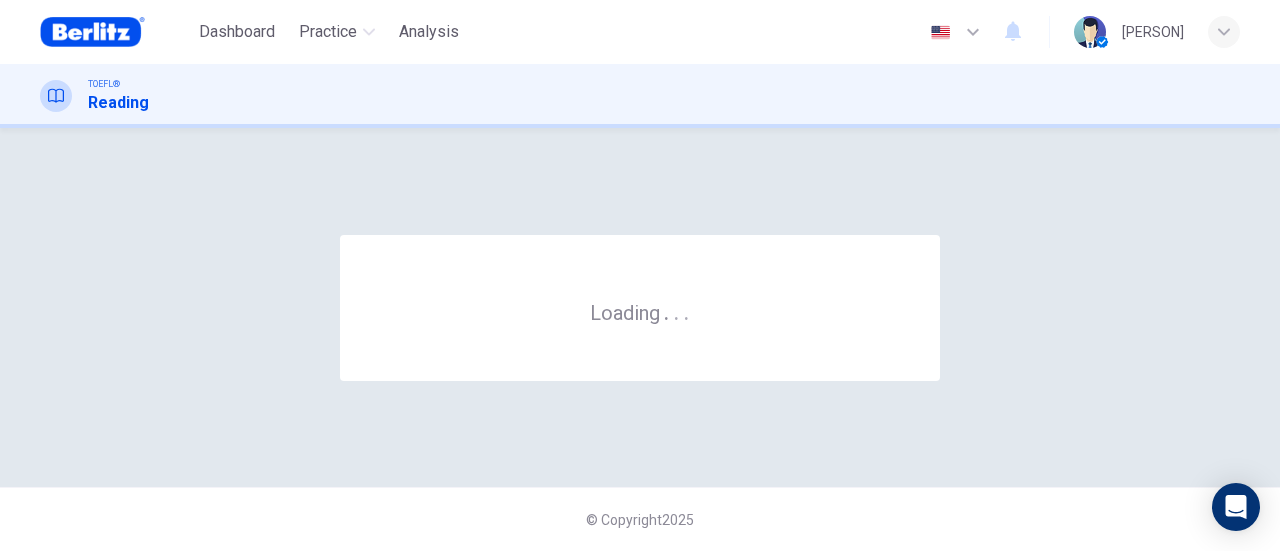 scroll, scrollTop: 0, scrollLeft: 0, axis: both 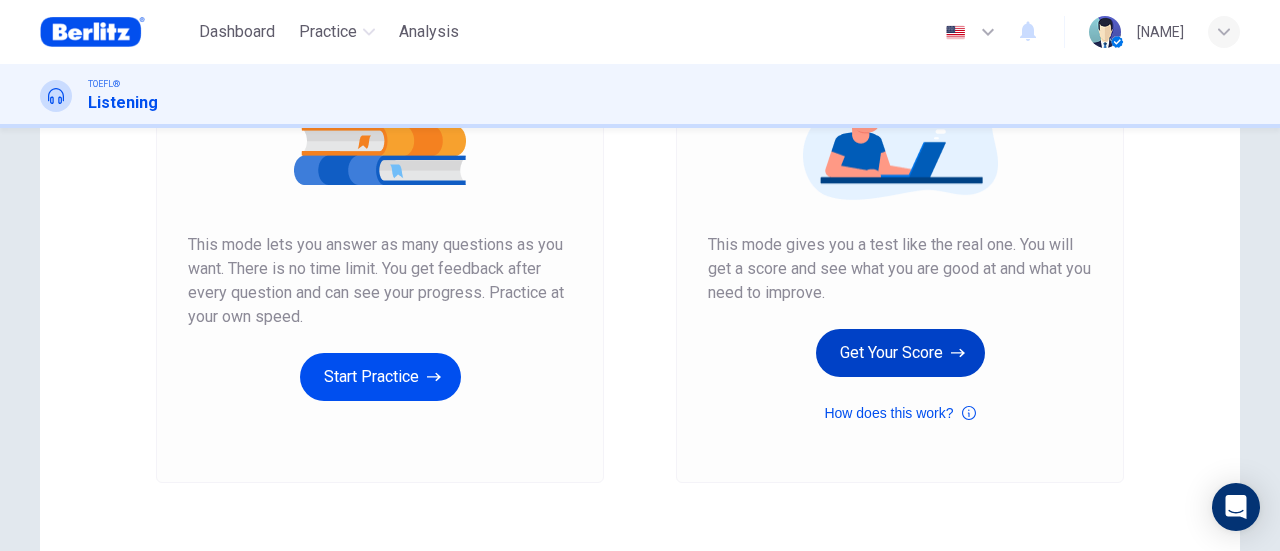 click on "Get Your Score" at bounding box center (380, 377) 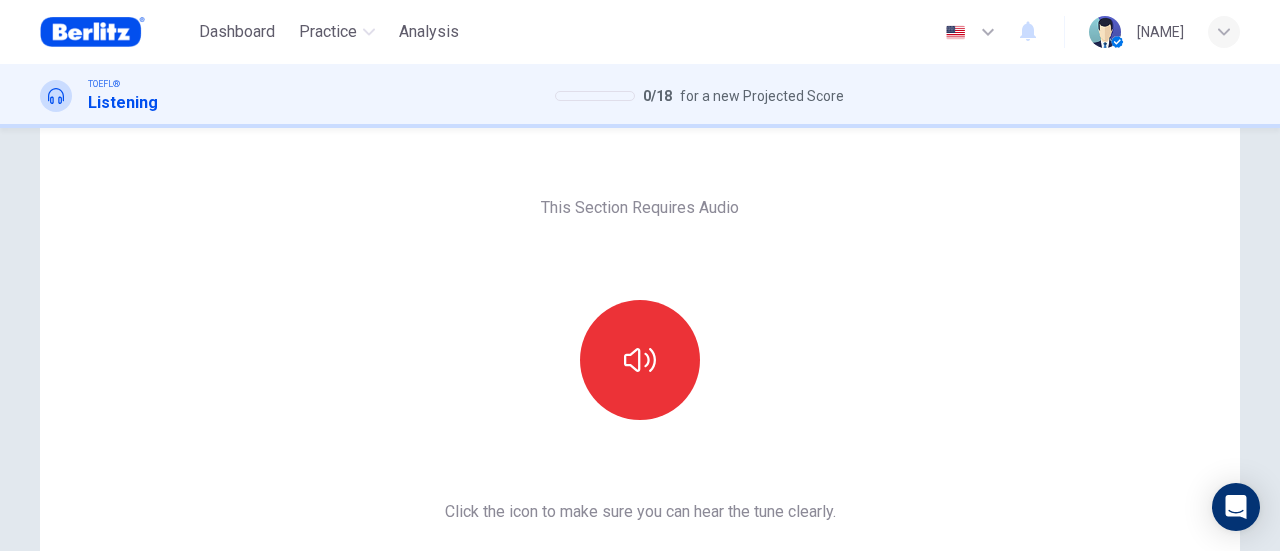 scroll, scrollTop: 200, scrollLeft: 0, axis: vertical 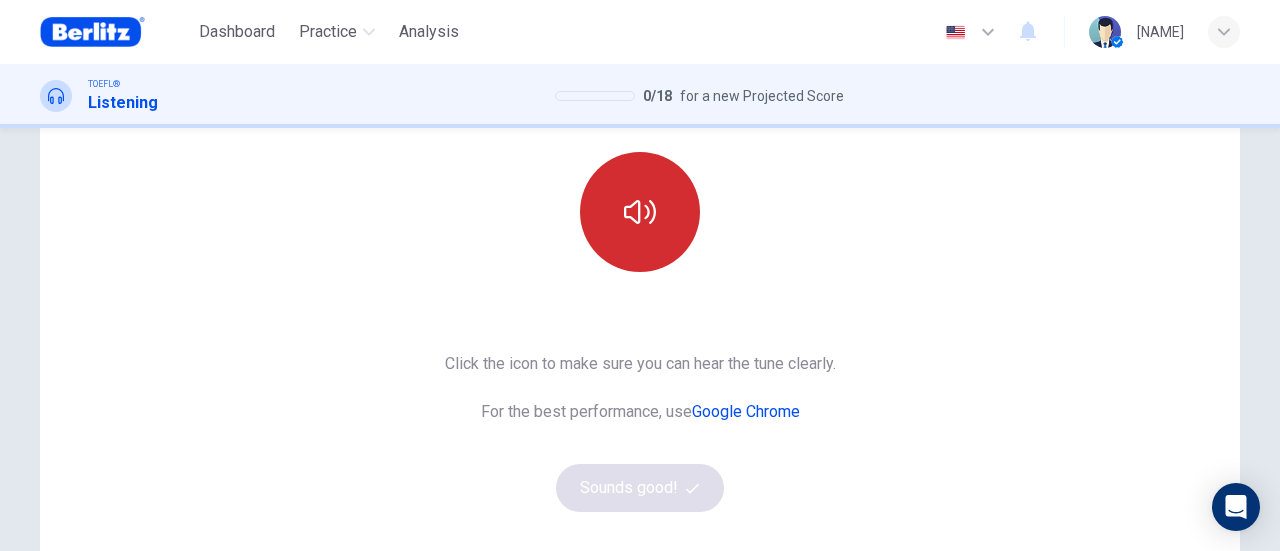 click at bounding box center (640, 212) 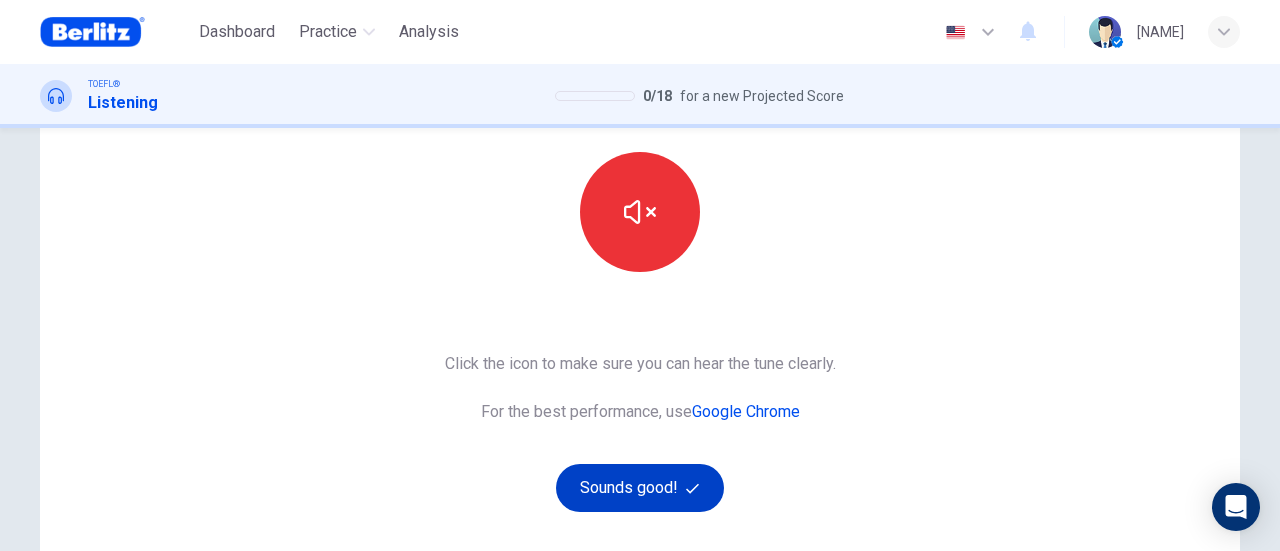 click on "Sounds good!" at bounding box center [640, 488] 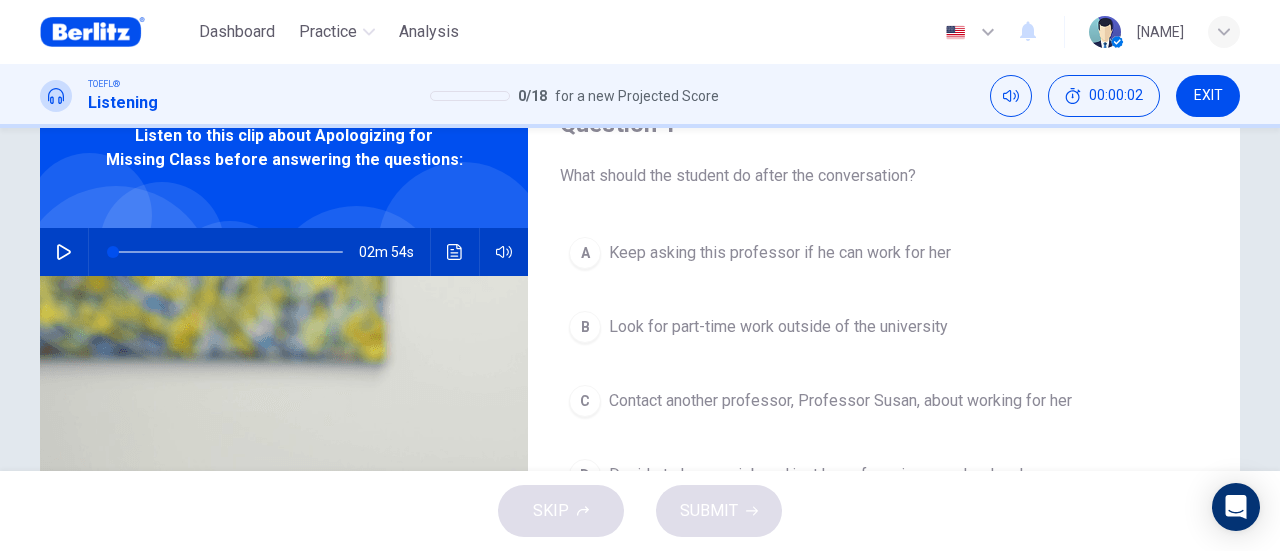 scroll, scrollTop: 0, scrollLeft: 0, axis: both 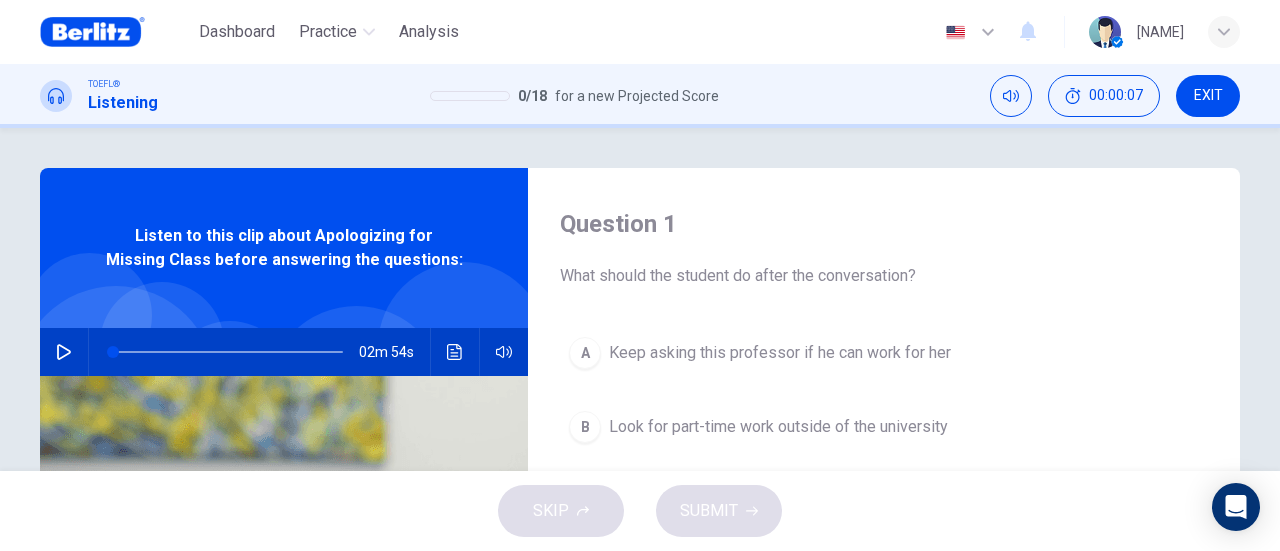 click at bounding box center (64, 352) 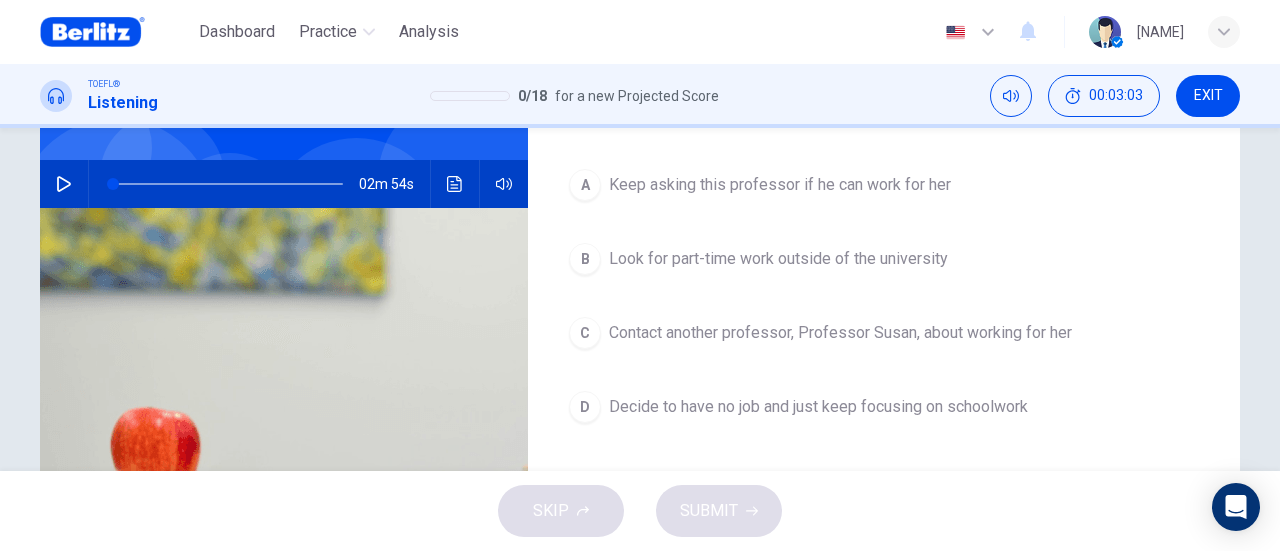 scroll, scrollTop: 200, scrollLeft: 0, axis: vertical 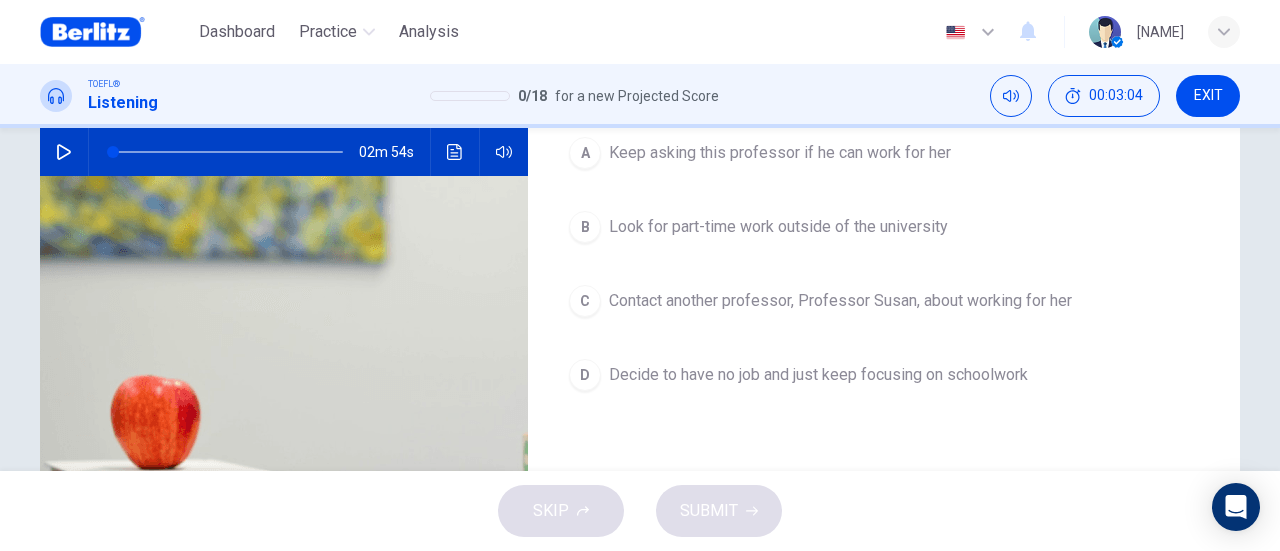 click on "Contact another professor, Professor Susan, about working for her" at bounding box center [780, 153] 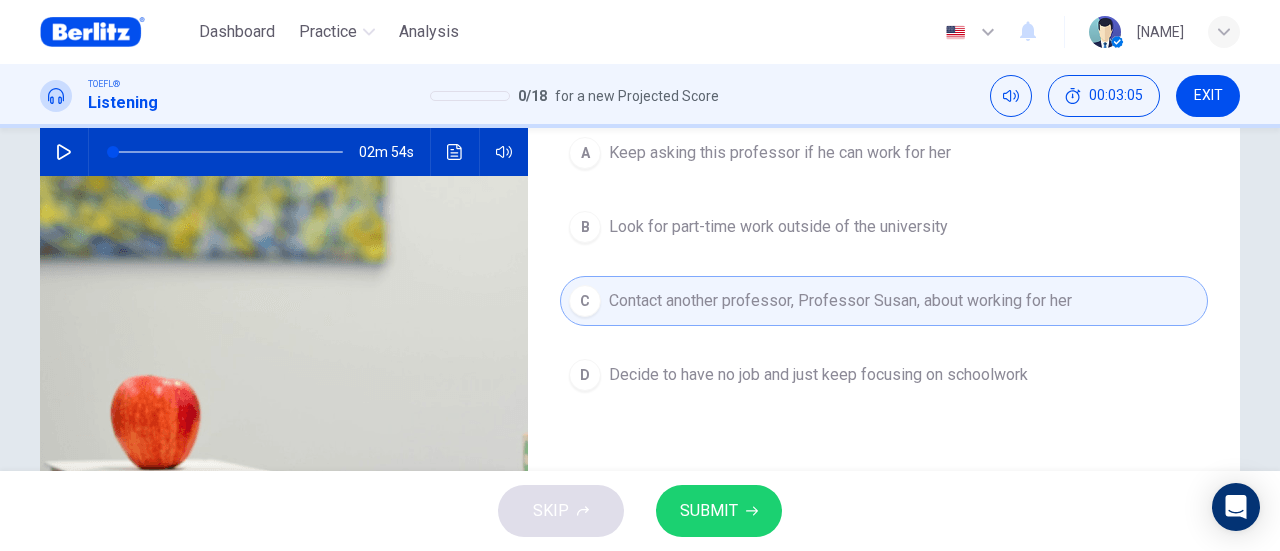click on "SUBMIT" at bounding box center [709, 511] 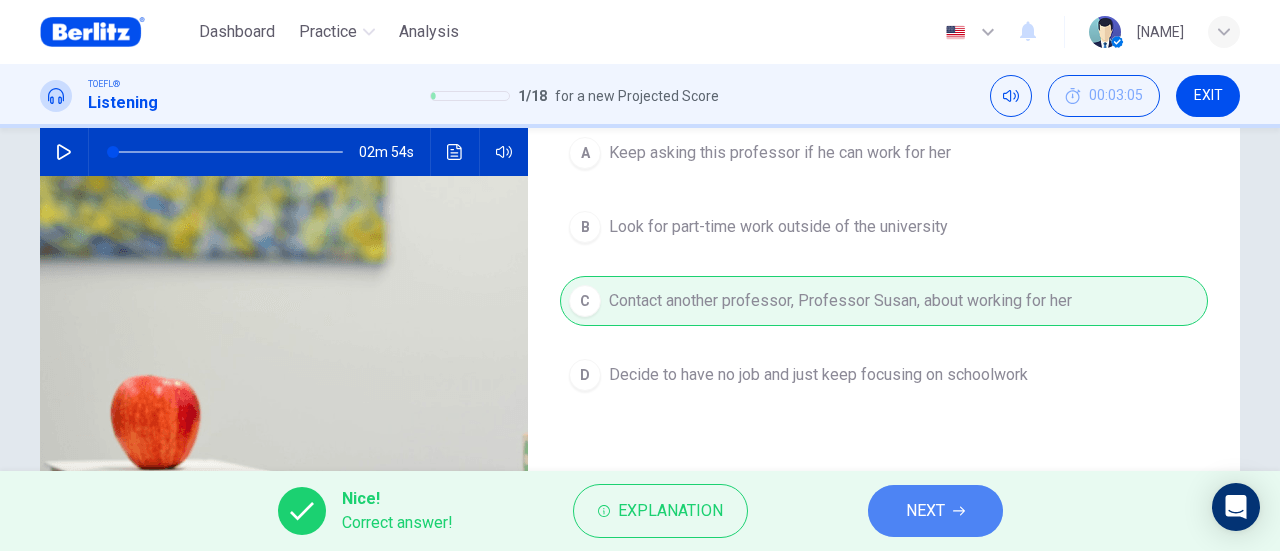 click on "NEXT" at bounding box center (925, 511) 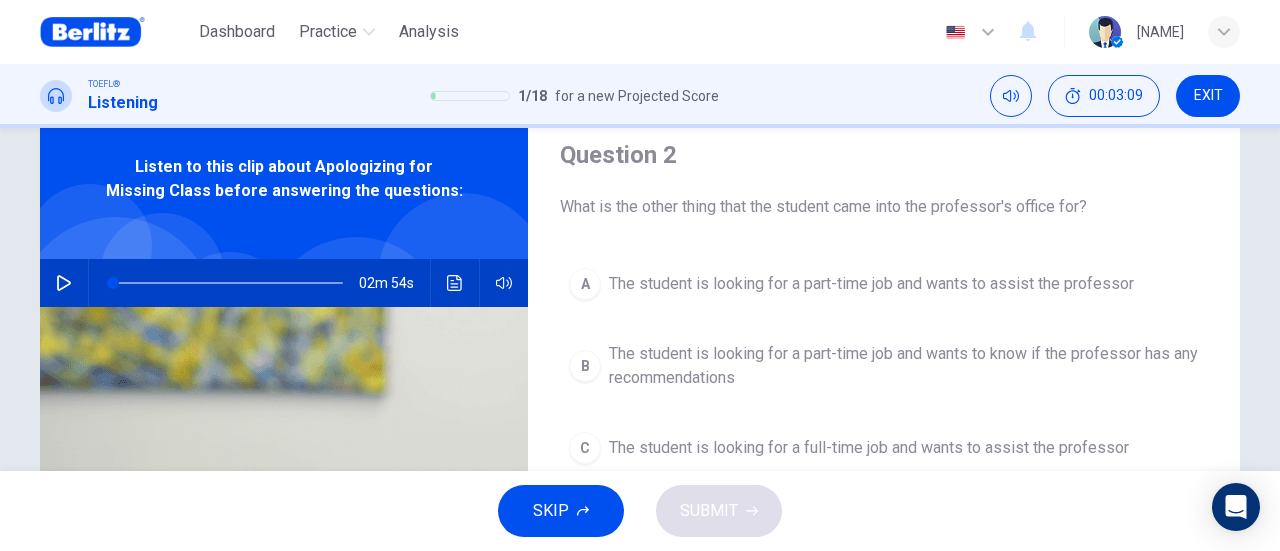 scroll, scrollTop: 100, scrollLeft: 0, axis: vertical 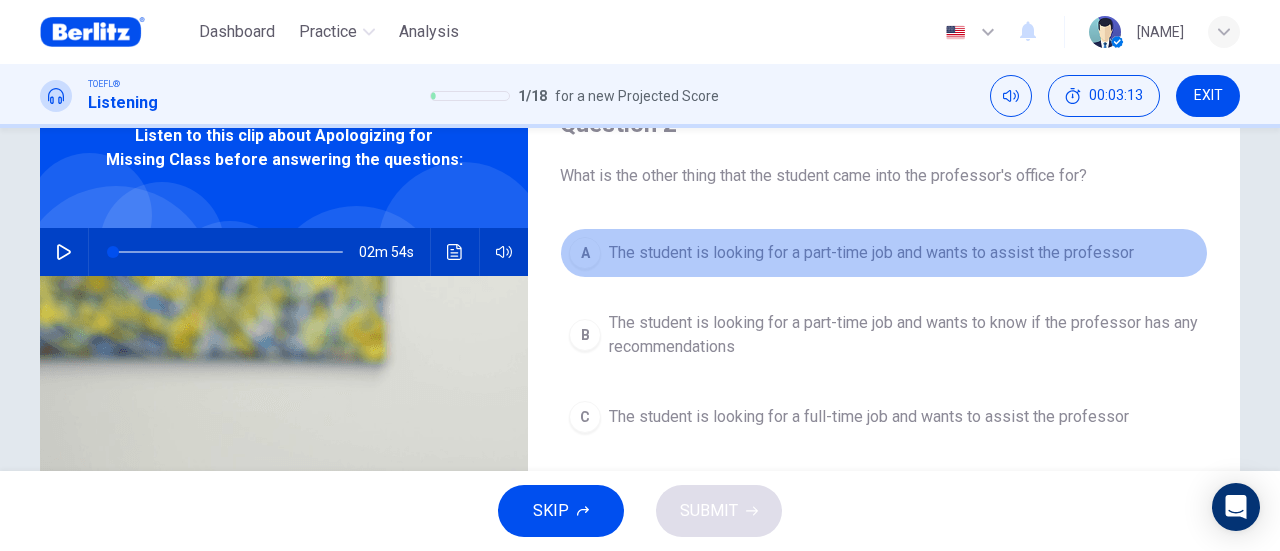 click on "A The student is looking for a part-time job and wants to assist the professor" at bounding box center (884, 253) 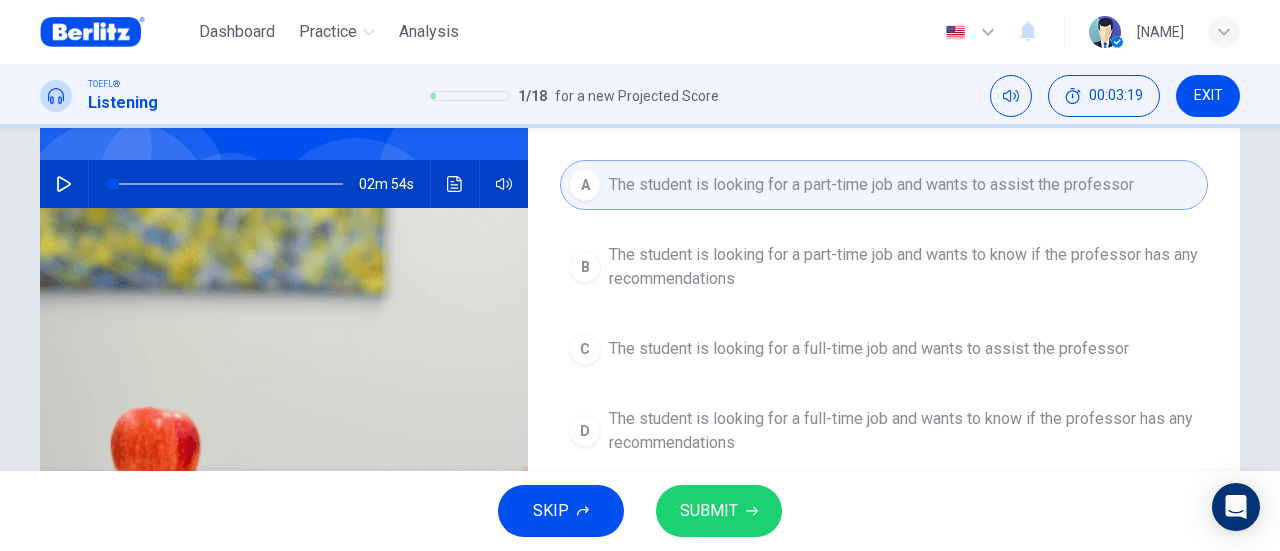scroll, scrollTop: 200, scrollLeft: 0, axis: vertical 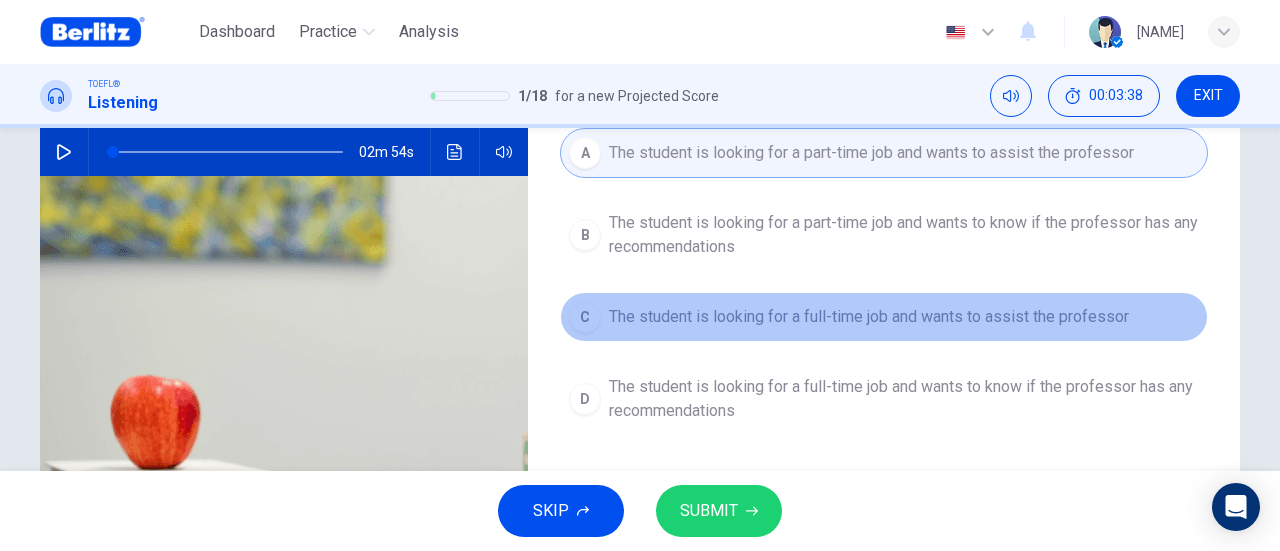 click on "The student is looking for a full-time job and wants to assist the professor" at bounding box center (904, 235) 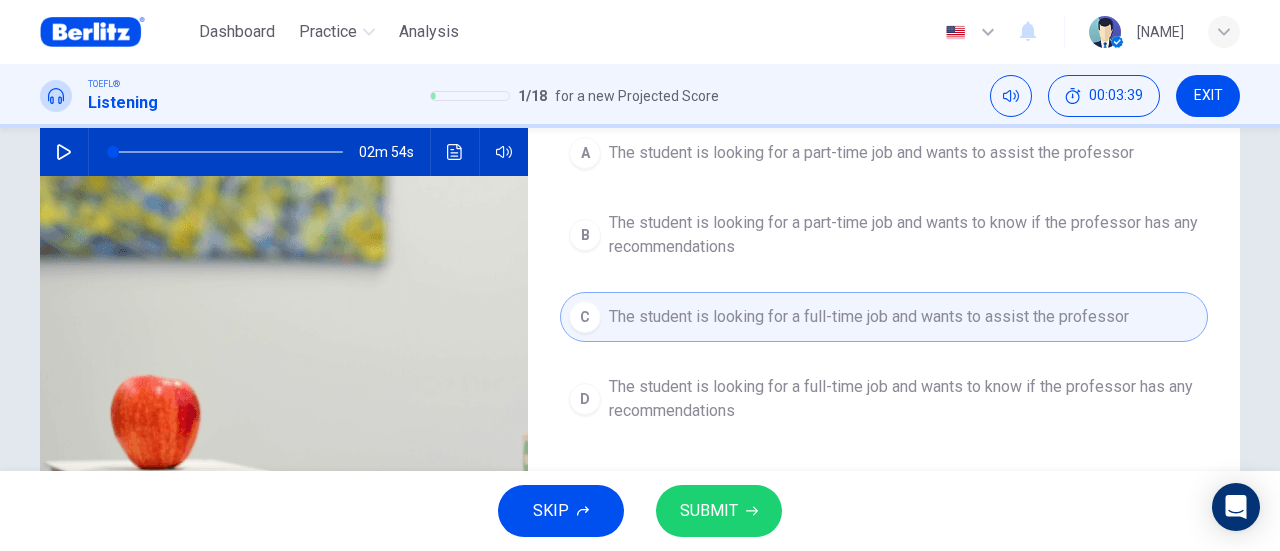 click on "SUBMIT" at bounding box center (719, 511) 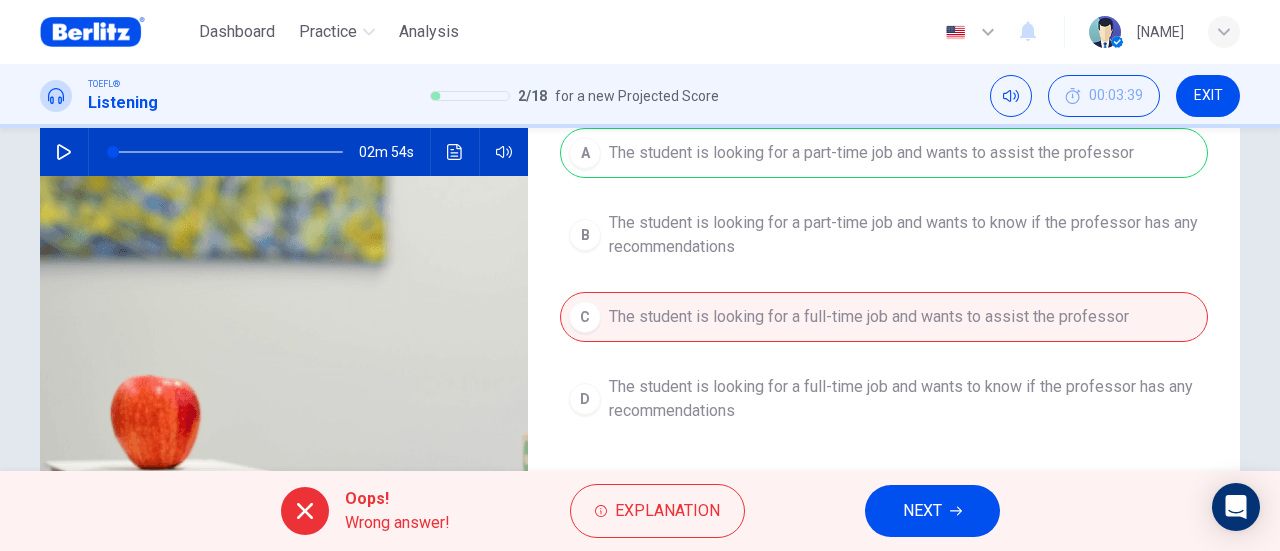 click on "NEXT" at bounding box center [922, 511] 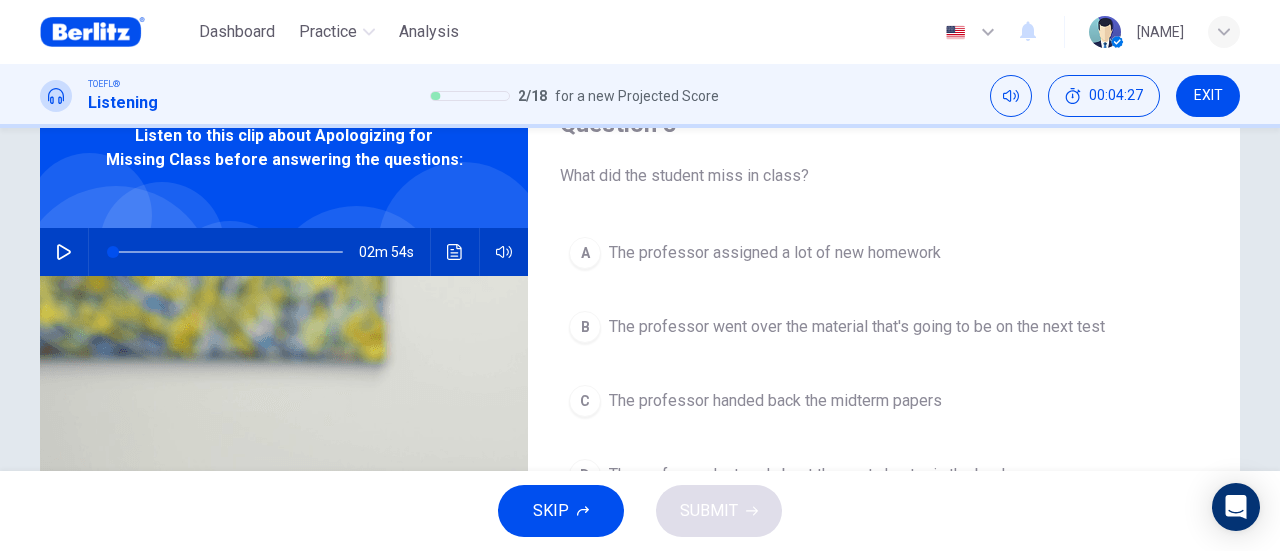 scroll, scrollTop: 200, scrollLeft: 0, axis: vertical 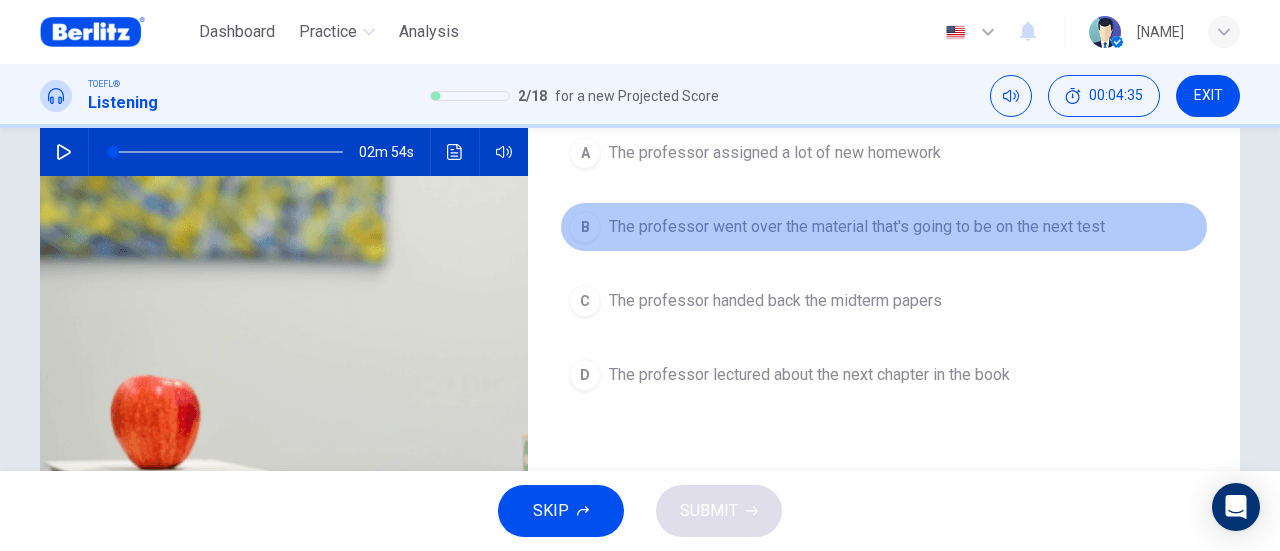 click on "The professor went over the material that's going to be on the next test" at bounding box center [775, 153] 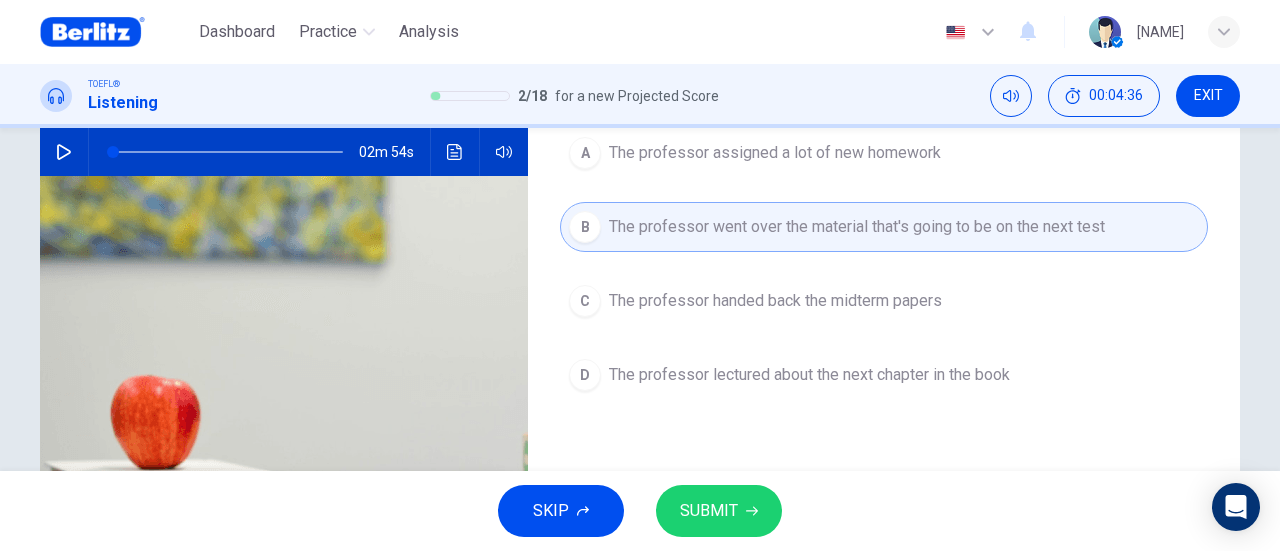 drag, startPoint x: 754, startPoint y: 501, endPoint x: 768, endPoint y: 460, distance: 43.32436 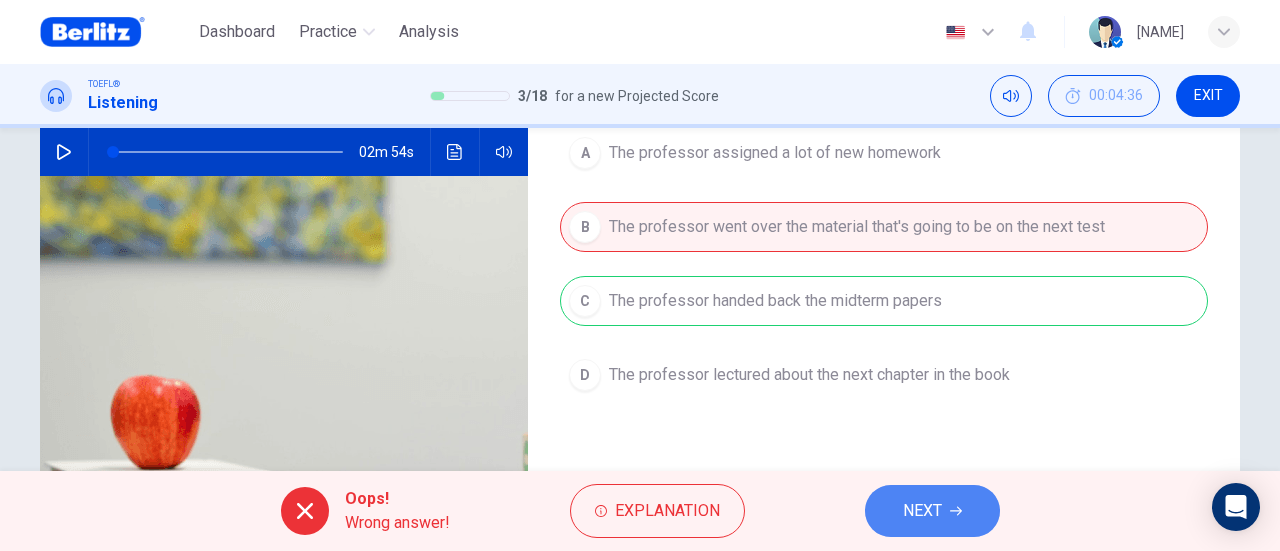 click on "NEXT" at bounding box center [932, 511] 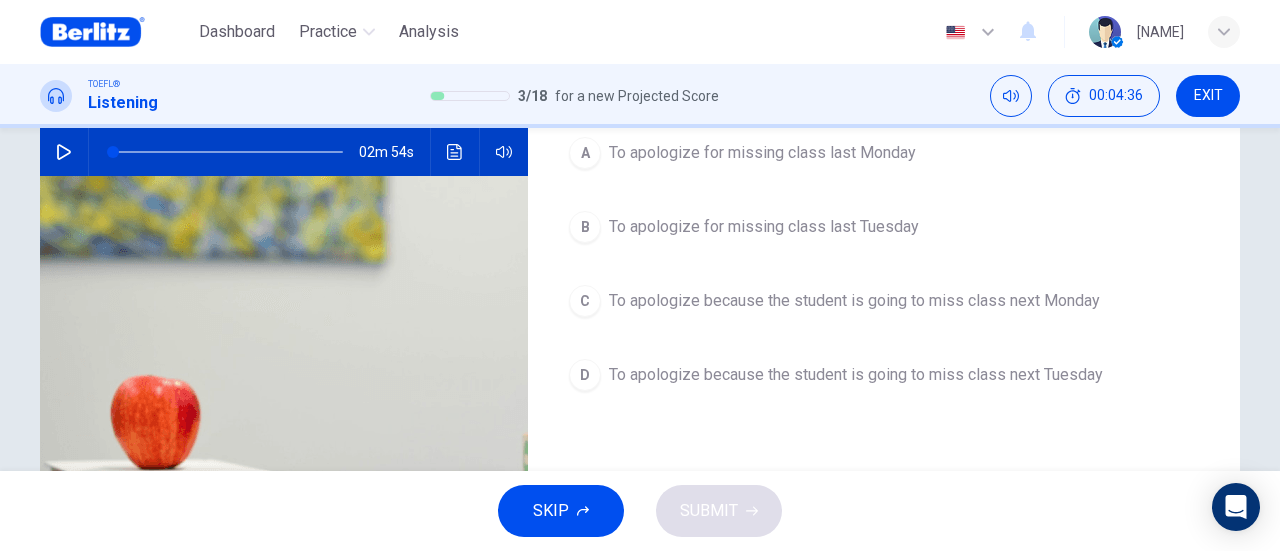 scroll, scrollTop: 100, scrollLeft: 0, axis: vertical 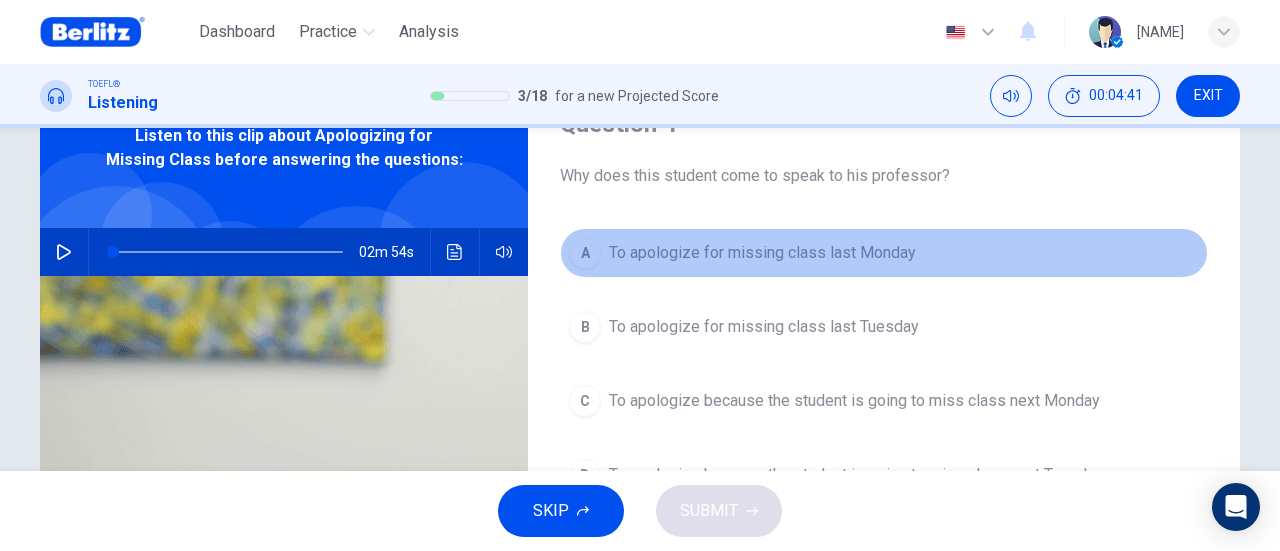 click on "To apologize for missing class last Monday" at bounding box center [762, 253] 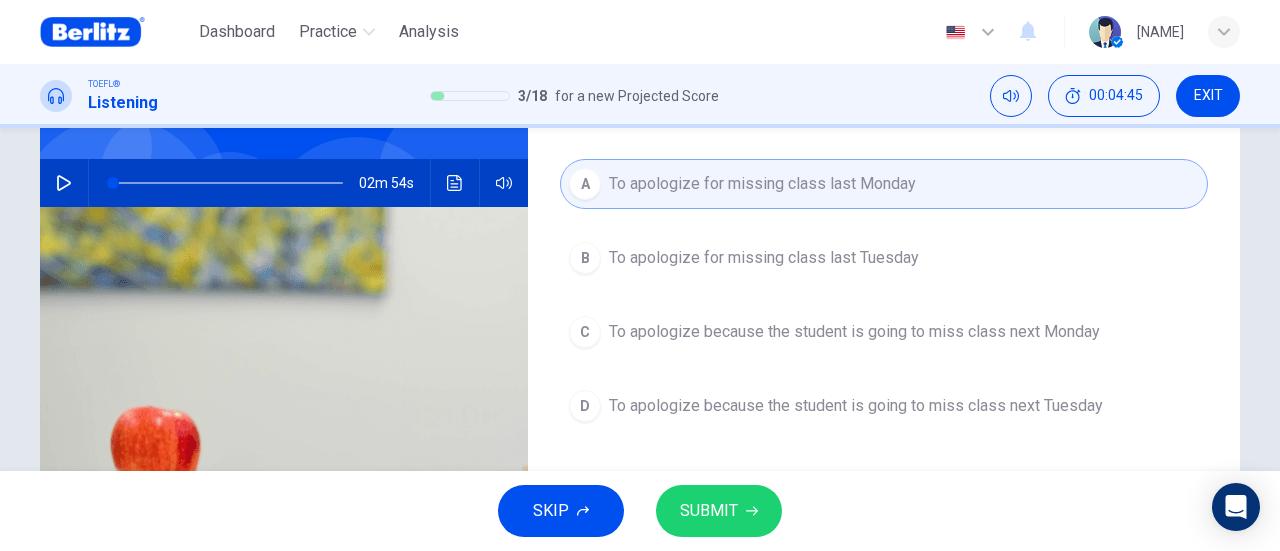 scroll, scrollTop: 200, scrollLeft: 0, axis: vertical 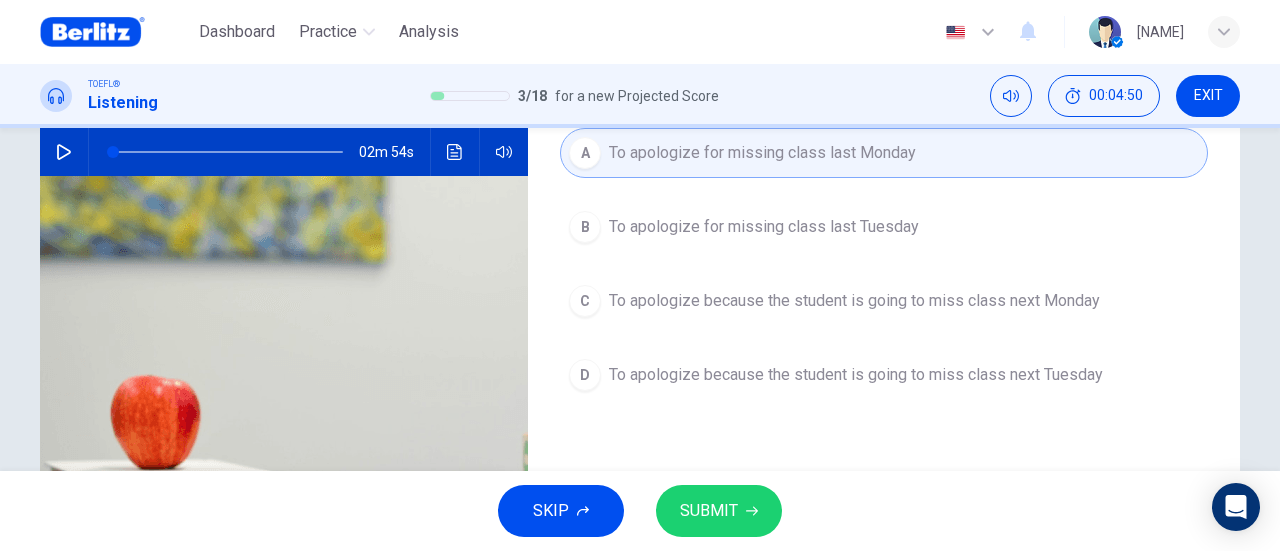 click on "SUBMIT" at bounding box center [719, 511] 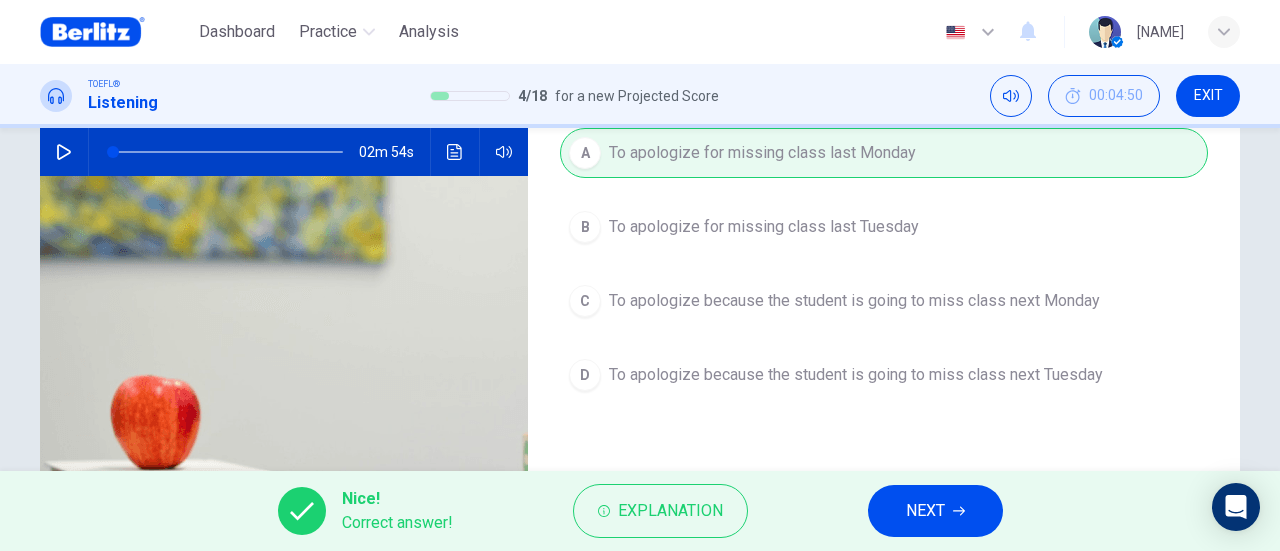 click on "NEXT" at bounding box center [925, 511] 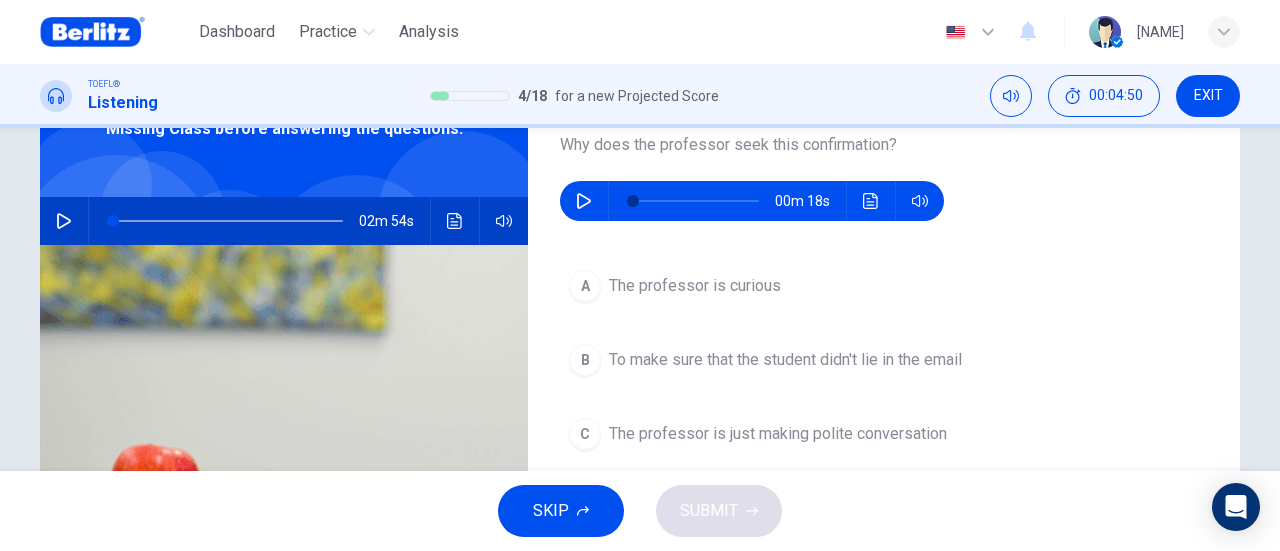 scroll, scrollTop: 100, scrollLeft: 0, axis: vertical 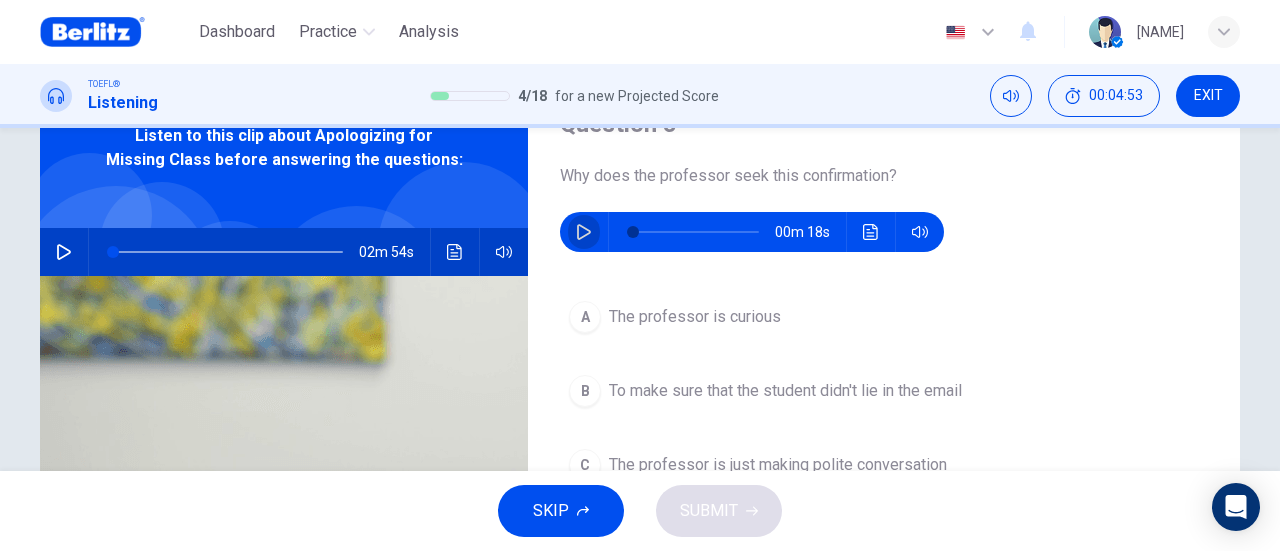 click at bounding box center [584, 232] 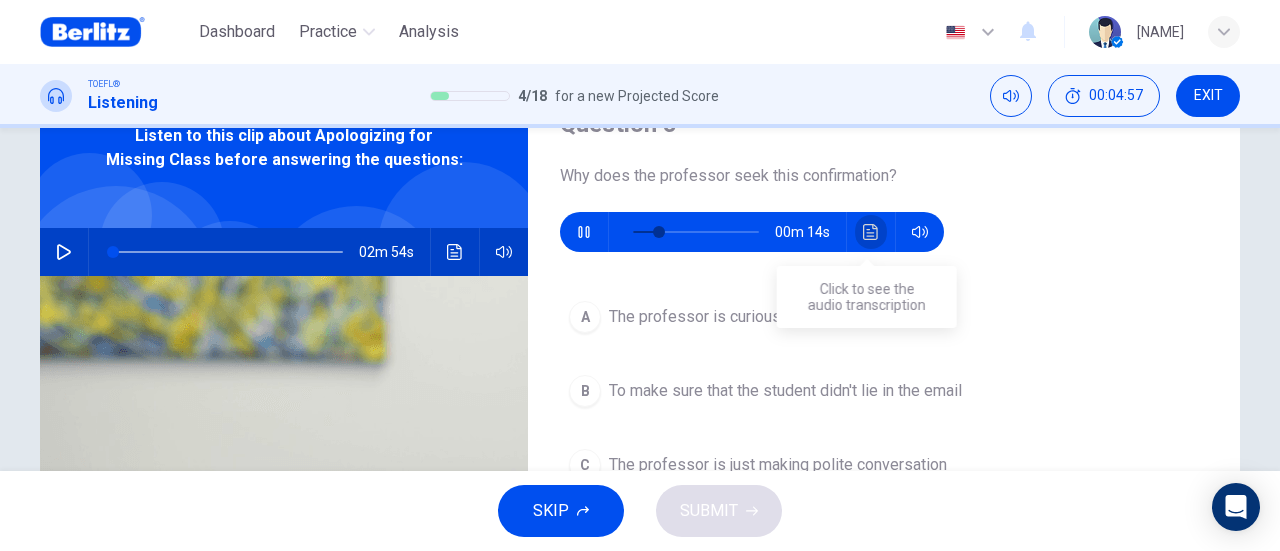 click at bounding box center [871, 232] 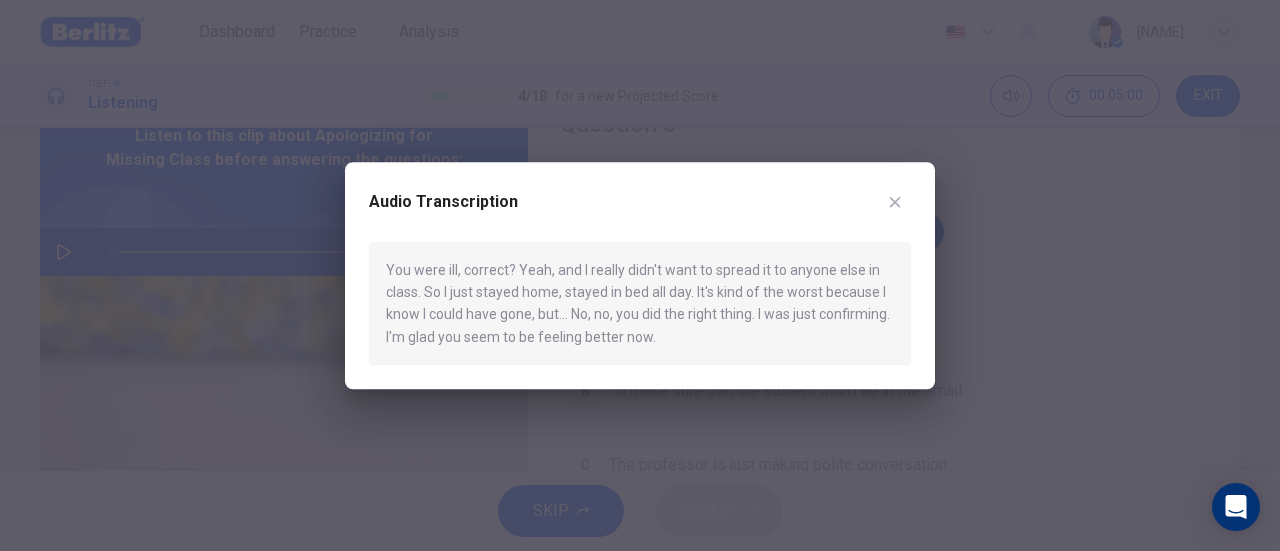 click at bounding box center (895, 202) 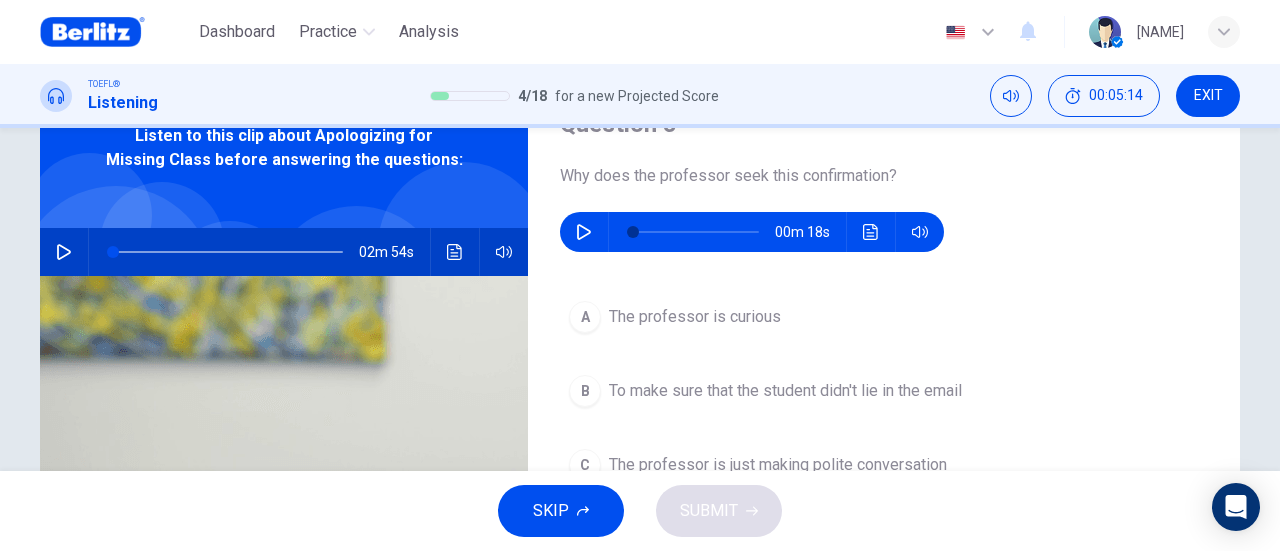 scroll, scrollTop: 200, scrollLeft: 0, axis: vertical 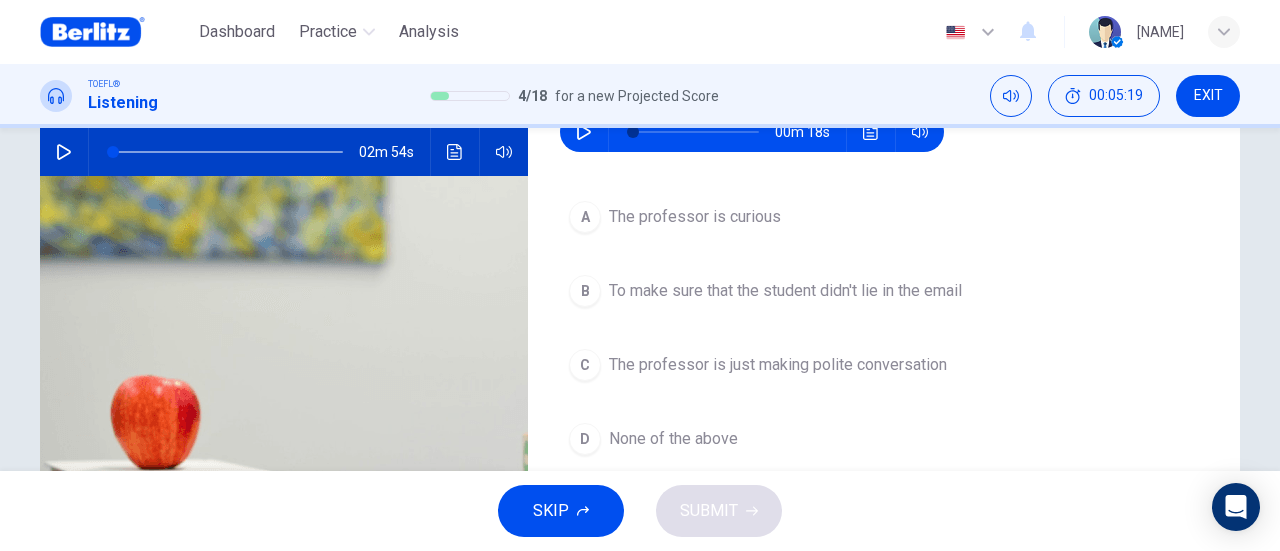 click at bounding box center [584, 132] 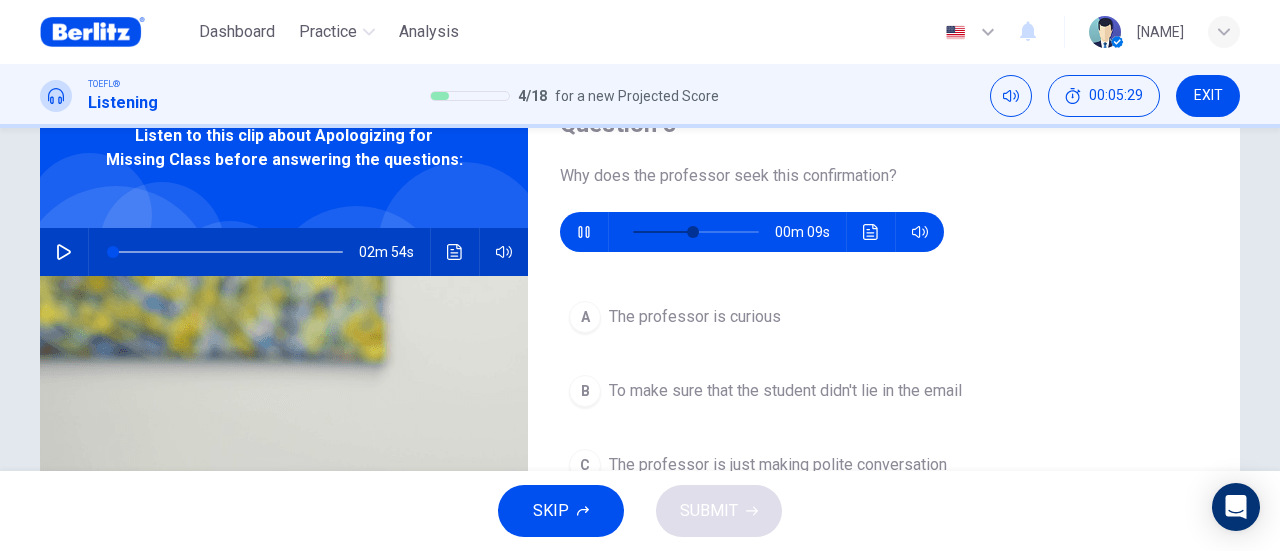 scroll, scrollTop: 200, scrollLeft: 0, axis: vertical 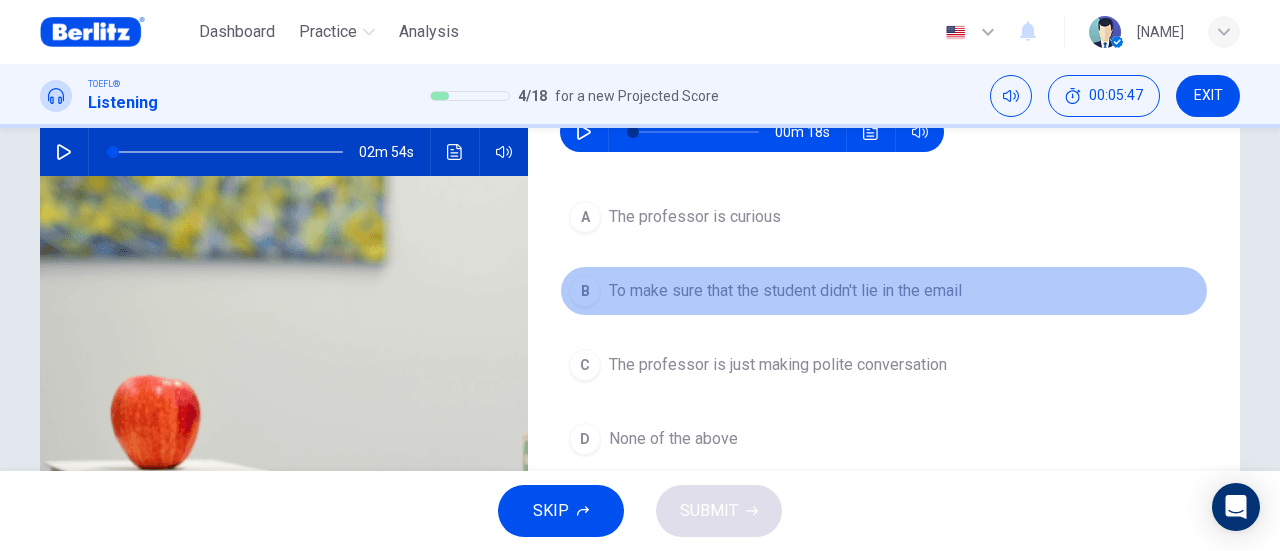 click on "To make sure that the student didn't lie in the email" at bounding box center (695, 217) 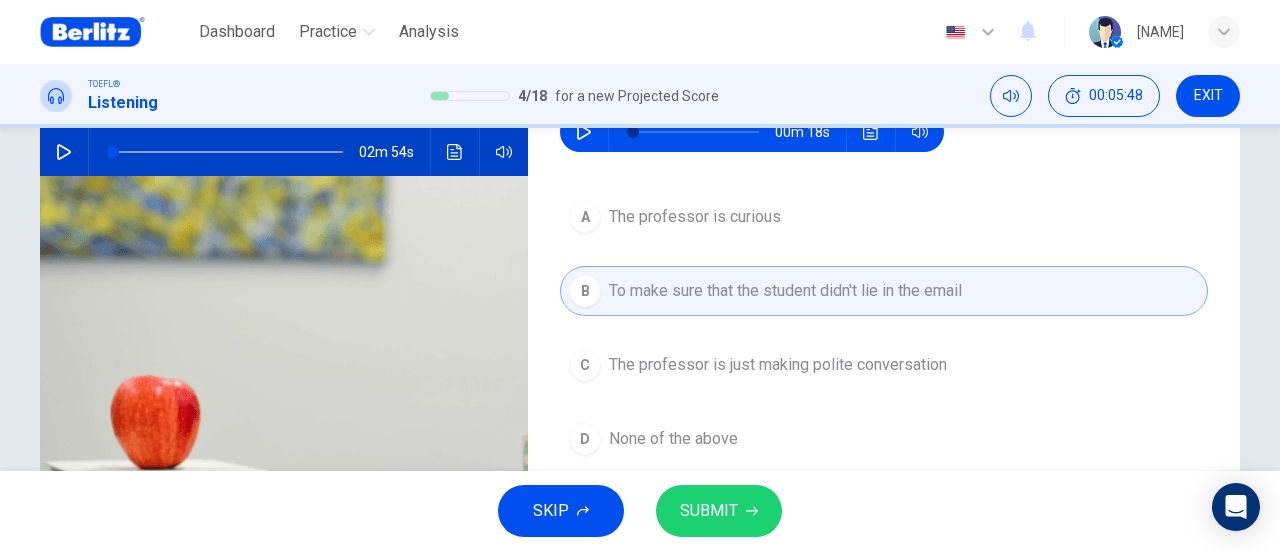 click on "SUBMIT" at bounding box center (719, 511) 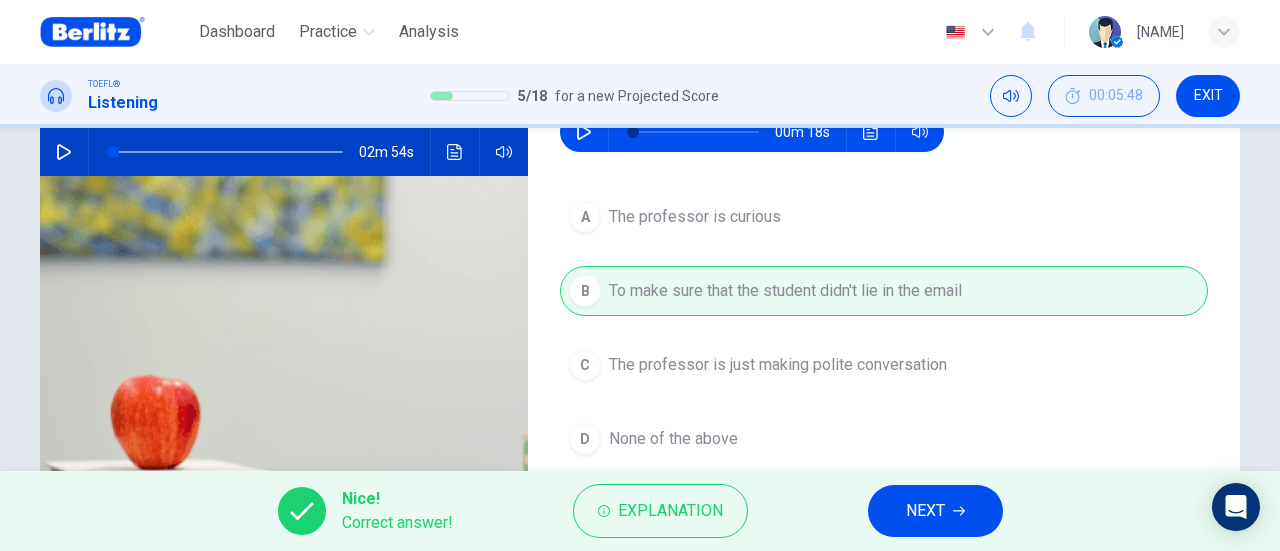 click on "NEXT" at bounding box center [925, 511] 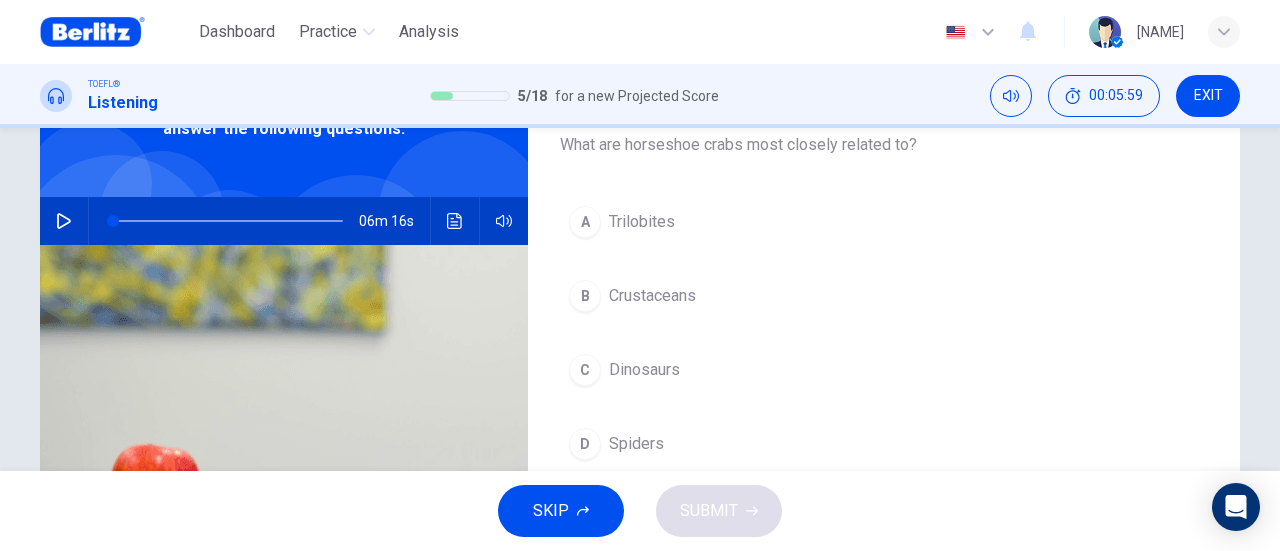 scroll, scrollTop: 100, scrollLeft: 0, axis: vertical 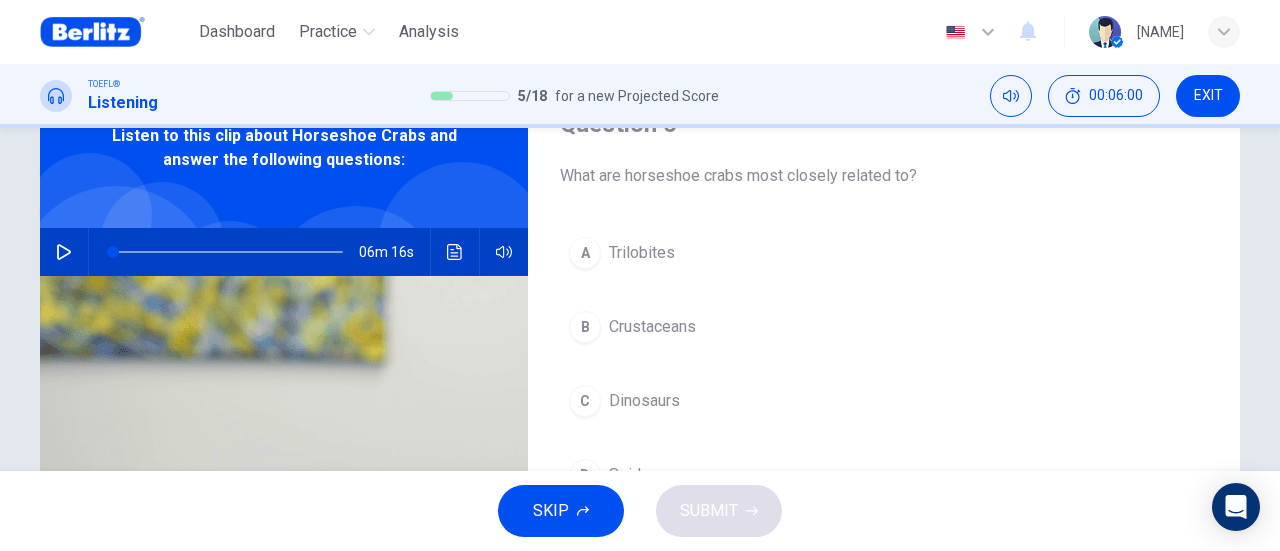 click at bounding box center (64, 252) 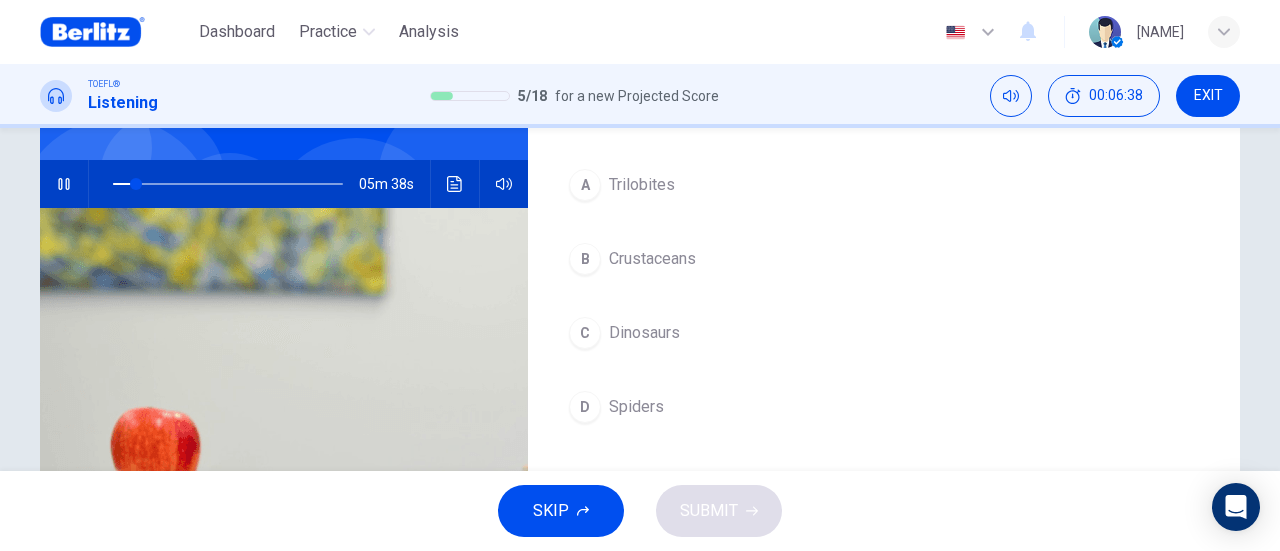 scroll, scrollTop: 200, scrollLeft: 0, axis: vertical 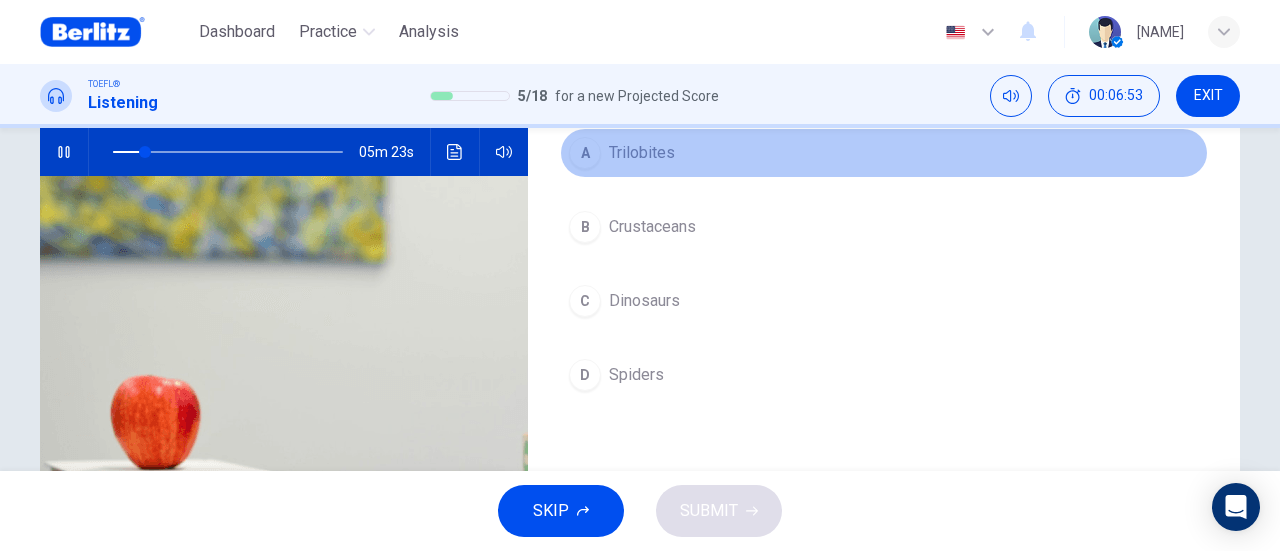 click on "A Trilobites" at bounding box center [884, 153] 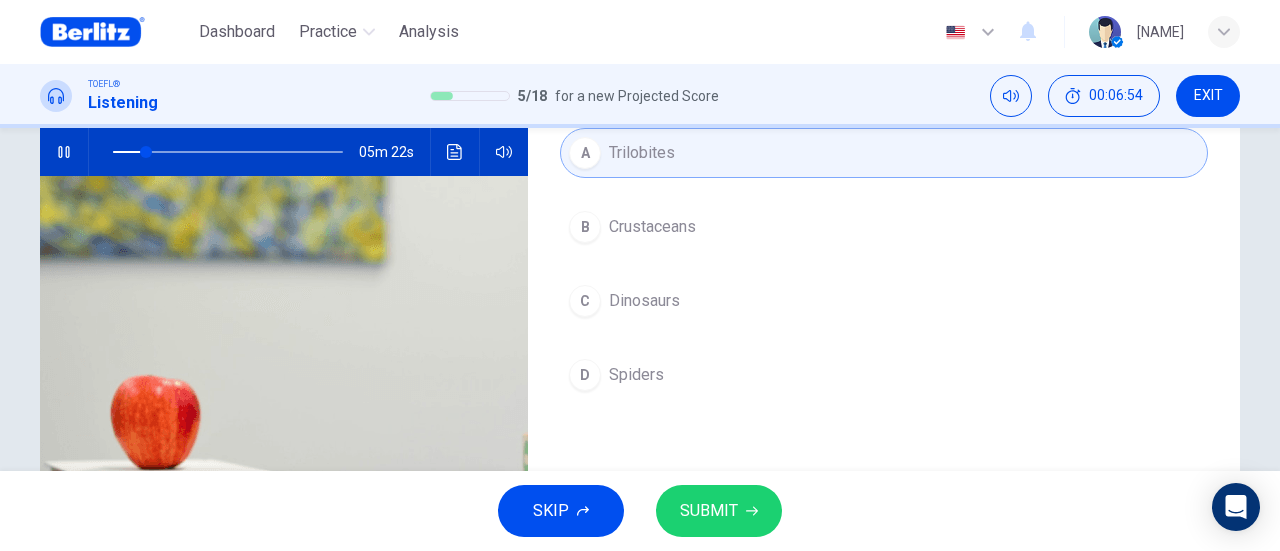 click on "SUBMIT" at bounding box center (719, 511) 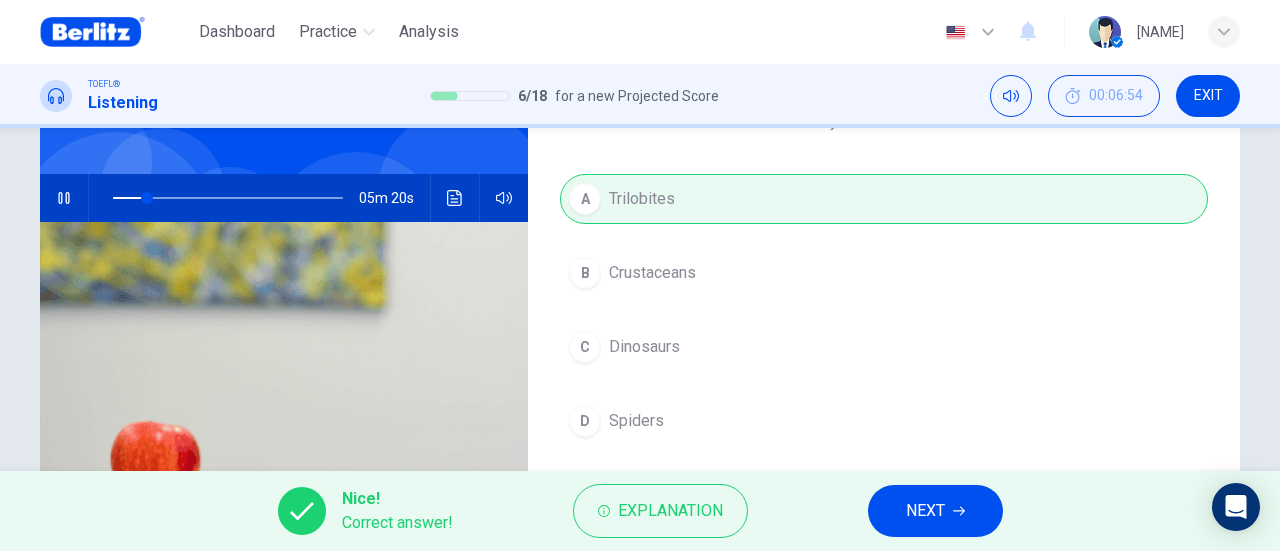 scroll, scrollTop: 200, scrollLeft: 0, axis: vertical 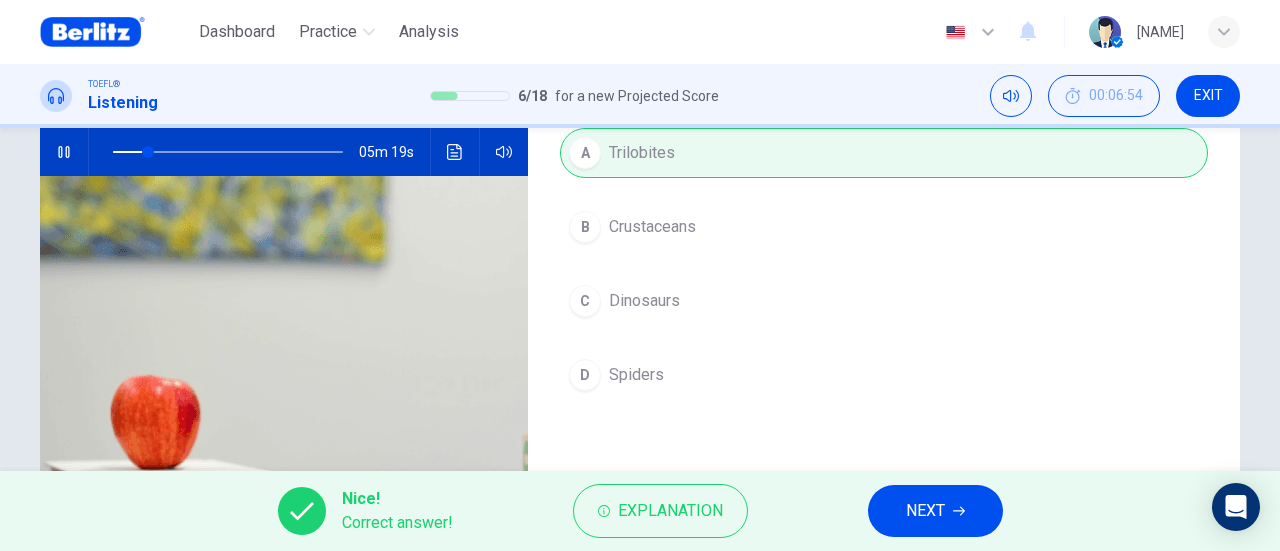 click on "NEXT" at bounding box center (935, 511) 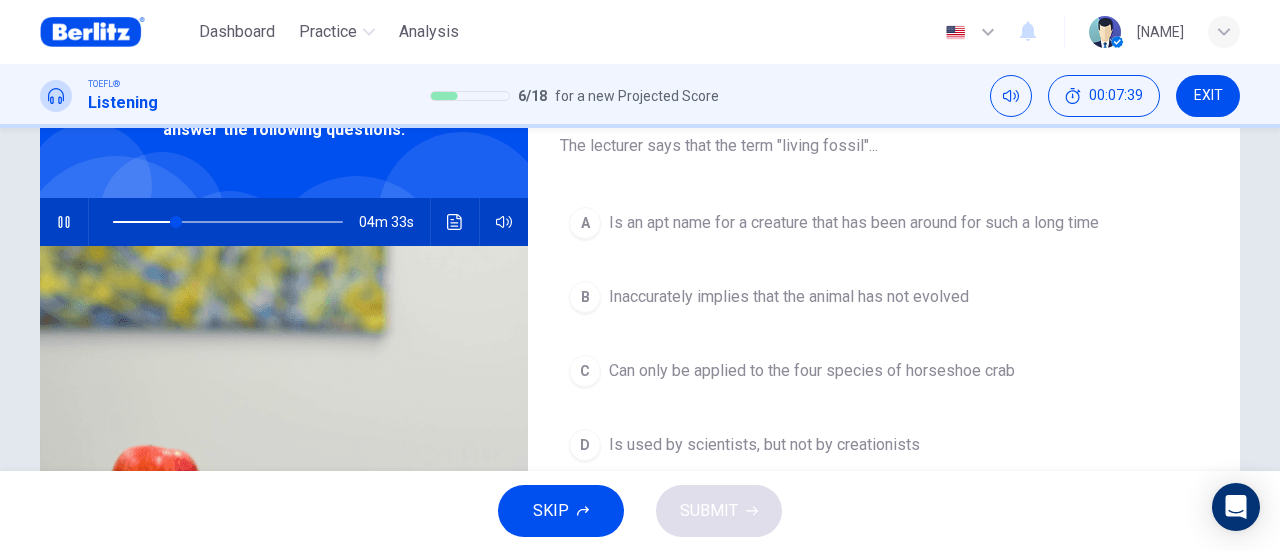 scroll, scrollTop: 100, scrollLeft: 0, axis: vertical 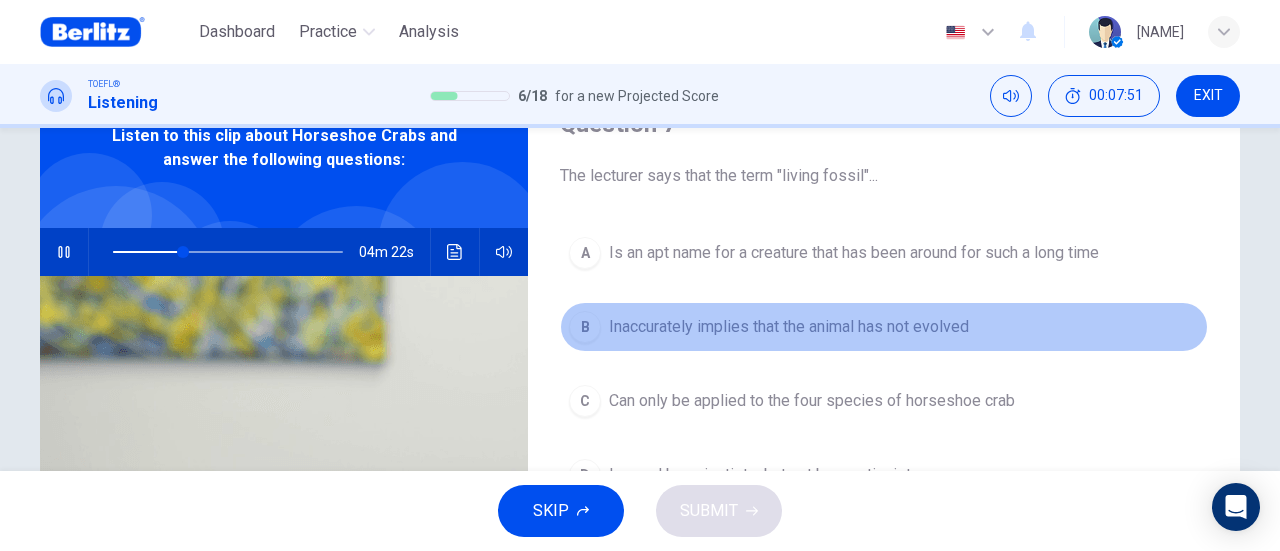 drag, startPoint x: 820, startPoint y: 321, endPoint x: 904, endPoint y: 461, distance: 163.26665 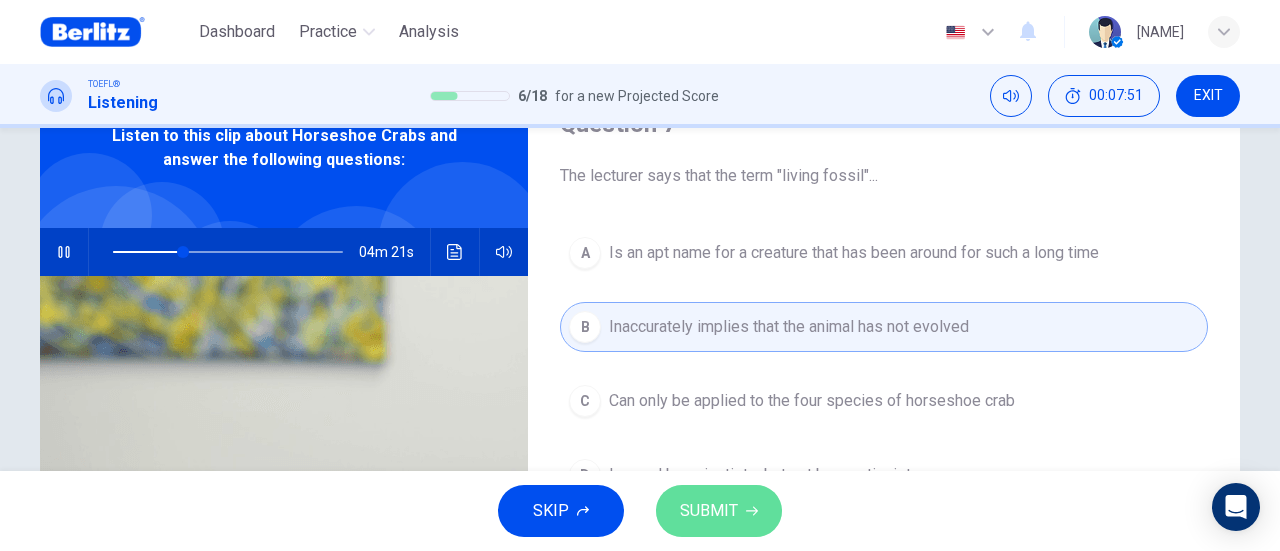 click on "SUBMIT" at bounding box center [709, 511] 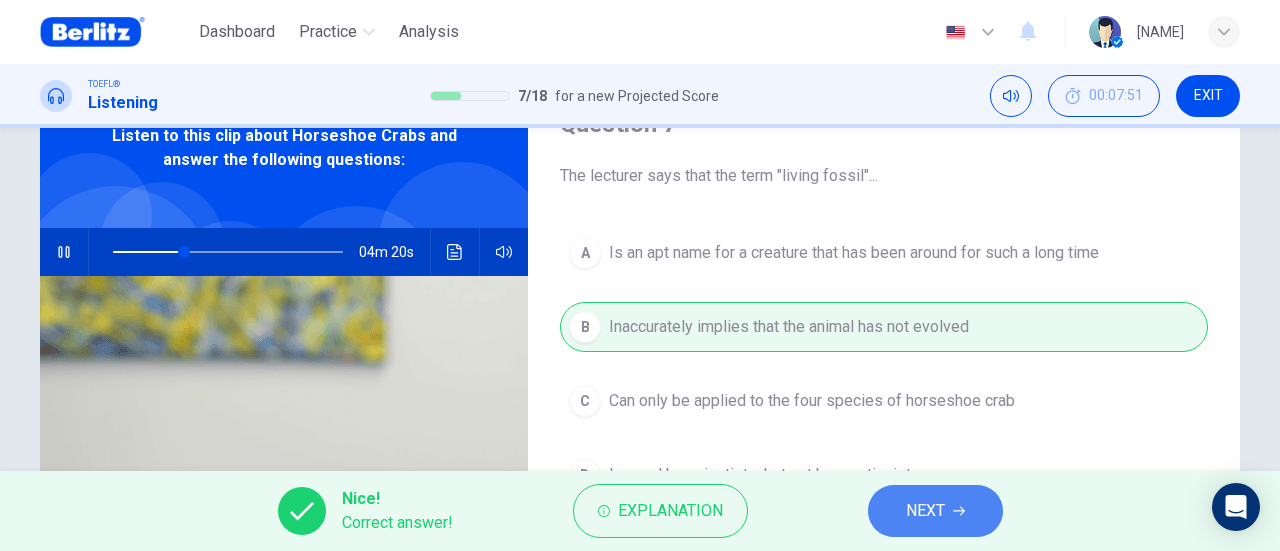 click on "NEXT" at bounding box center [925, 511] 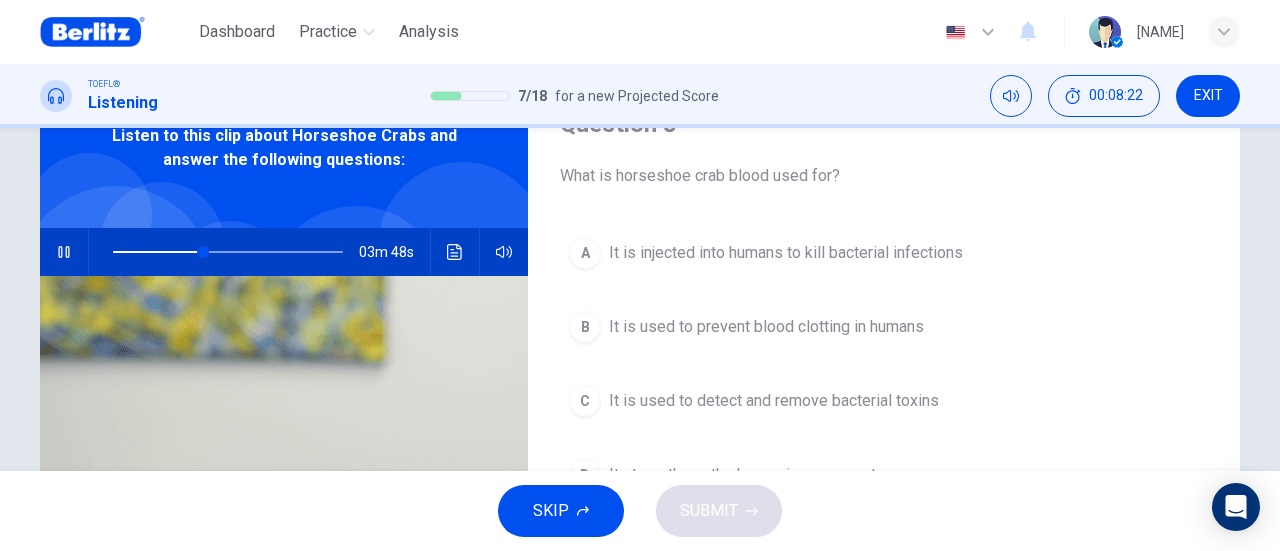 drag, startPoint x: 952, startPoint y: 250, endPoint x: 1019, endPoint y: 292, distance: 79.07591 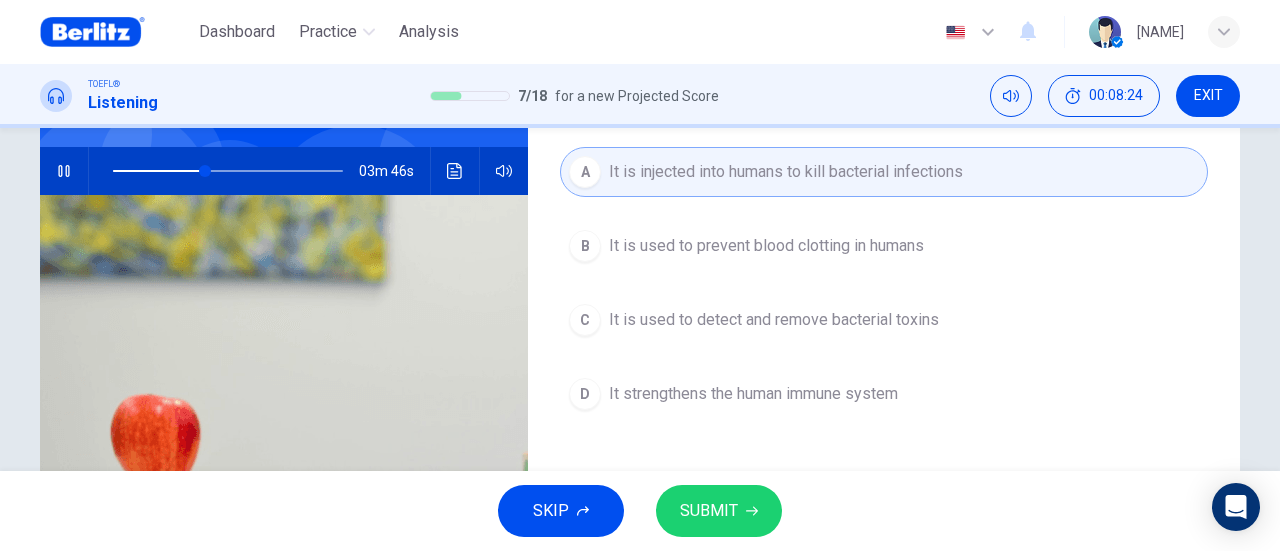 scroll, scrollTop: 200, scrollLeft: 0, axis: vertical 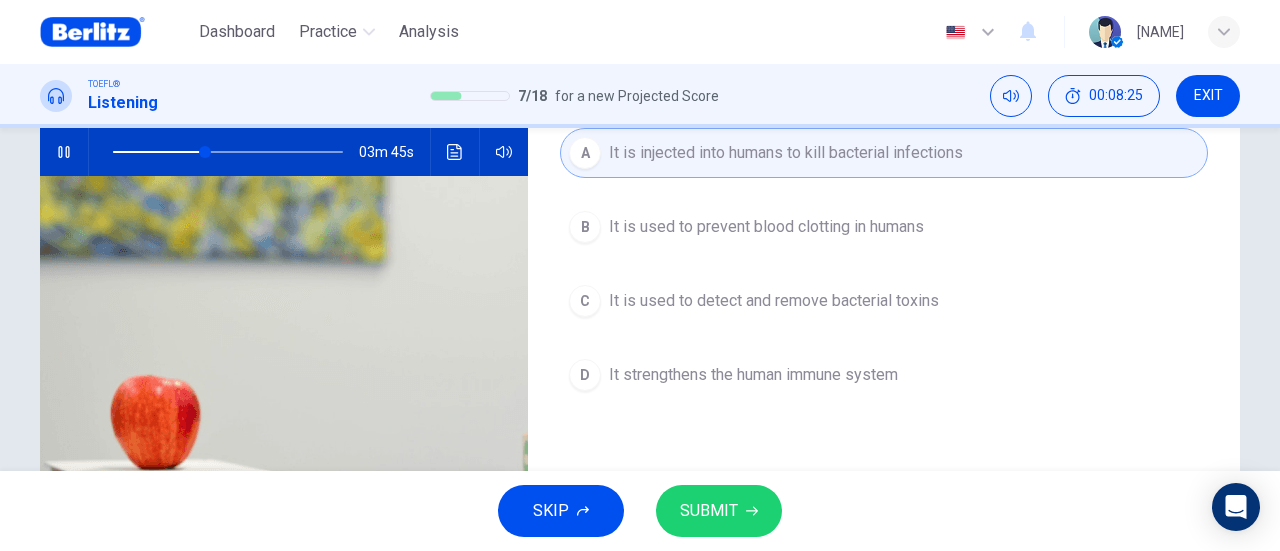 click on "SUBMIT" at bounding box center (719, 511) 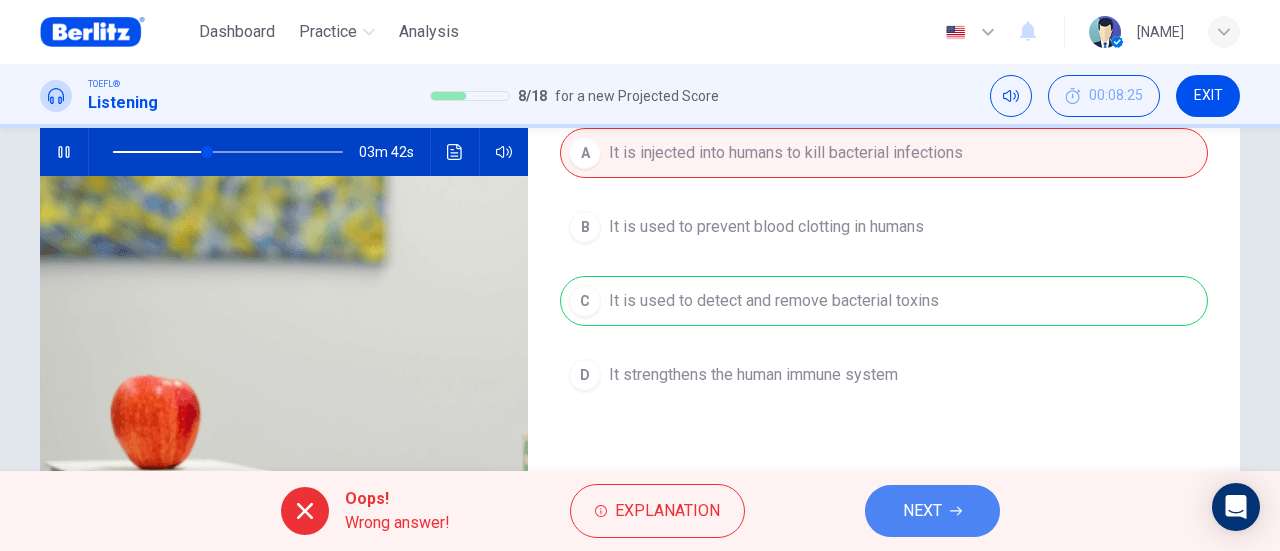 click on "NEXT" at bounding box center (922, 511) 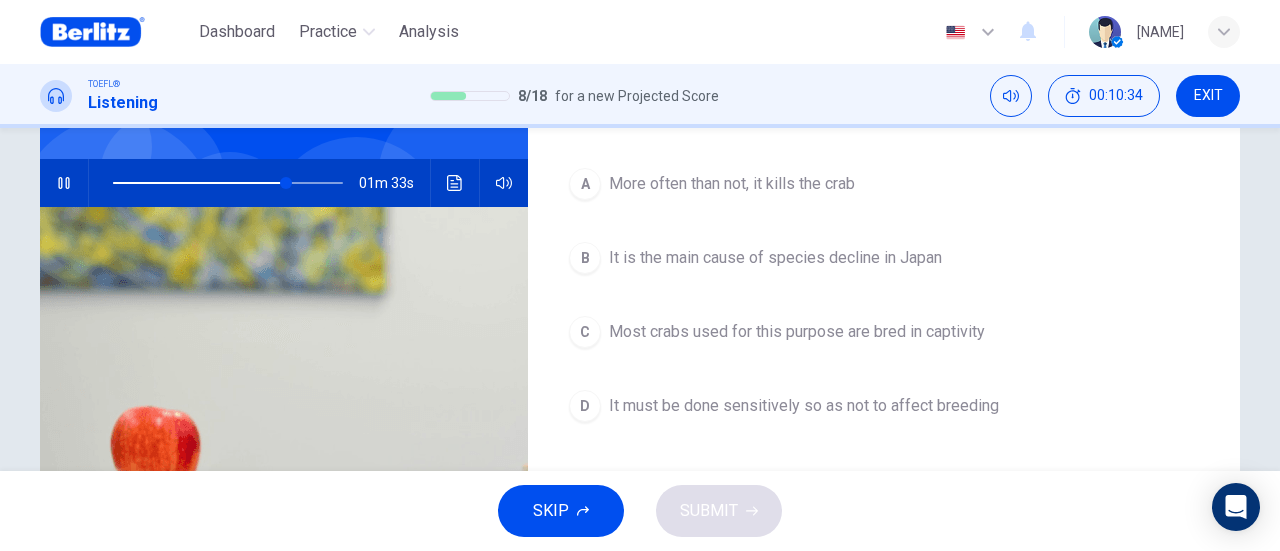 scroll, scrollTop: 200, scrollLeft: 0, axis: vertical 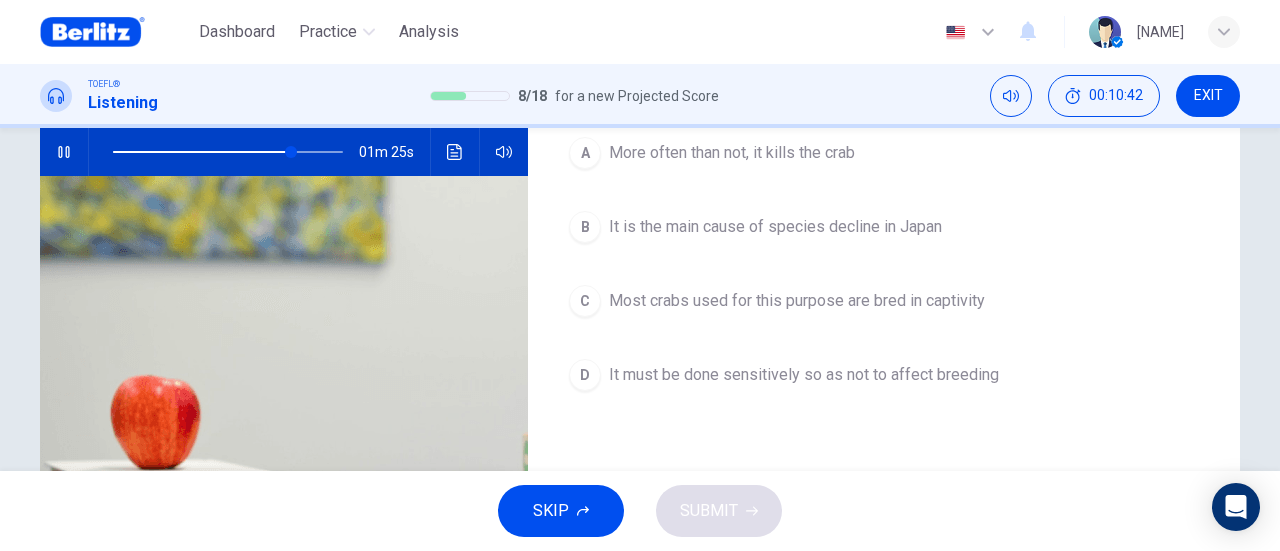 click on "It must be done sensitively so as not to affect breeding" at bounding box center [732, 153] 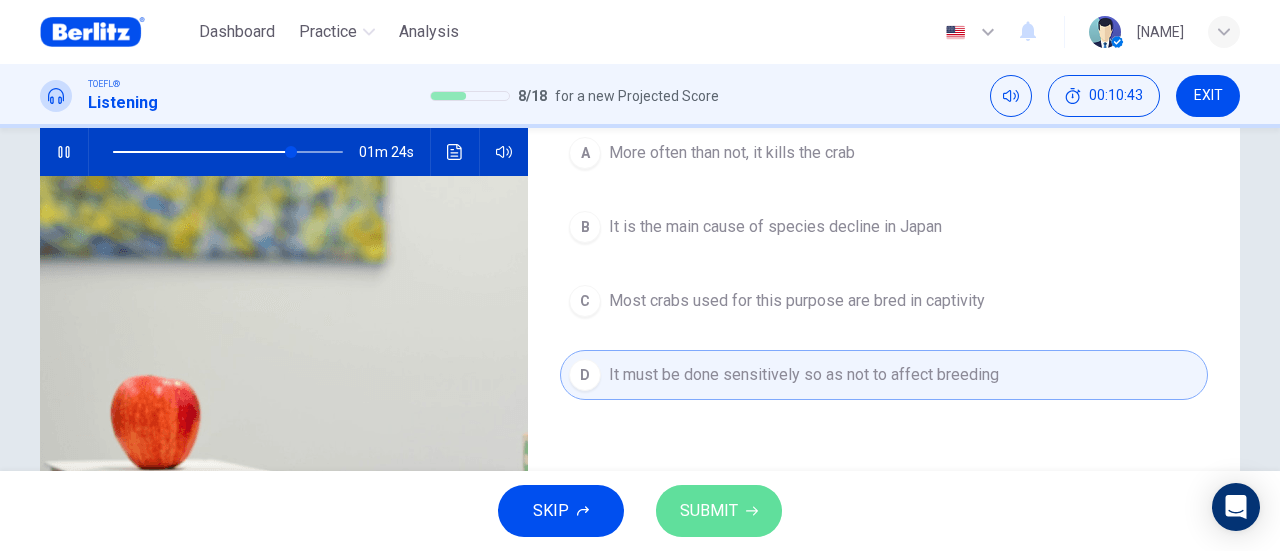 click at bounding box center [752, 511] 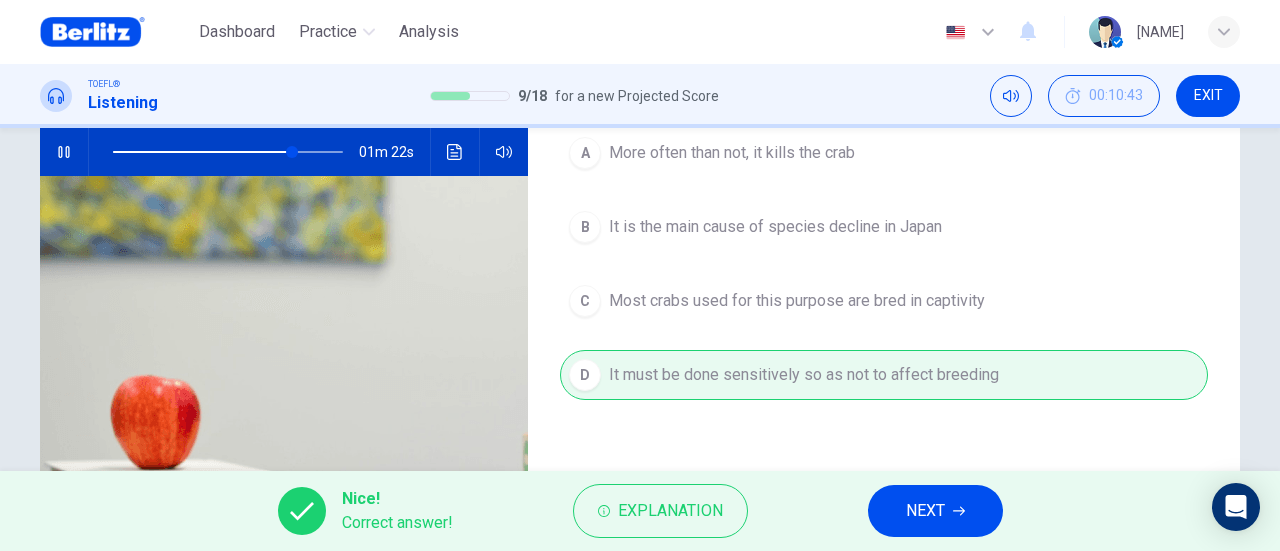 click on "NEXT" at bounding box center (925, 511) 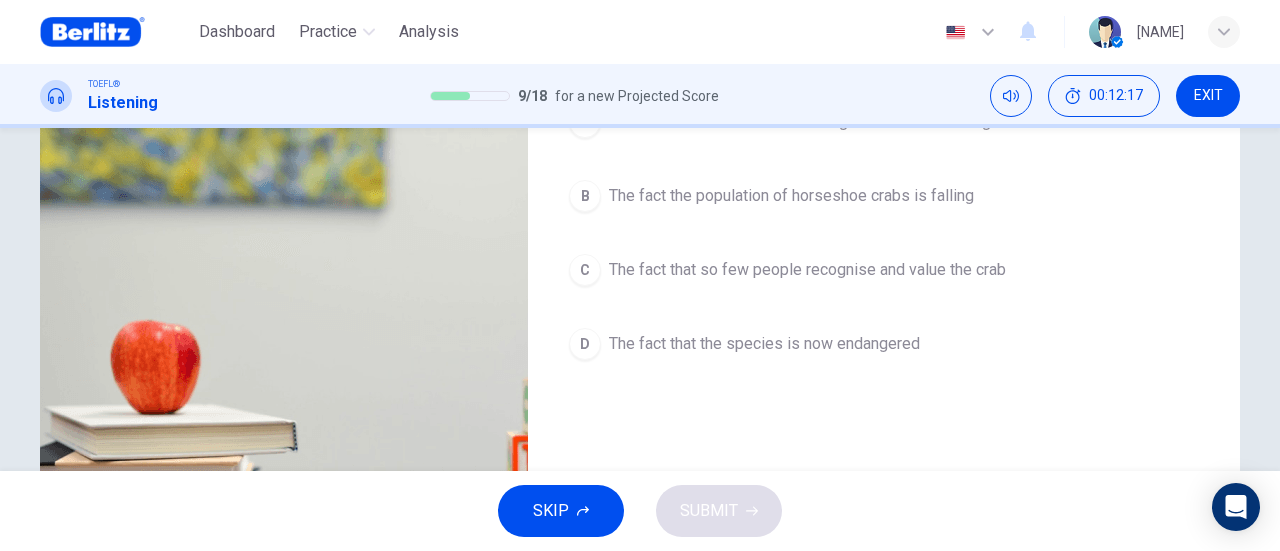 scroll, scrollTop: 224, scrollLeft: 0, axis: vertical 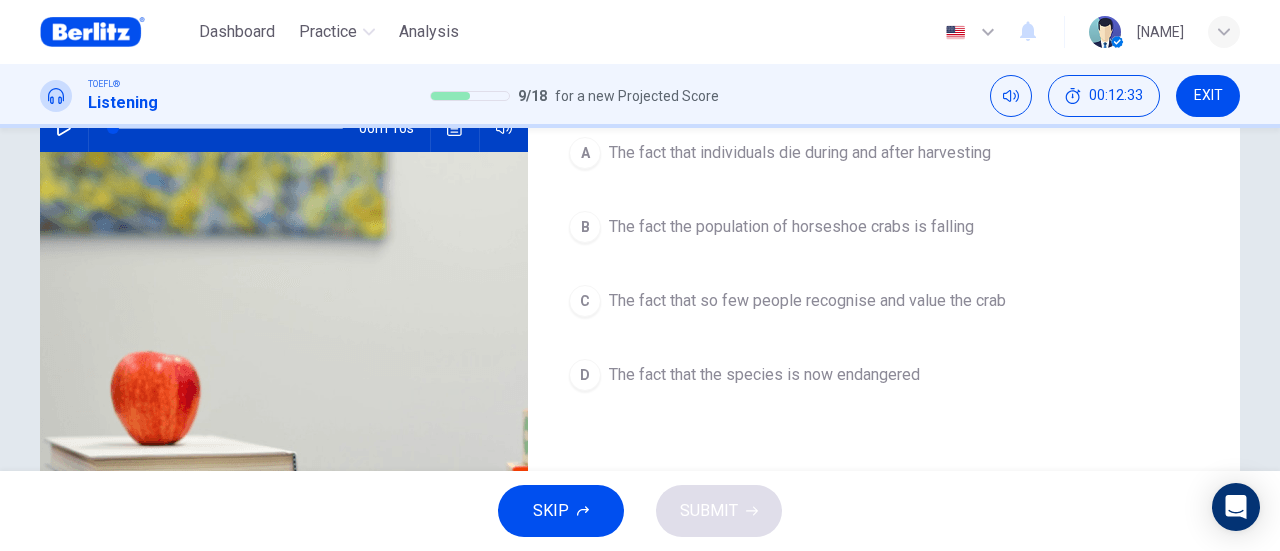 click on "The fact the population of horseshoe crabs is falling" at bounding box center (800, 153) 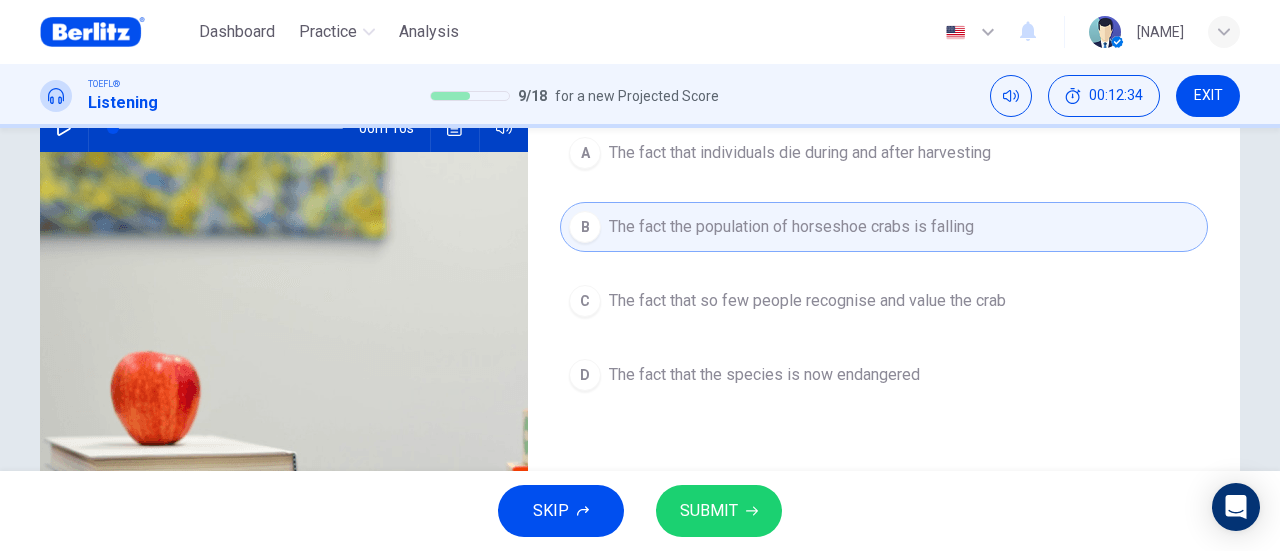 click at bounding box center (752, 511) 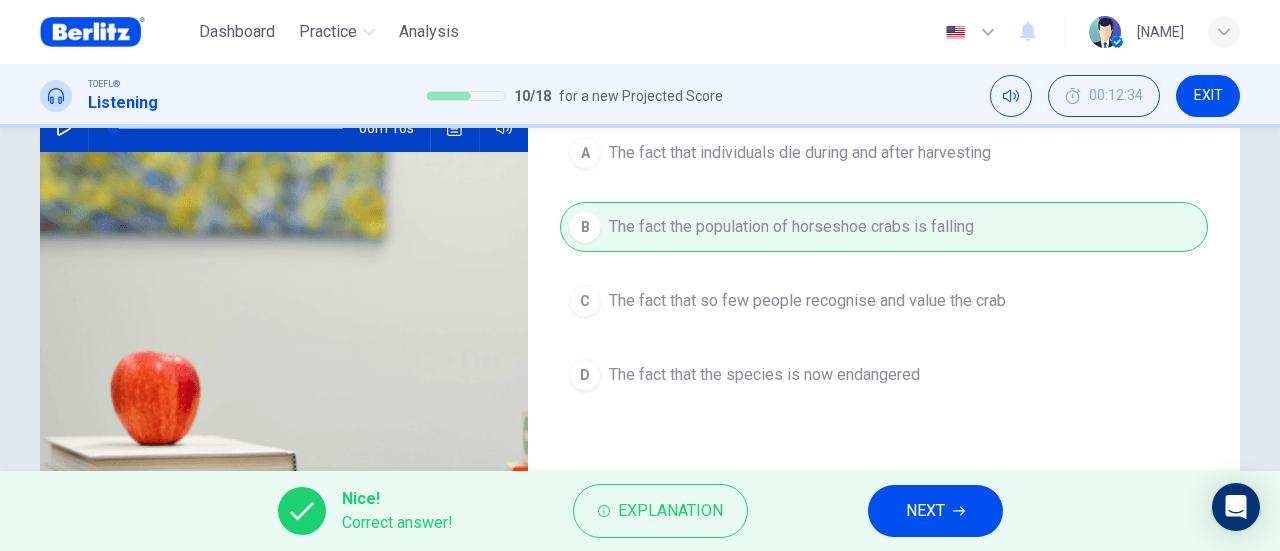 click on "NEXT" at bounding box center [925, 511] 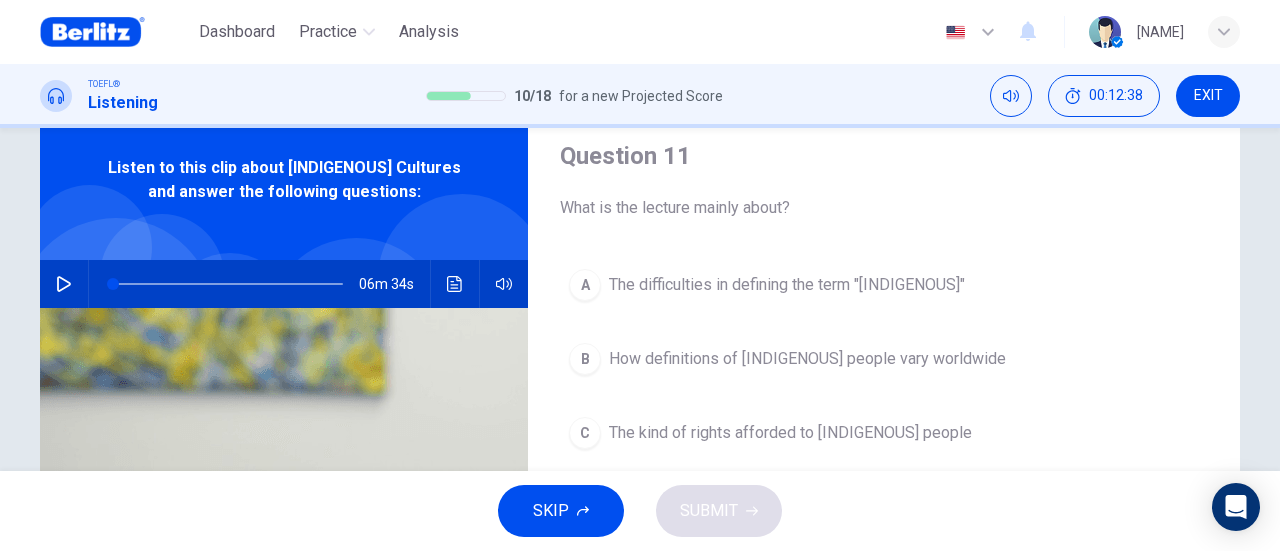 scroll, scrollTop: 100, scrollLeft: 0, axis: vertical 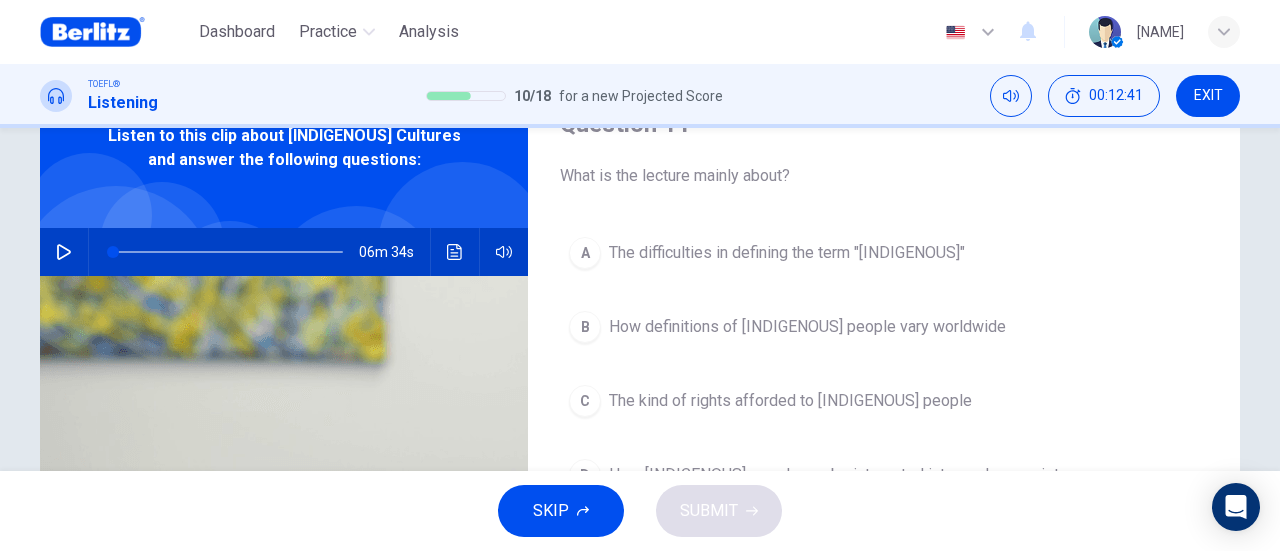 click at bounding box center [64, 252] 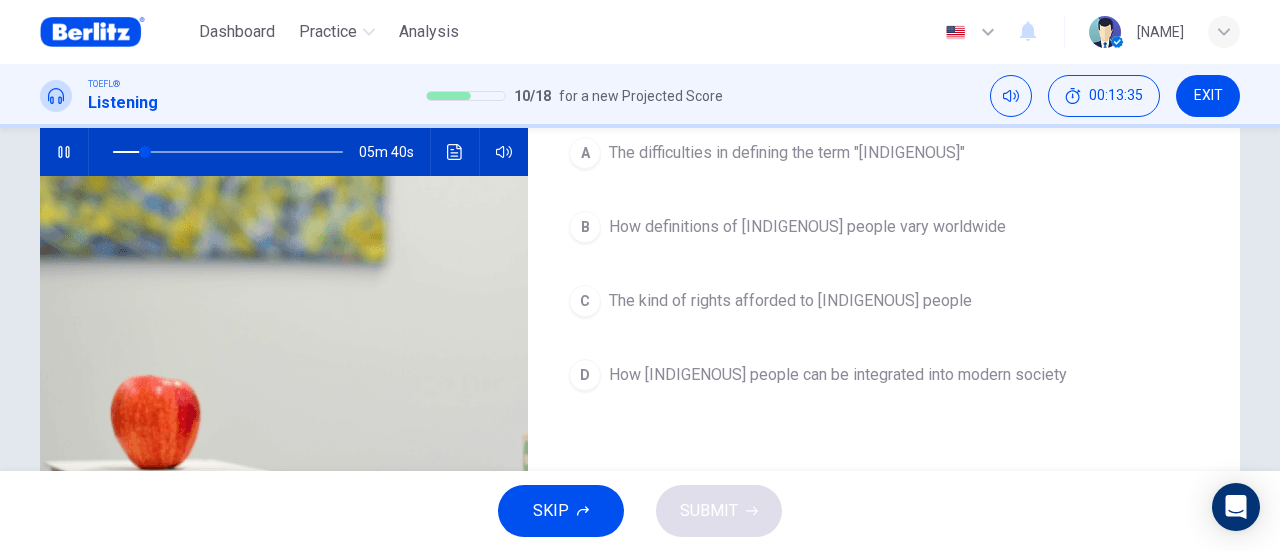 scroll, scrollTop: 100, scrollLeft: 0, axis: vertical 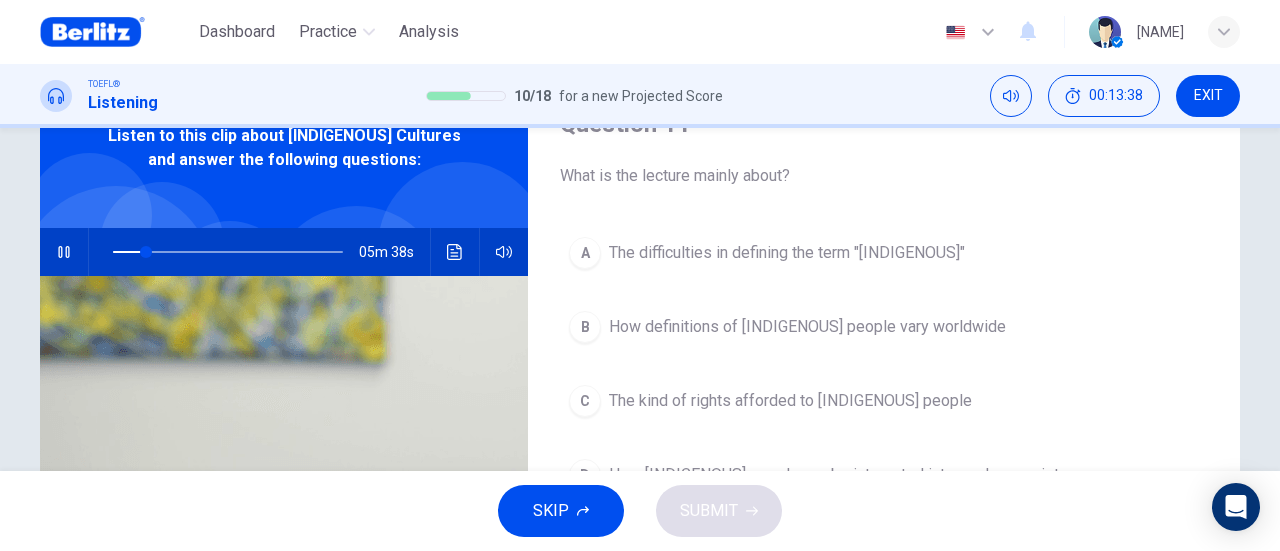 click on "The difficulties in defining the term "Indigenous"" at bounding box center [787, 253] 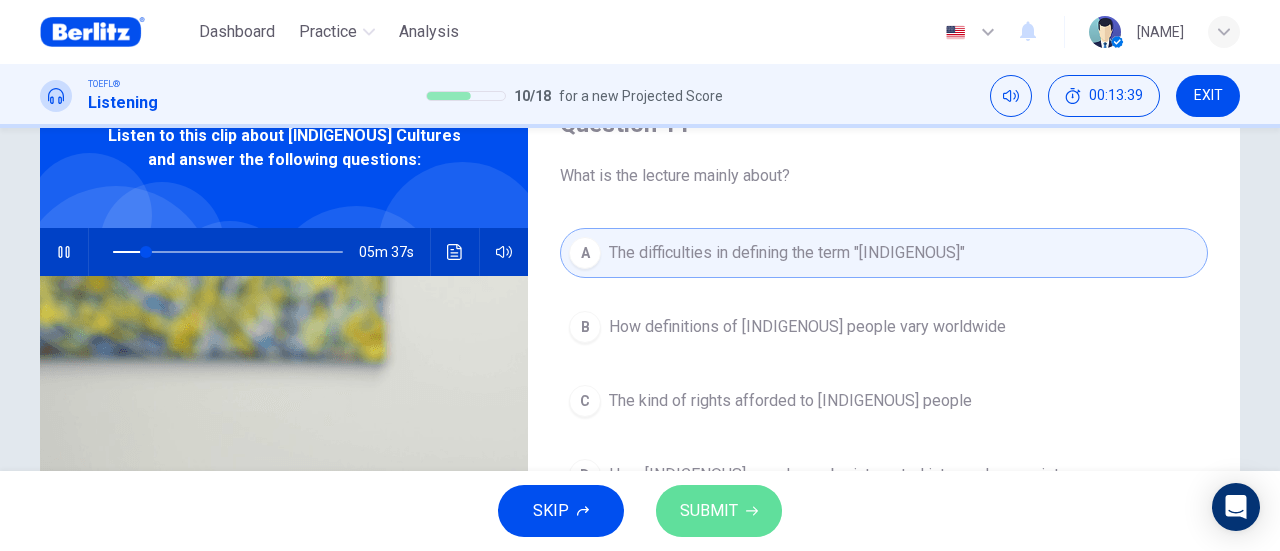 click on "SUBMIT" at bounding box center (719, 511) 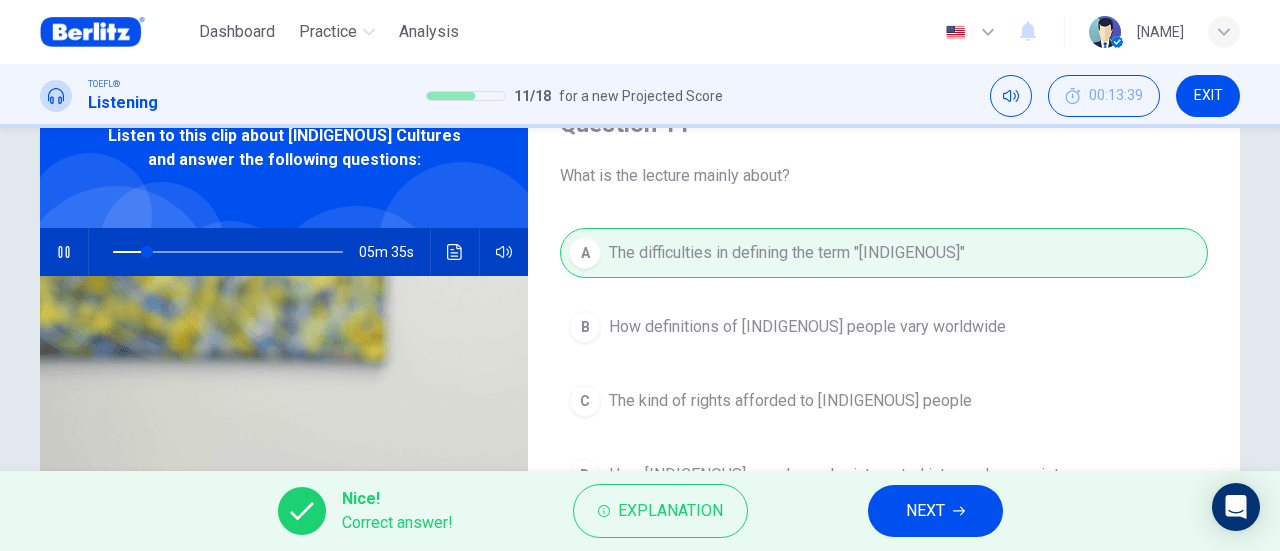 click on "NEXT" at bounding box center (925, 511) 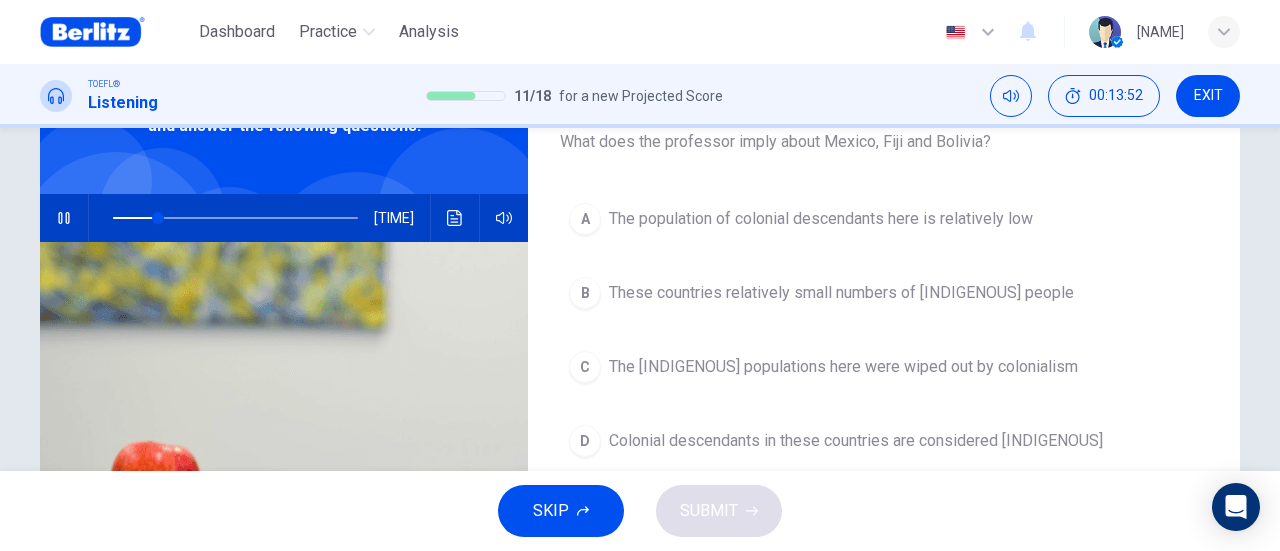 scroll, scrollTop: 139, scrollLeft: 0, axis: vertical 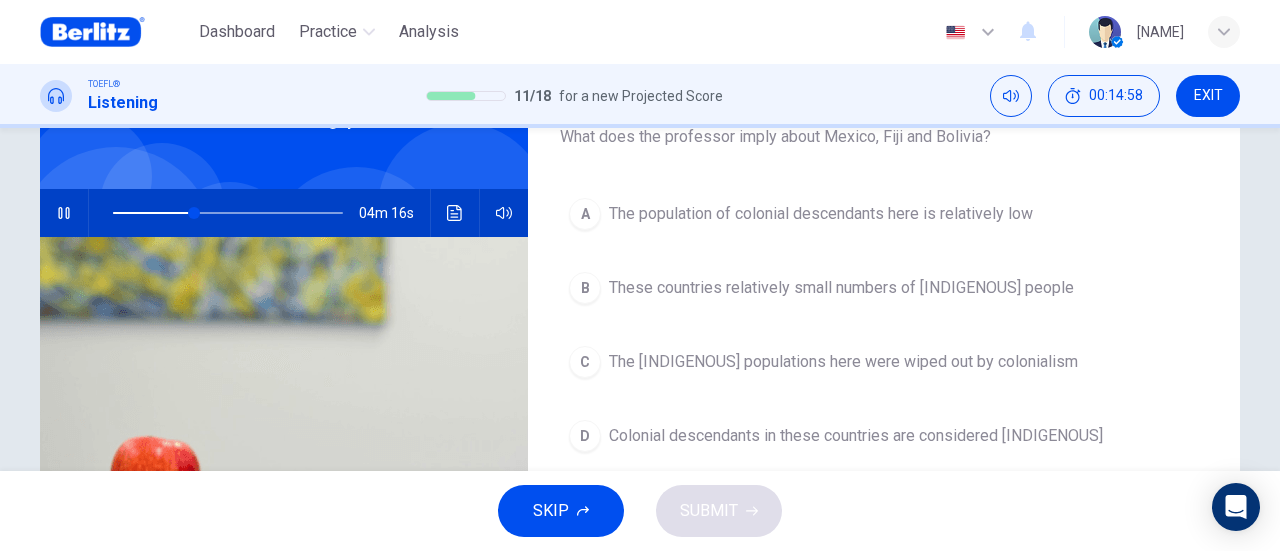 click on "Colonial descendants in these countries are considered indigenous" at bounding box center [821, 214] 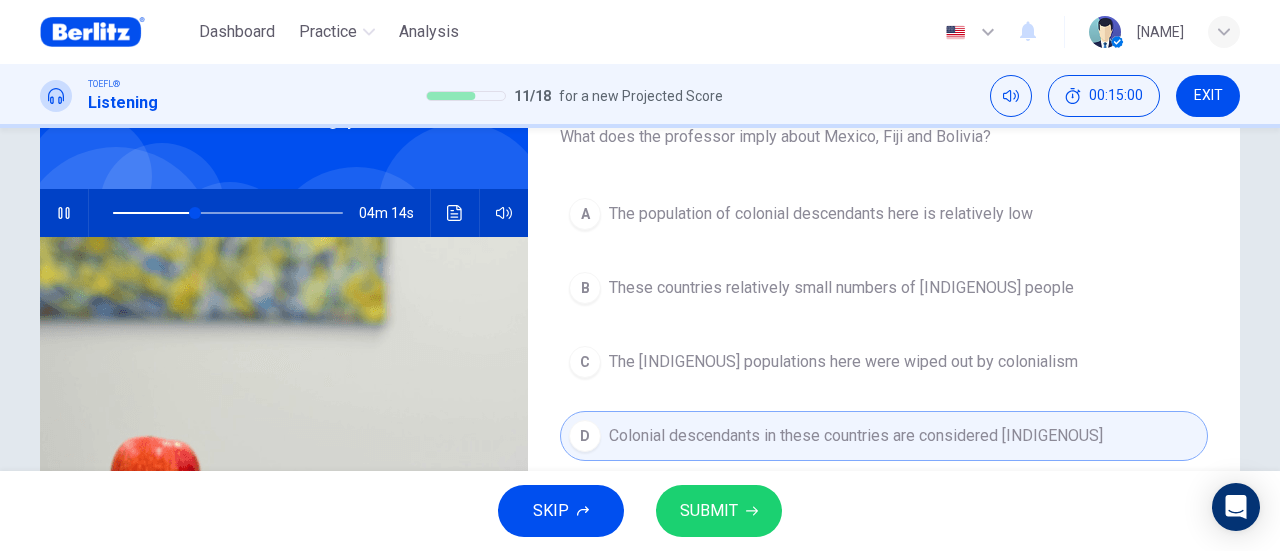 click on "SUBMIT" at bounding box center (719, 511) 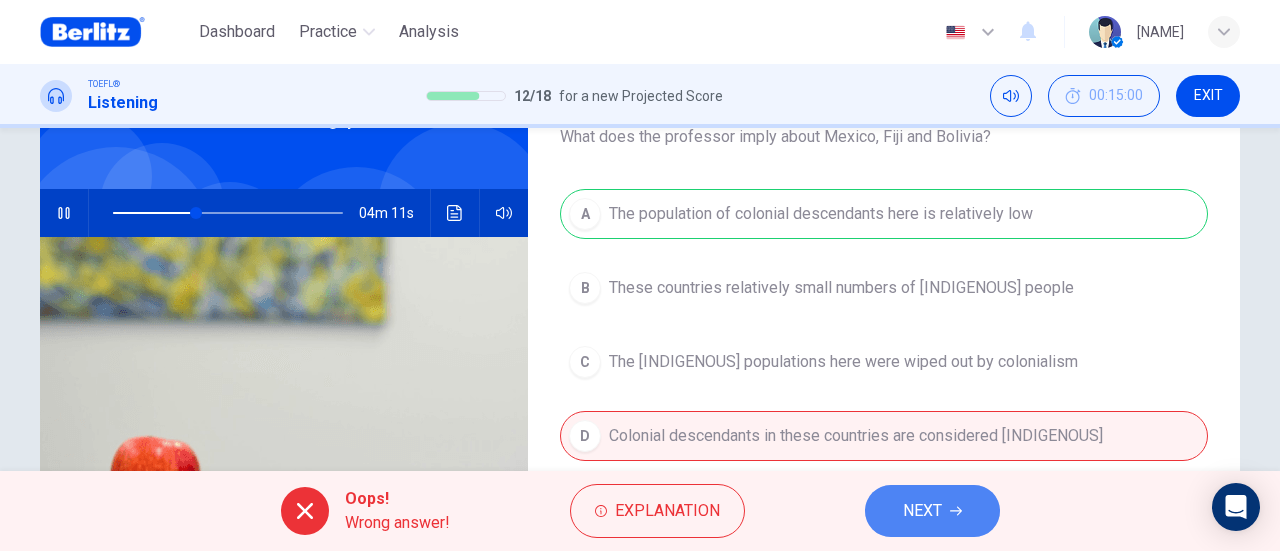click on "NEXT" at bounding box center [932, 511] 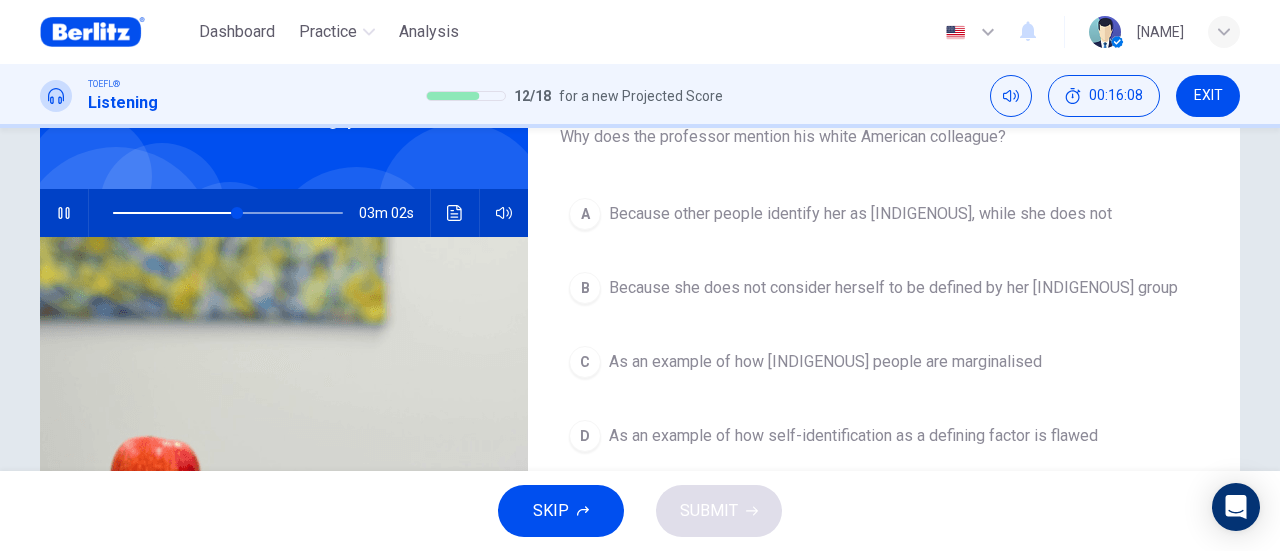 click on "As an example of how self-identification as a defining factor is flawed" at bounding box center (860, 214) 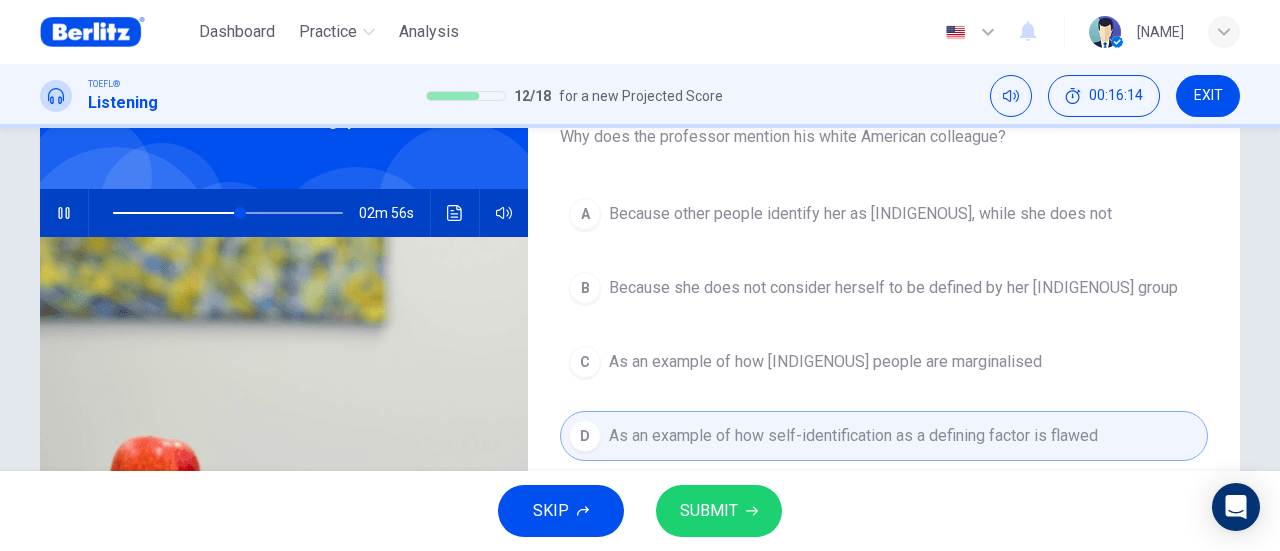 click on "SUBMIT" at bounding box center (709, 511) 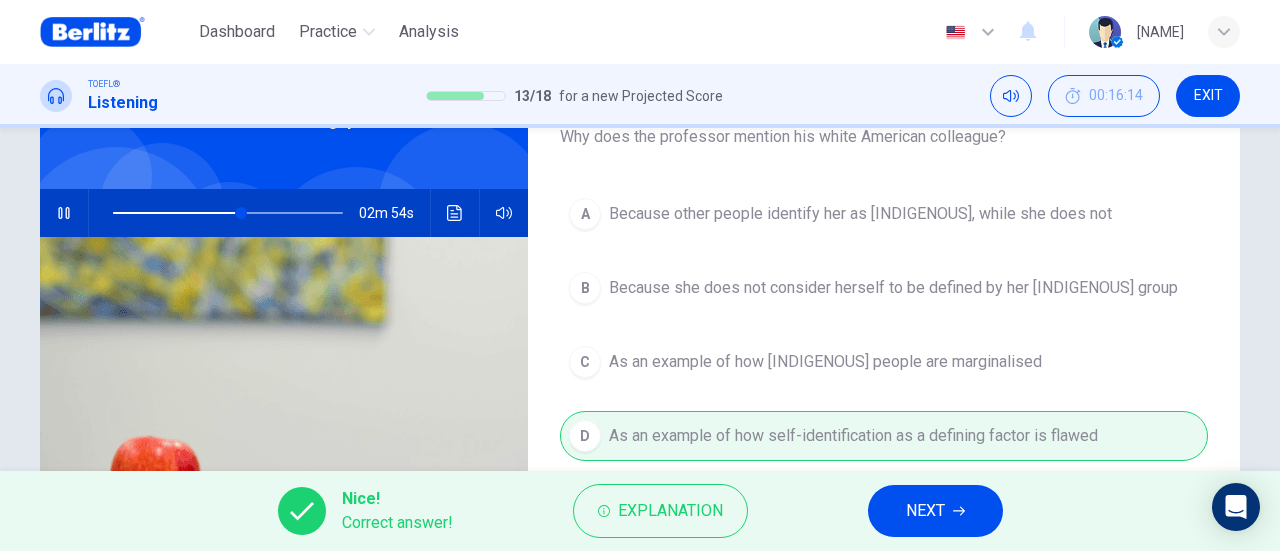 click on "NEXT" at bounding box center [925, 511] 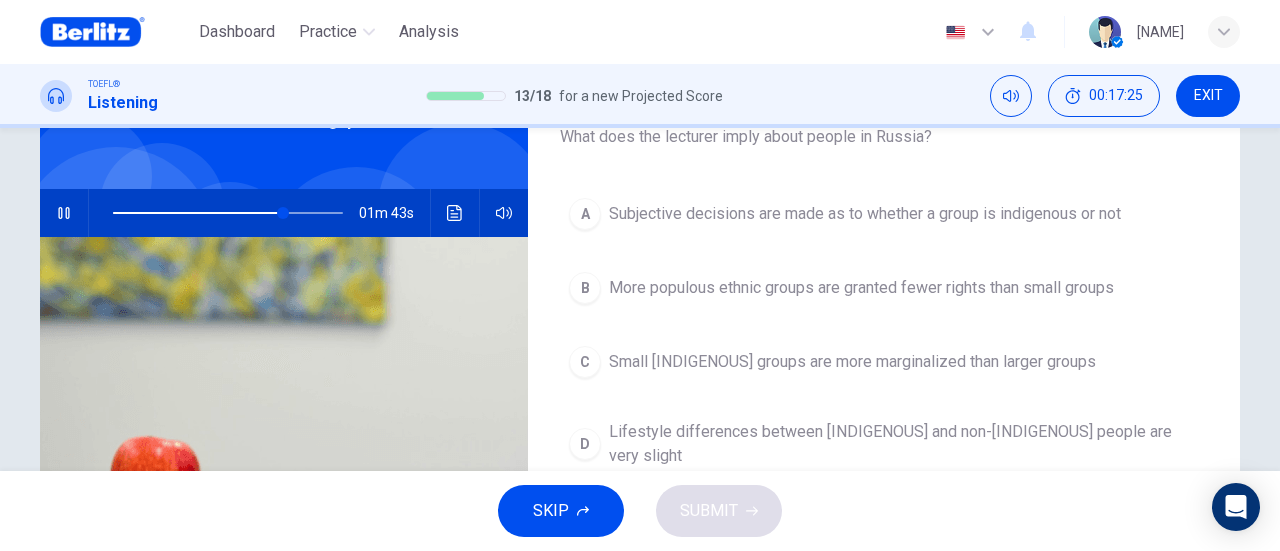 click on "More populous ethnic groups are granted fewer rights than small groups" at bounding box center (865, 214) 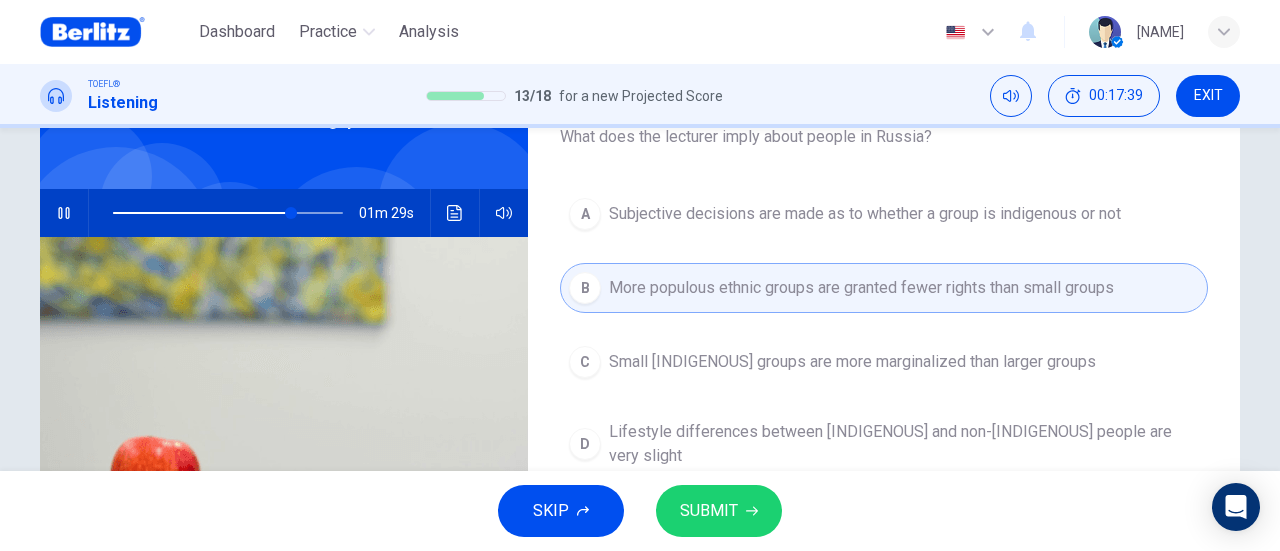 click on "SUBMIT" at bounding box center [719, 511] 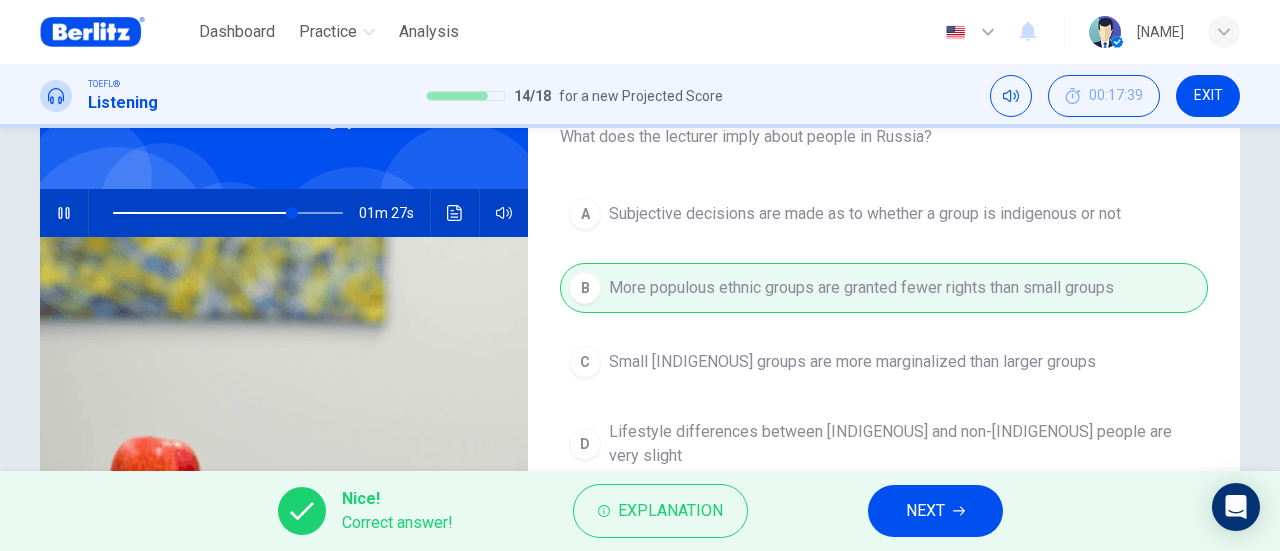 click on "NEXT" at bounding box center [935, 511] 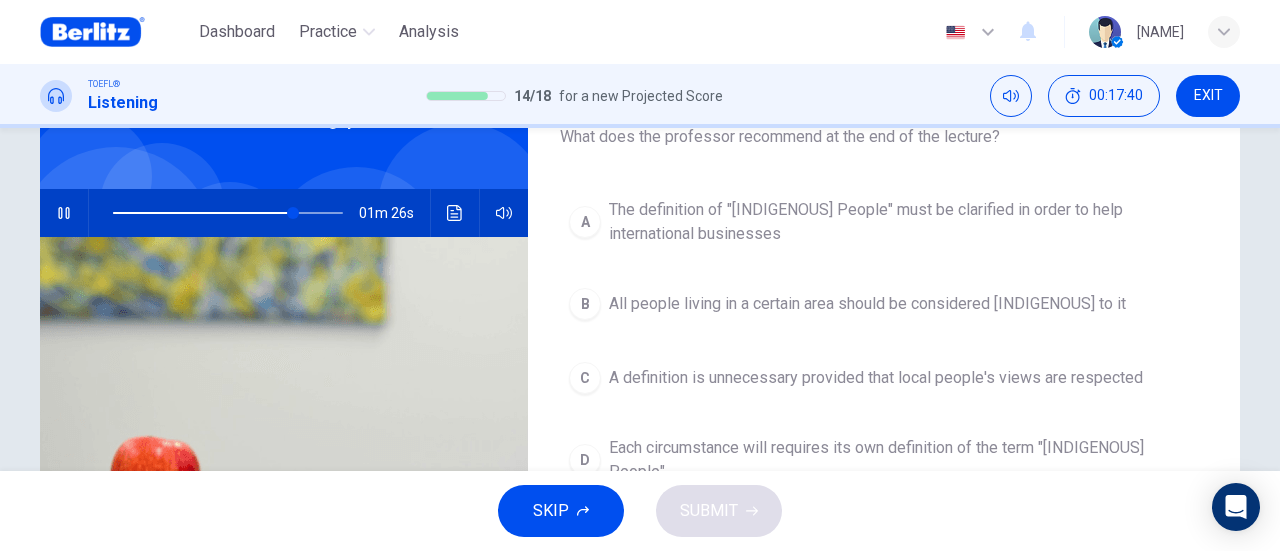 scroll, scrollTop: 39, scrollLeft: 0, axis: vertical 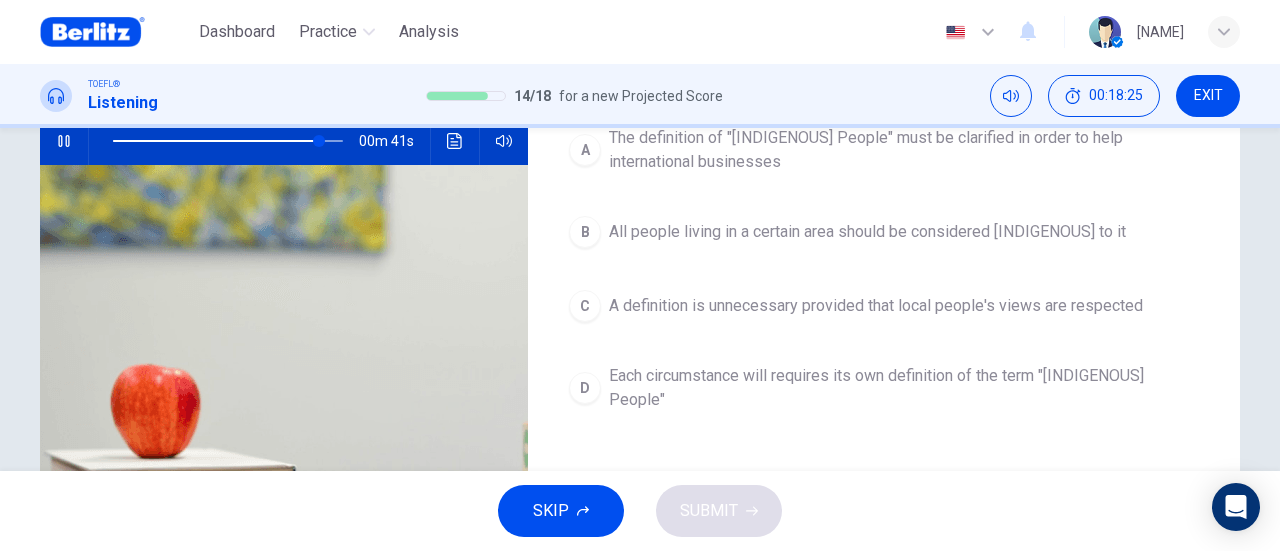 click on "Each circumstance will requires its own definition of the term "Indigenous People"" at bounding box center [904, 150] 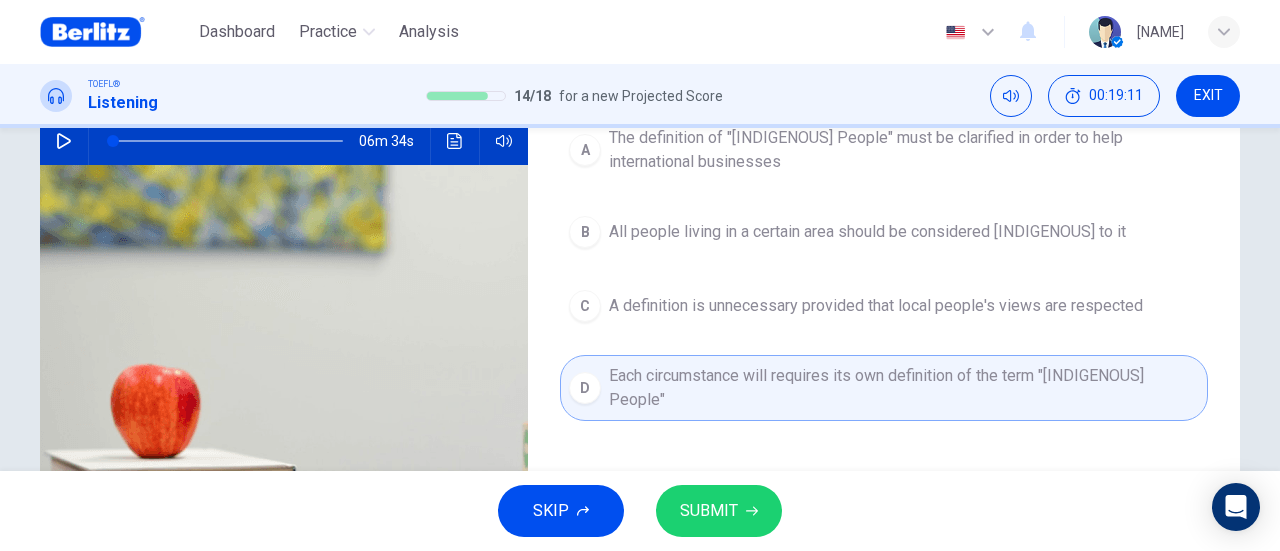 click on "A definition is unnecessary provided that local people's views are respected" at bounding box center (904, 150) 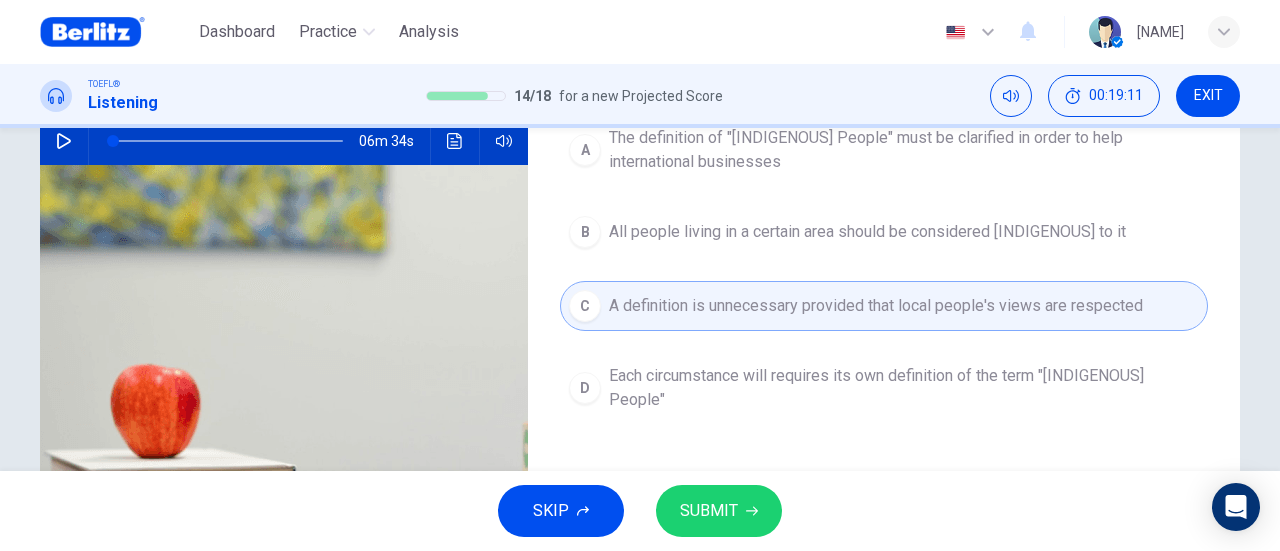 click on "SUBMIT" at bounding box center [719, 511] 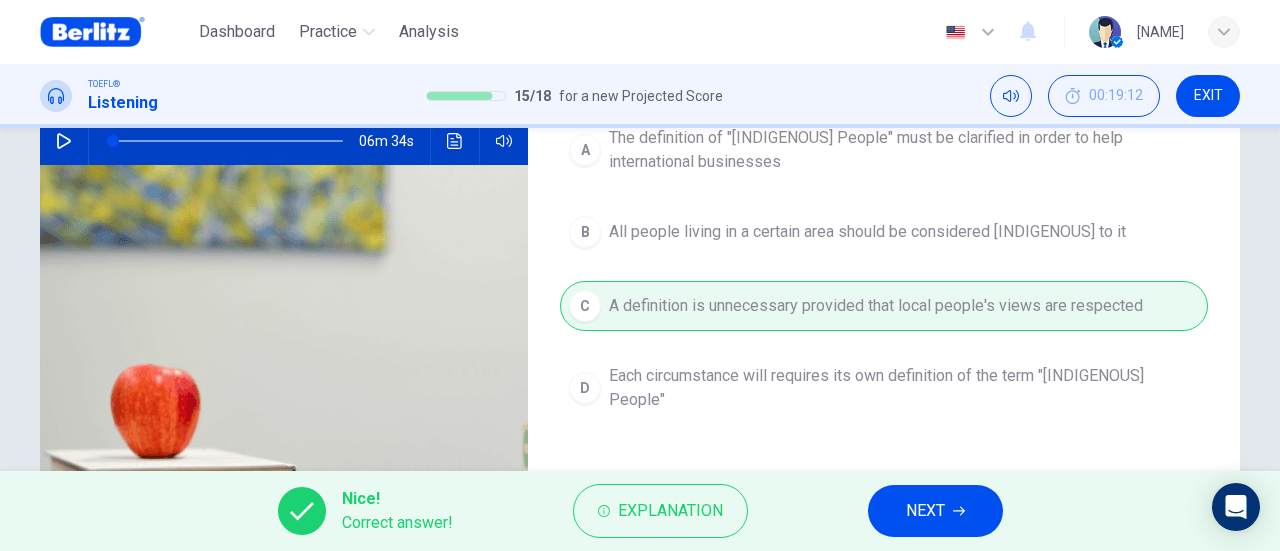 click on "NEXT" at bounding box center [935, 511] 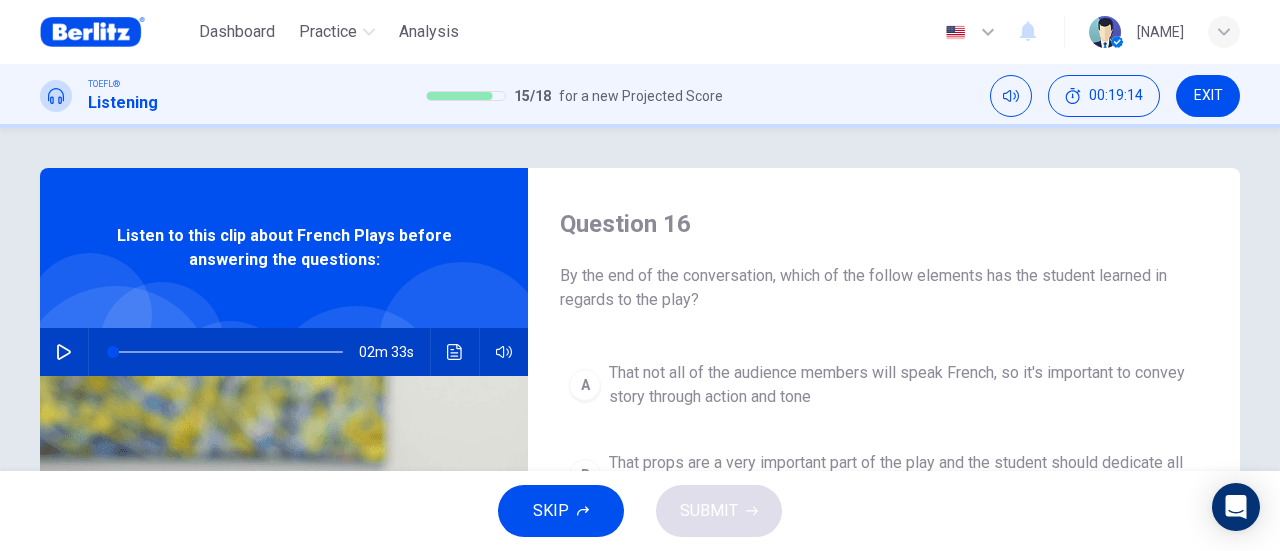 scroll, scrollTop: 100, scrollLeft: 0, axis: vertical 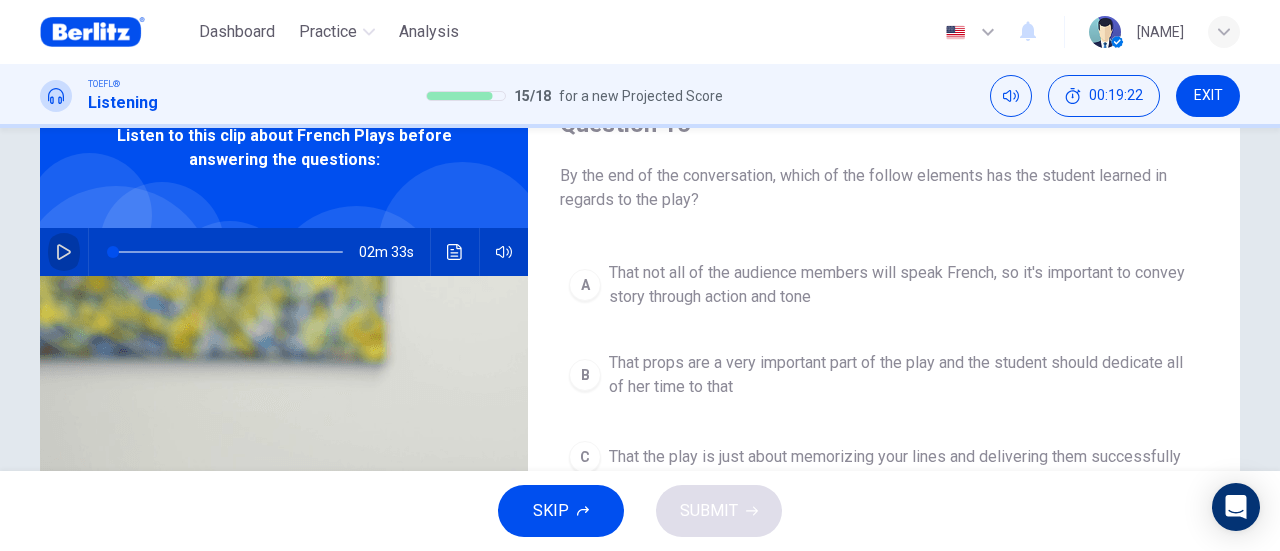 click at bounding box center [64, 252] 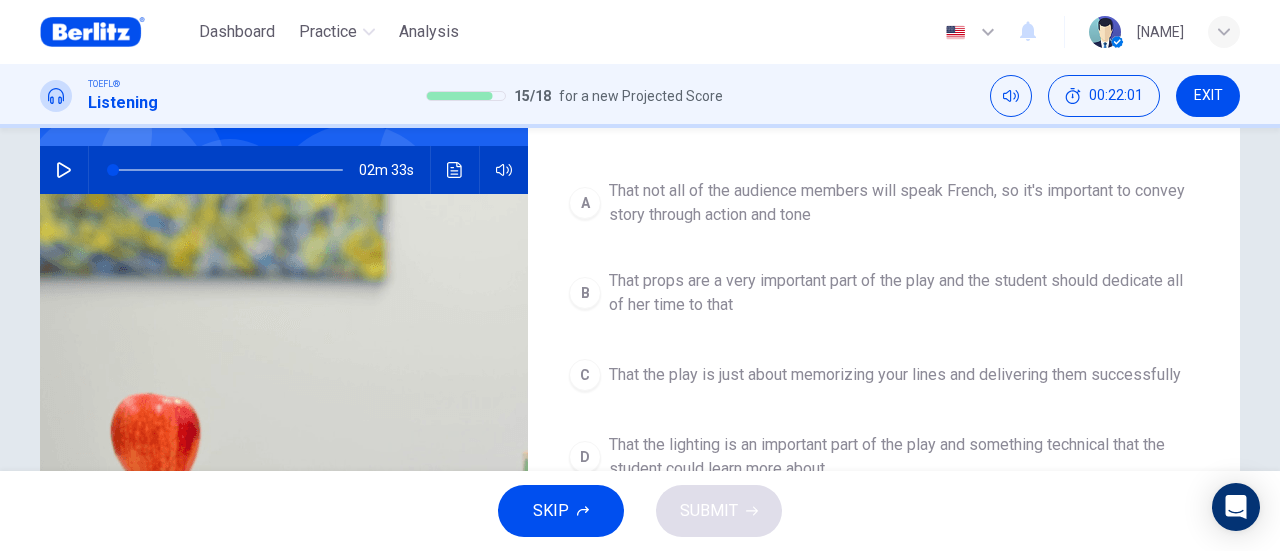 scroll, scrollTop: 200, scrollLeft: 0, axis: vertical 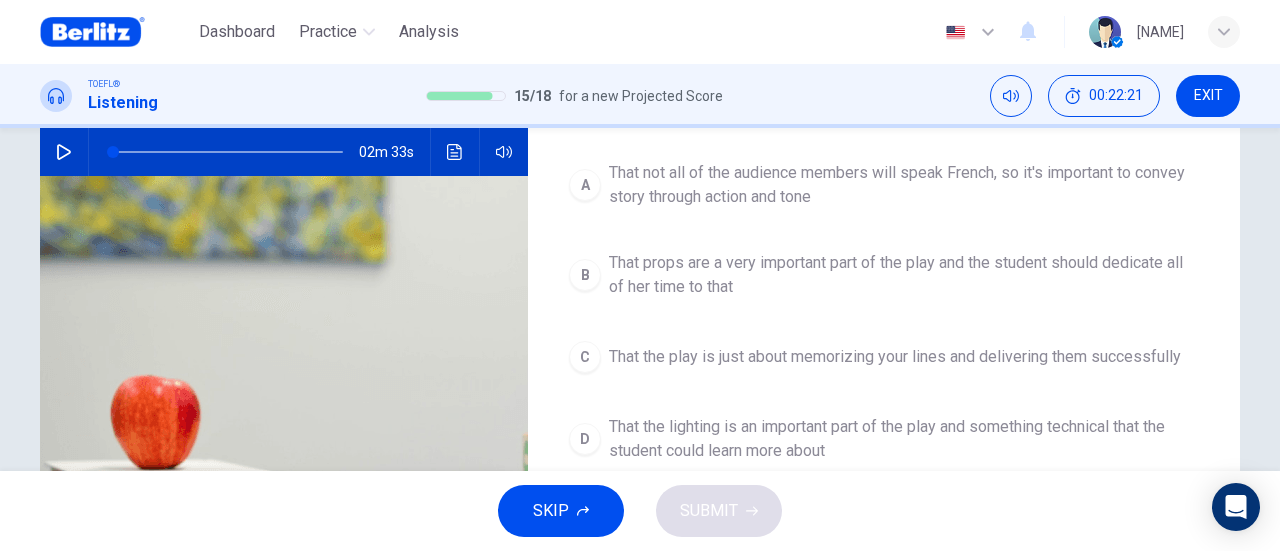 click on "That not all of the audience members will speak French, so it's important to convey story through action and tone" at bounding box center (904, 185) 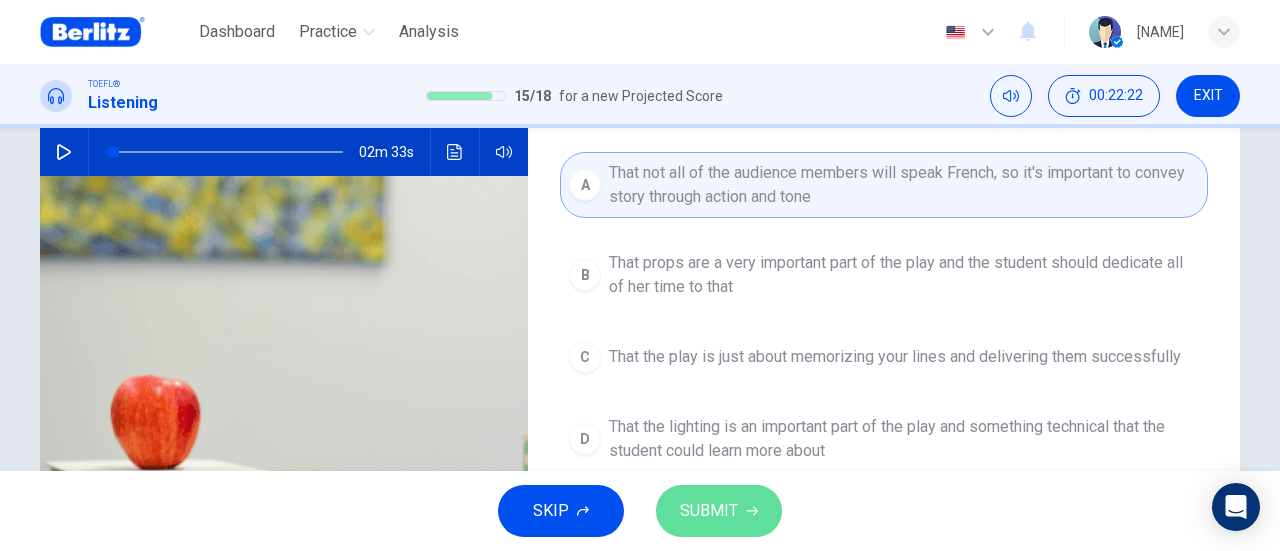 click on "SUBMIT" at bounding box center (709, 511) 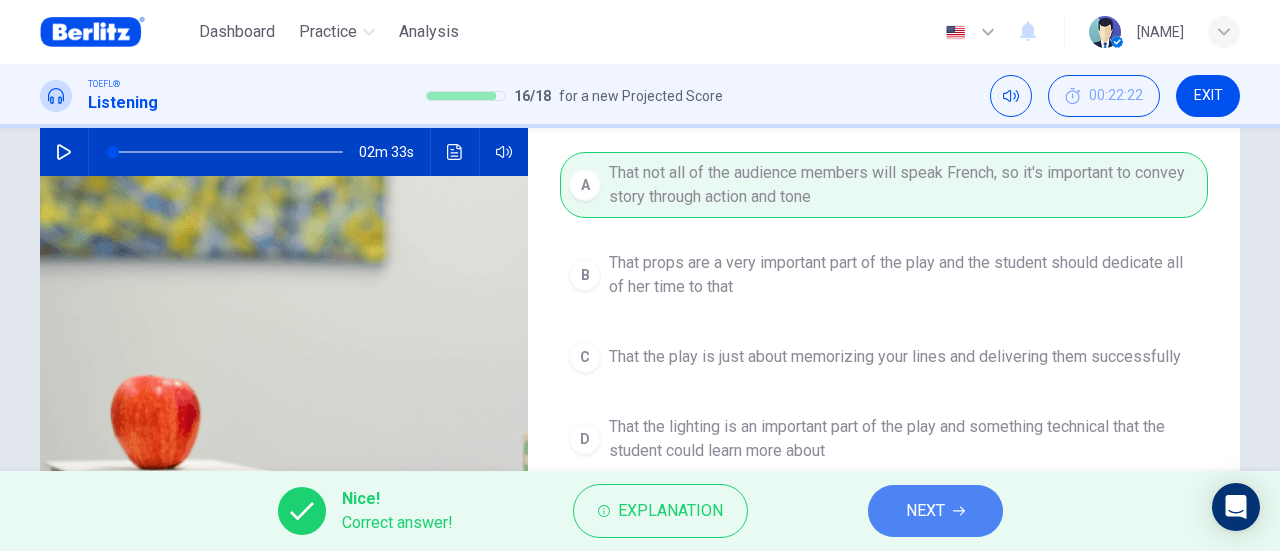 click on "NEXT" at bounding box center [925, 511] 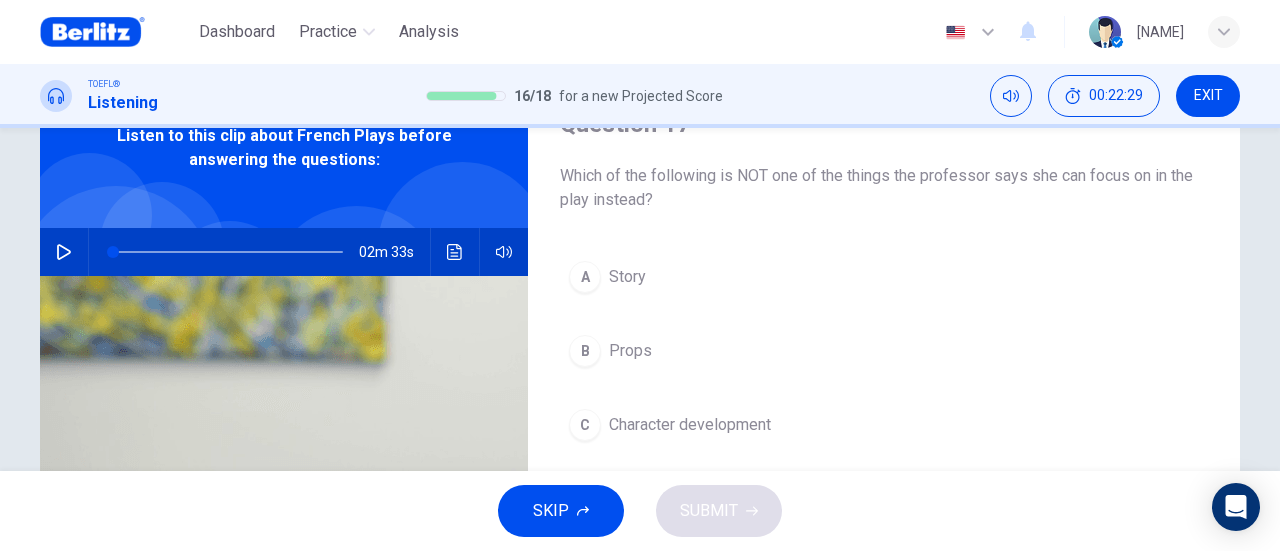 scroll, scrollTop: 200, scrollLeft: 0, axis: vertical 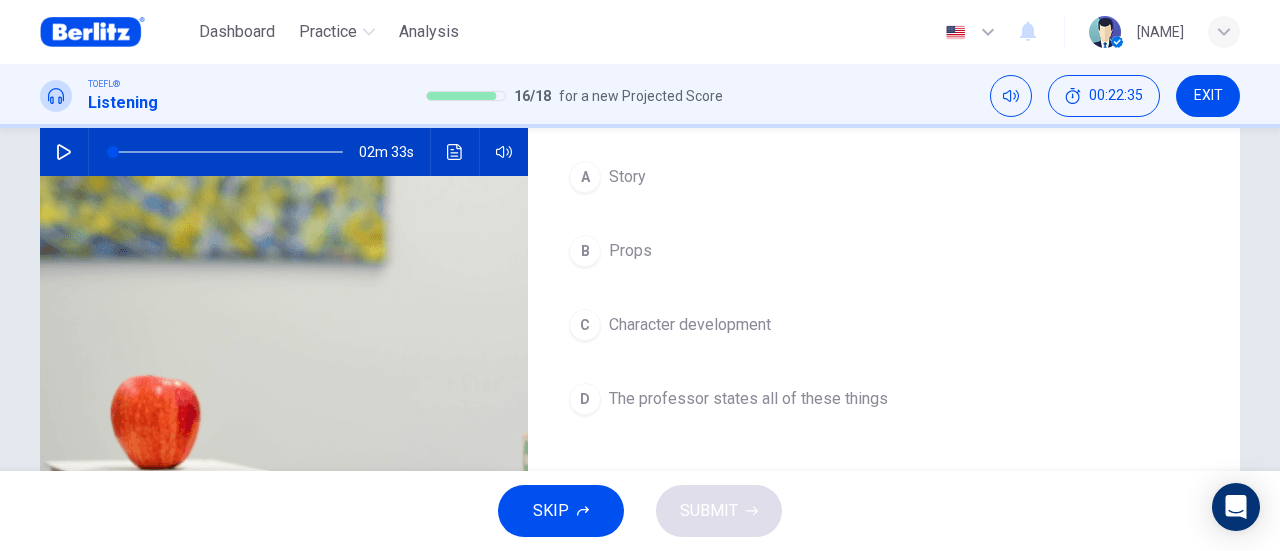 click on "Props" at bounding box center (627, 177) 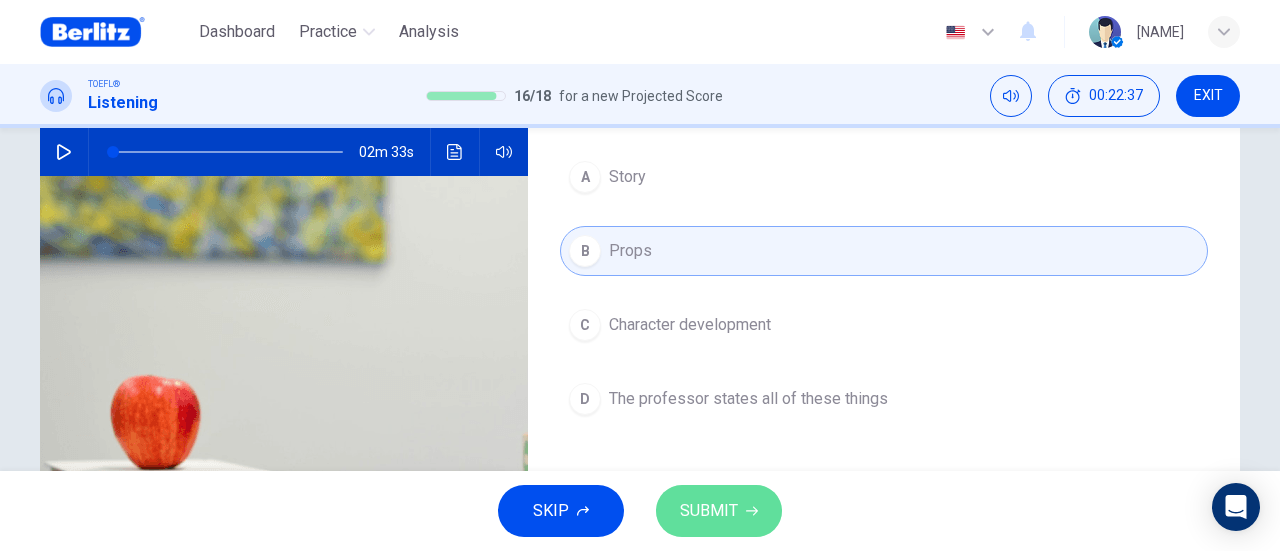 click on "SUBMIT" at bounding box center (709, 511) 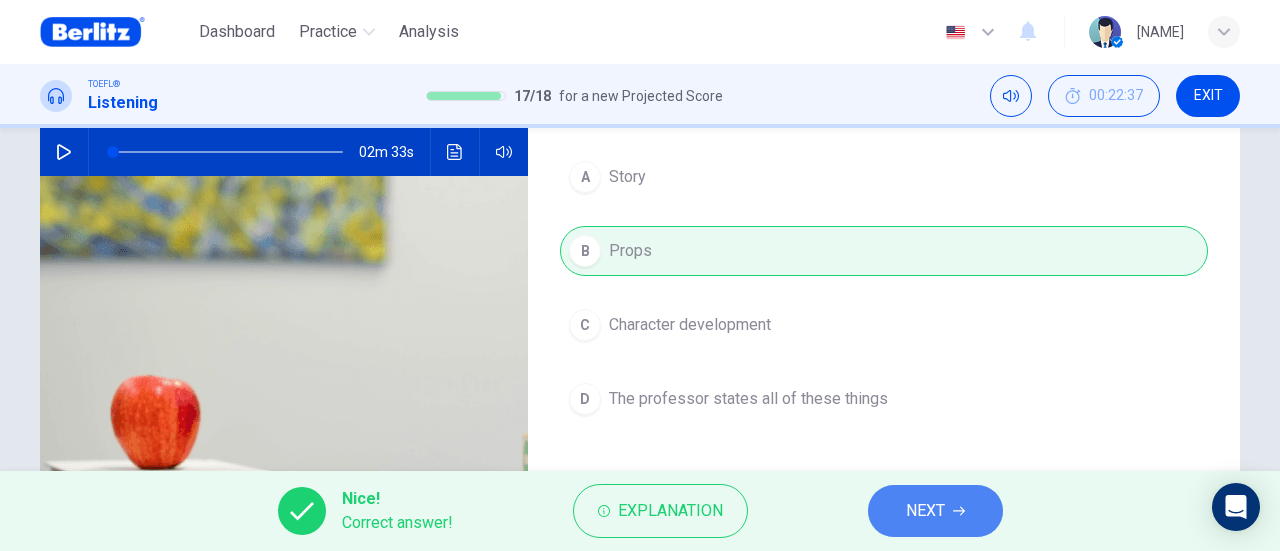 click on "NEXT" at bounding box center [925, 511] 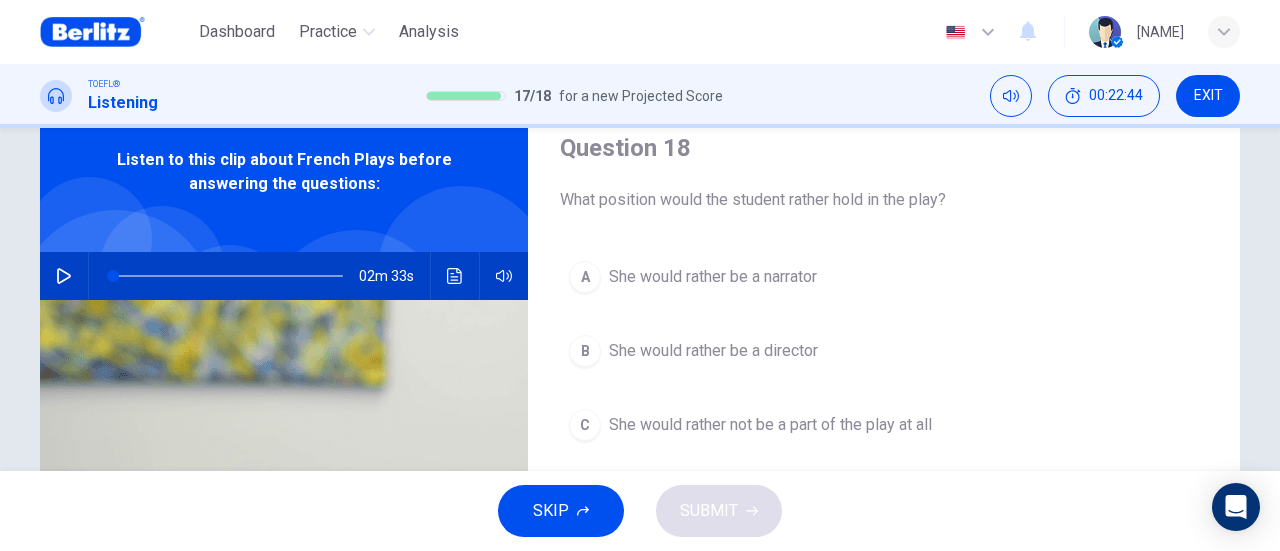 scroll, scrollTop: 176, scrollLeft: 0, axis: vertical 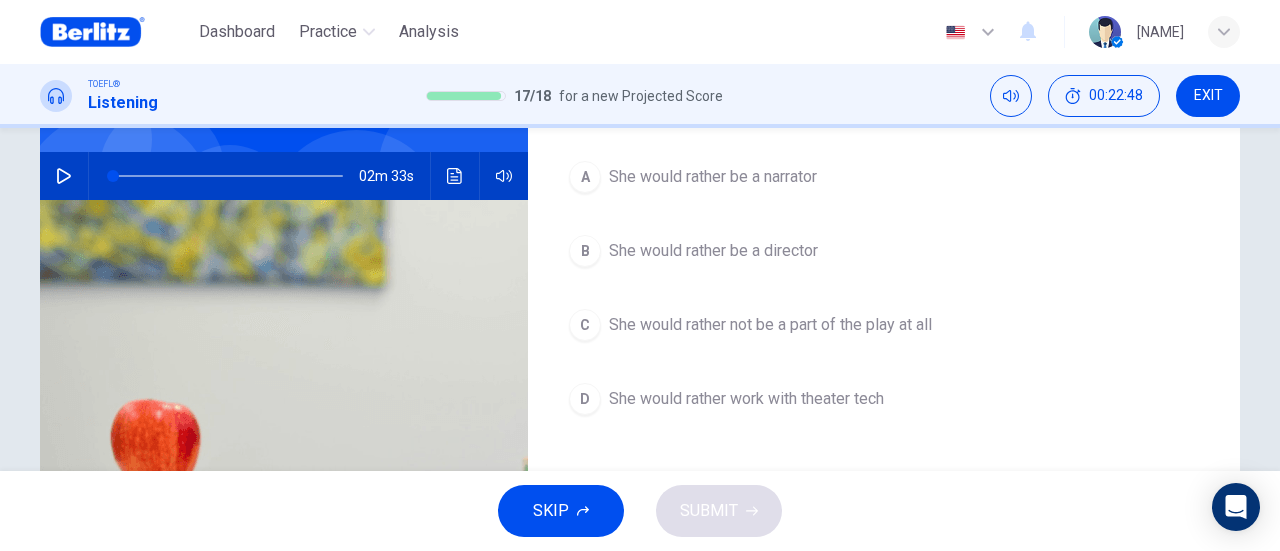 click on "C She would rather not be a part of the play at all" at bounding box center [884, 325] 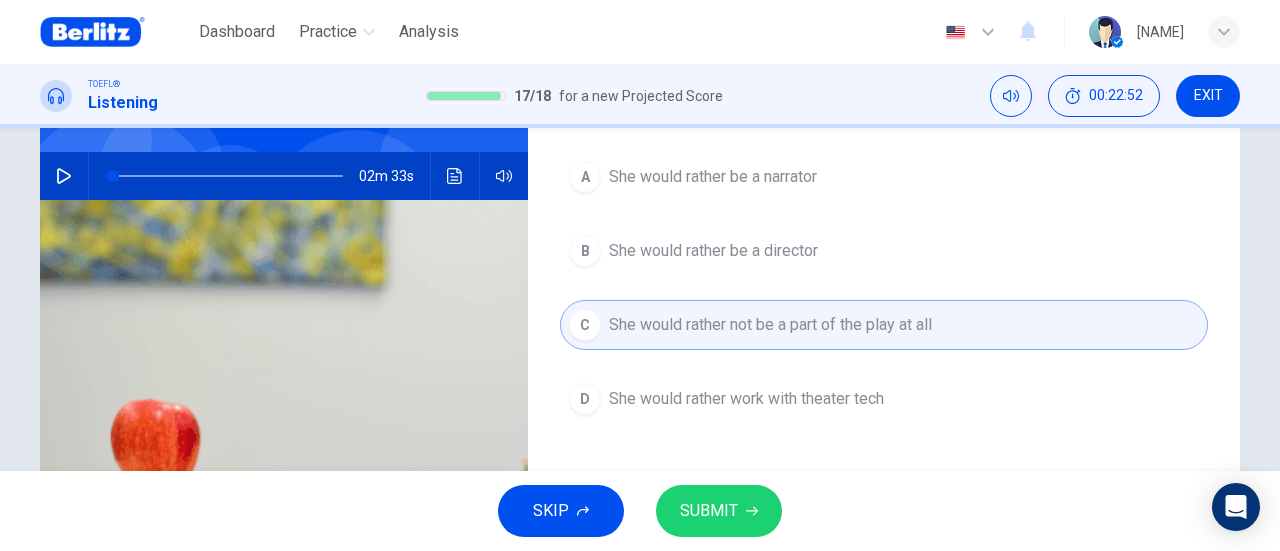 click on "She would rather work with theater tech" at bounding box center [713, 177] 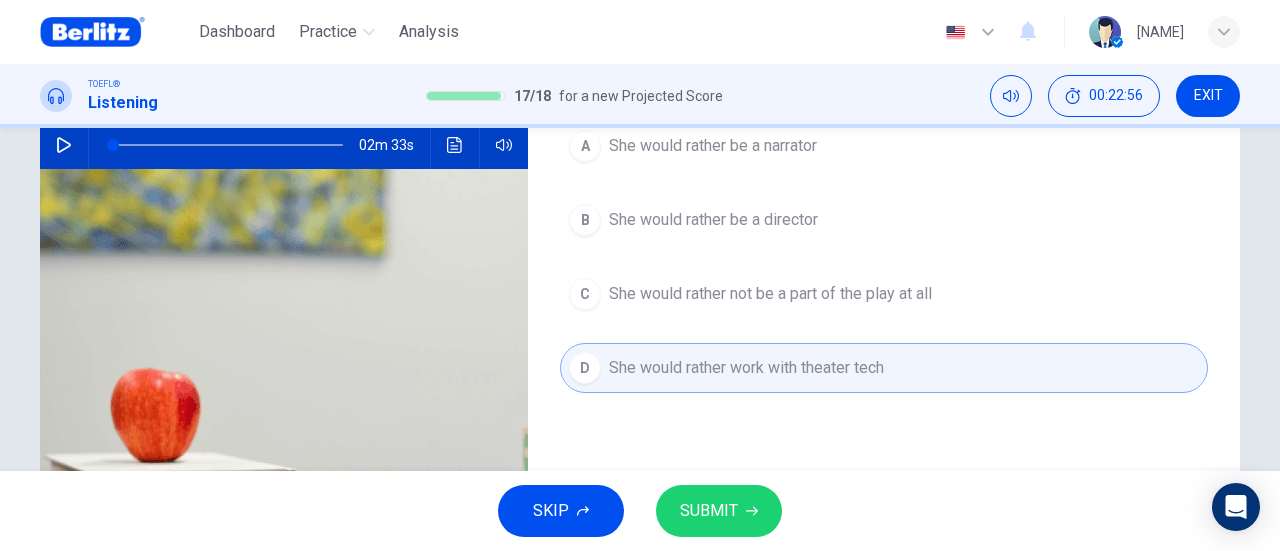 scroll, scrollTop: 176, scrollLeft: 0, axis: vertical 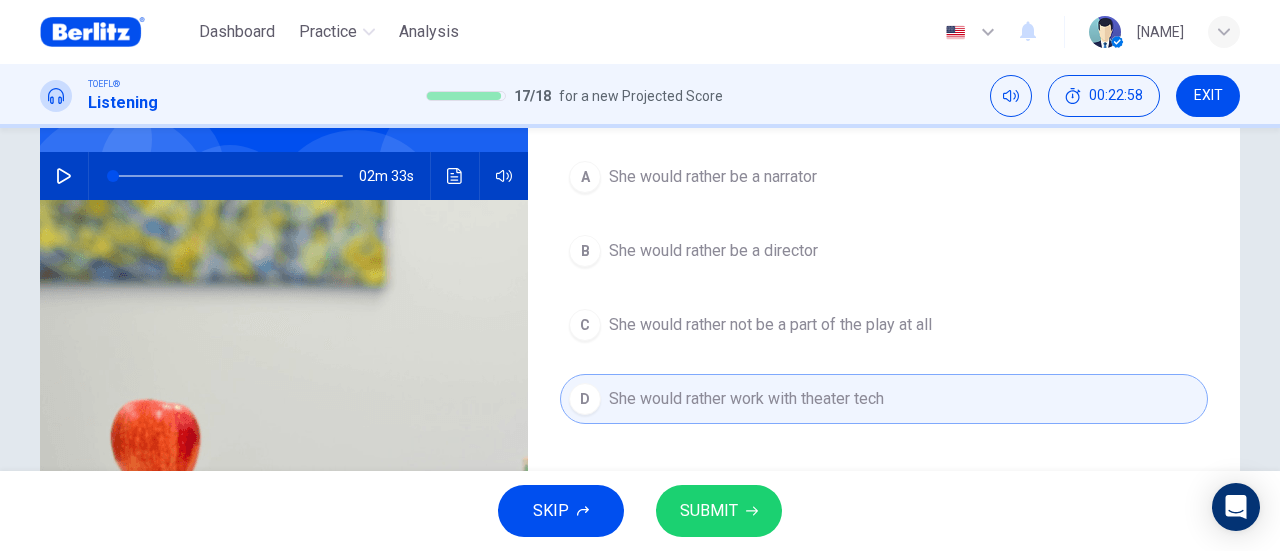 click at bounding box center (752, 511) 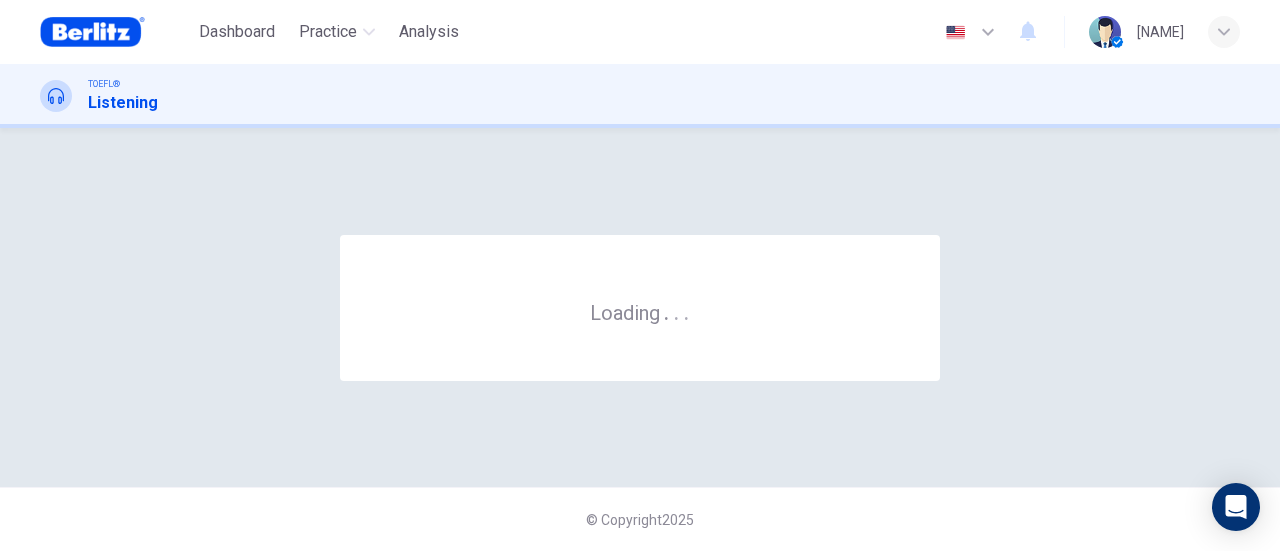 scroll, scrollTop: 0, scrollLeft: 0, axis: both 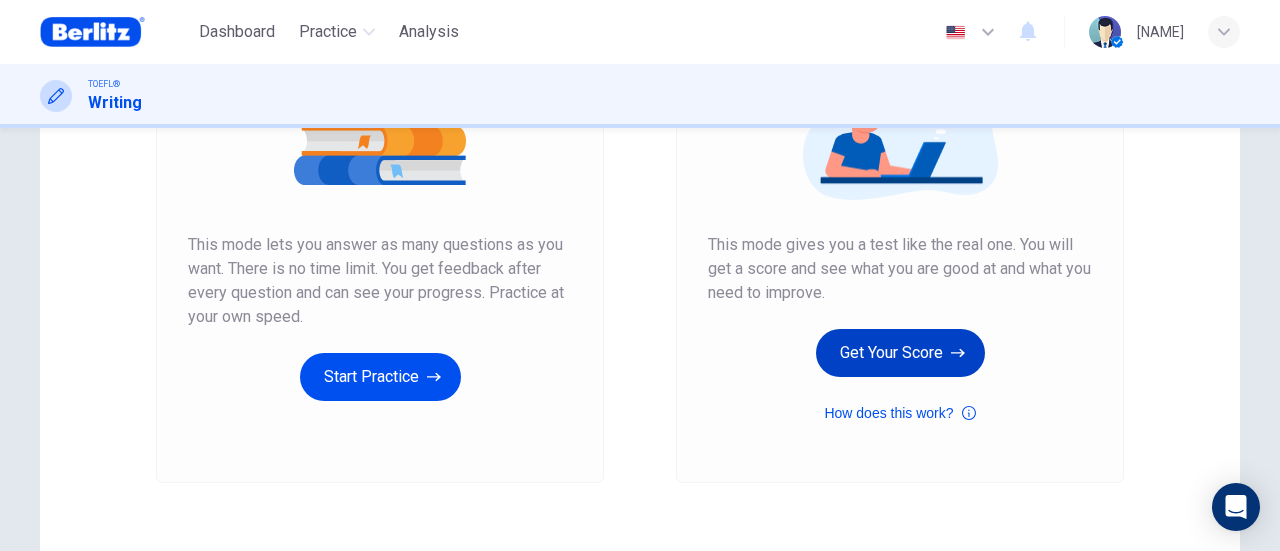 click on "Get Your Score" at bounding box center (380, 377) 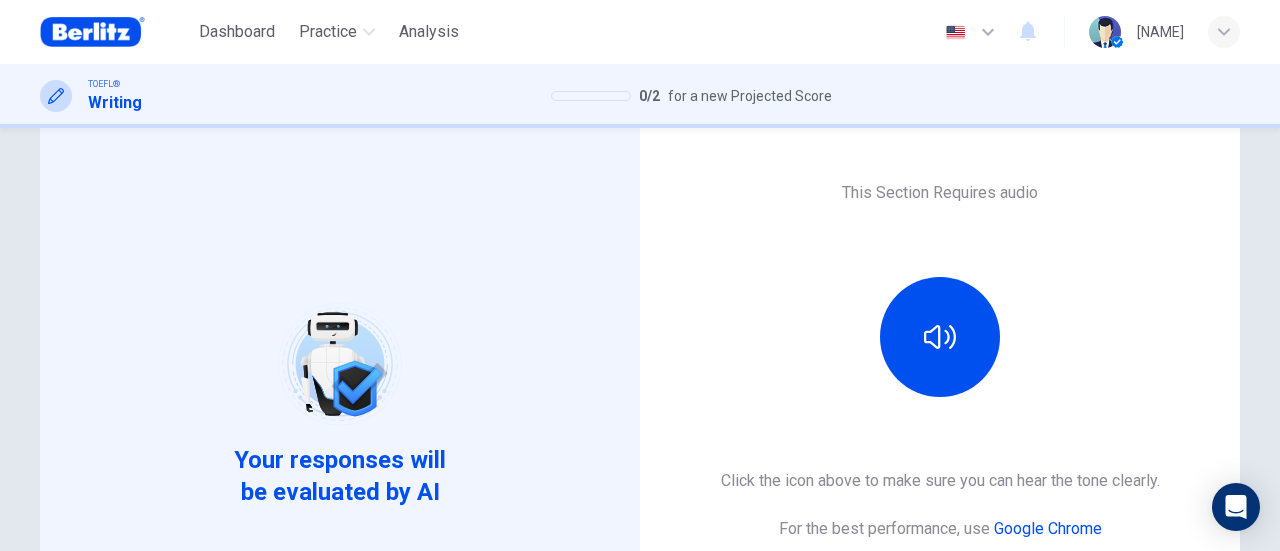 scroll, scrollTop: 300, scrollLeft: 0, axis: vertical 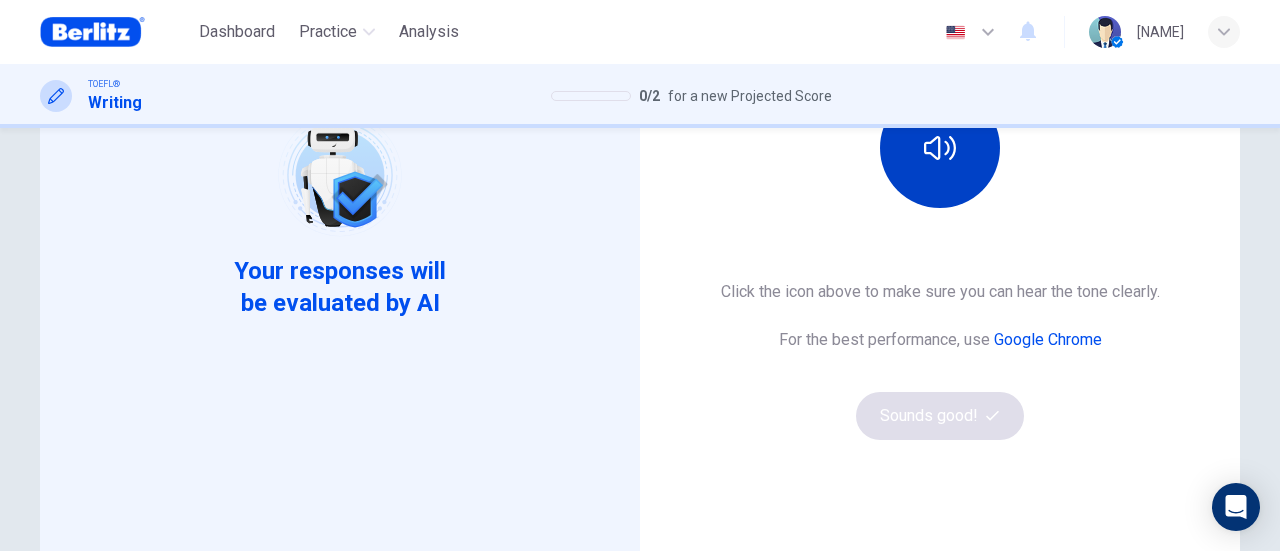 click at bounding box center (940, 148) 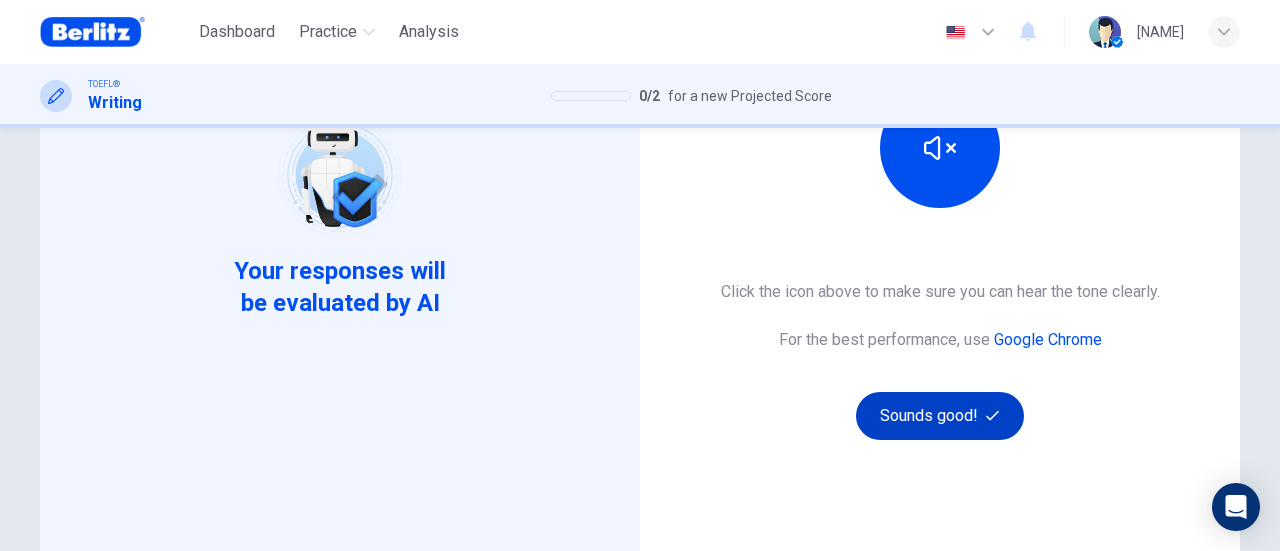 click on "Sounds good!" at bounding box center [940, 416] 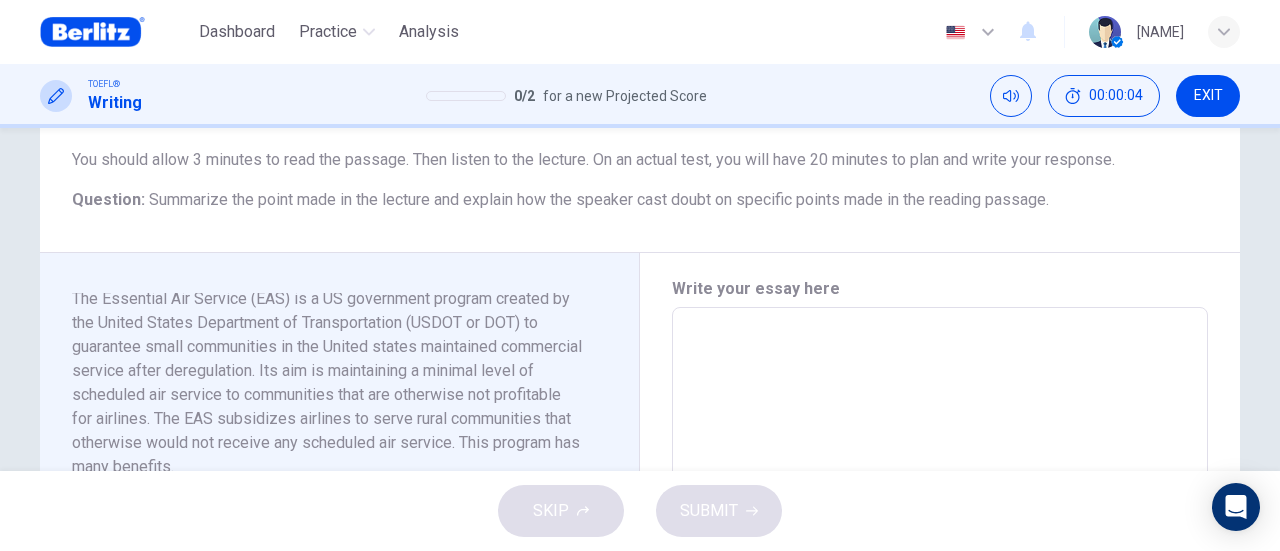 scroll, scrollTop: 0, scrollLeft: 0, axis: both 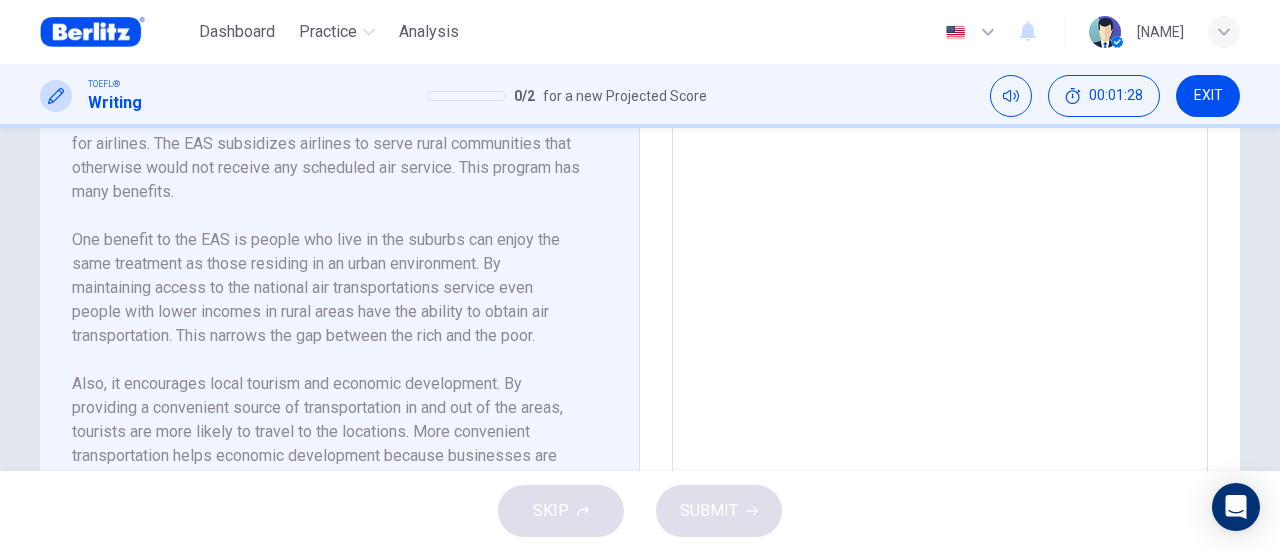 drag, startPoint x: 1201, startPoint y: 100, endPoint x: 690, endPoint y: 84, distance: 511.25043 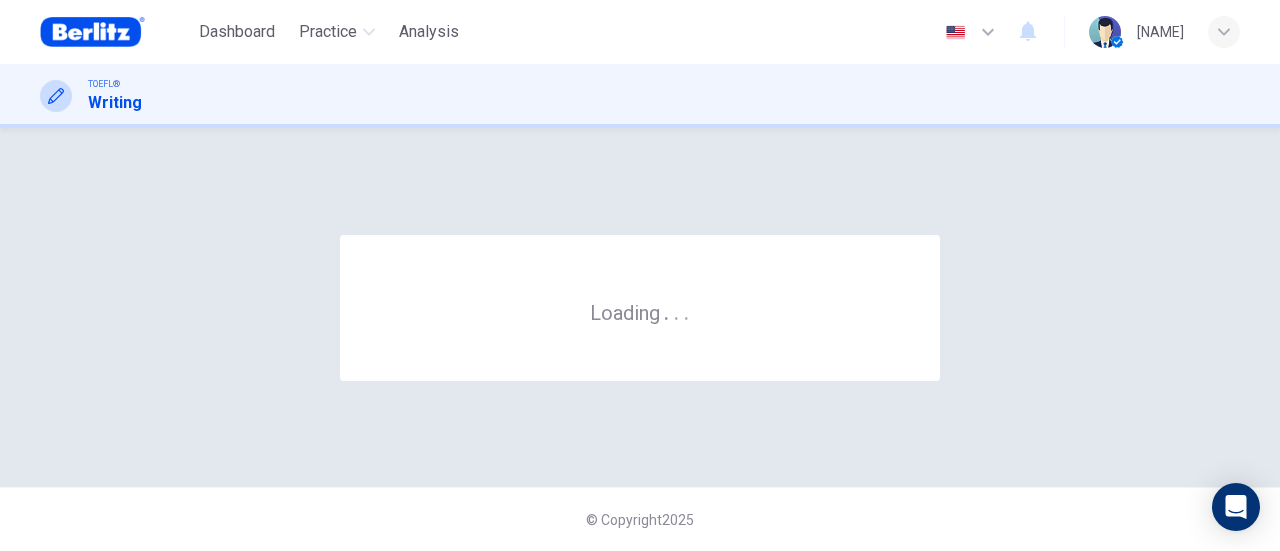 scroll, scrollTop: 0, scrollLeft: 0, axis: both 